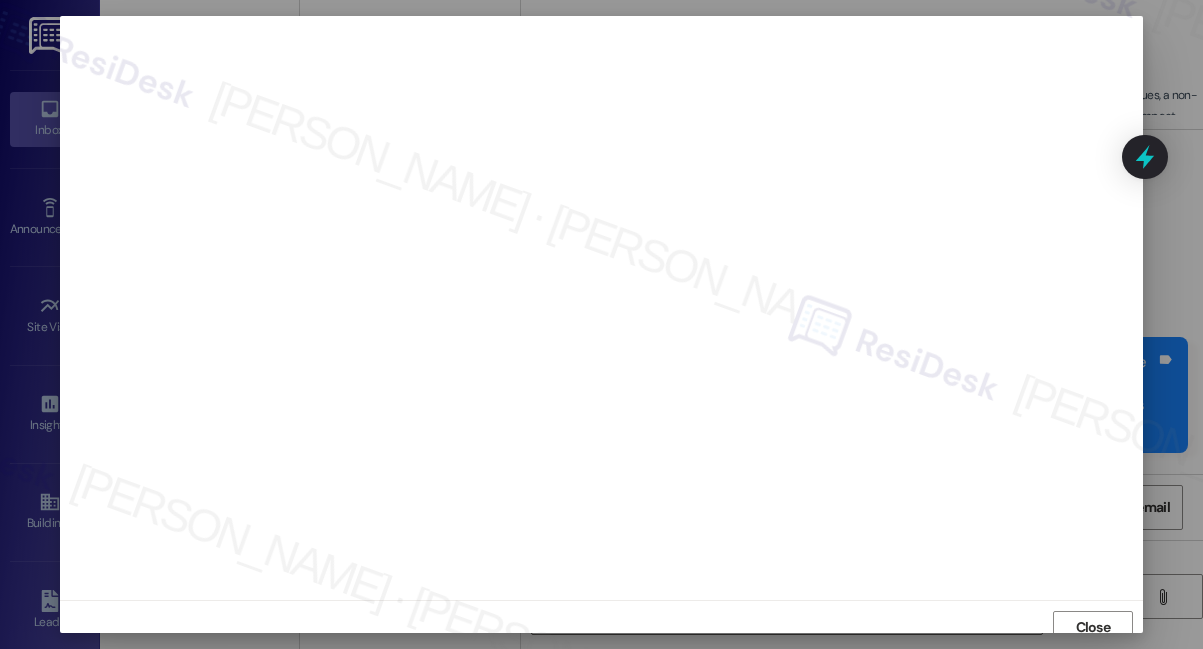 scroll, scrollTop: 0, scrollLeft: 0, axis: both 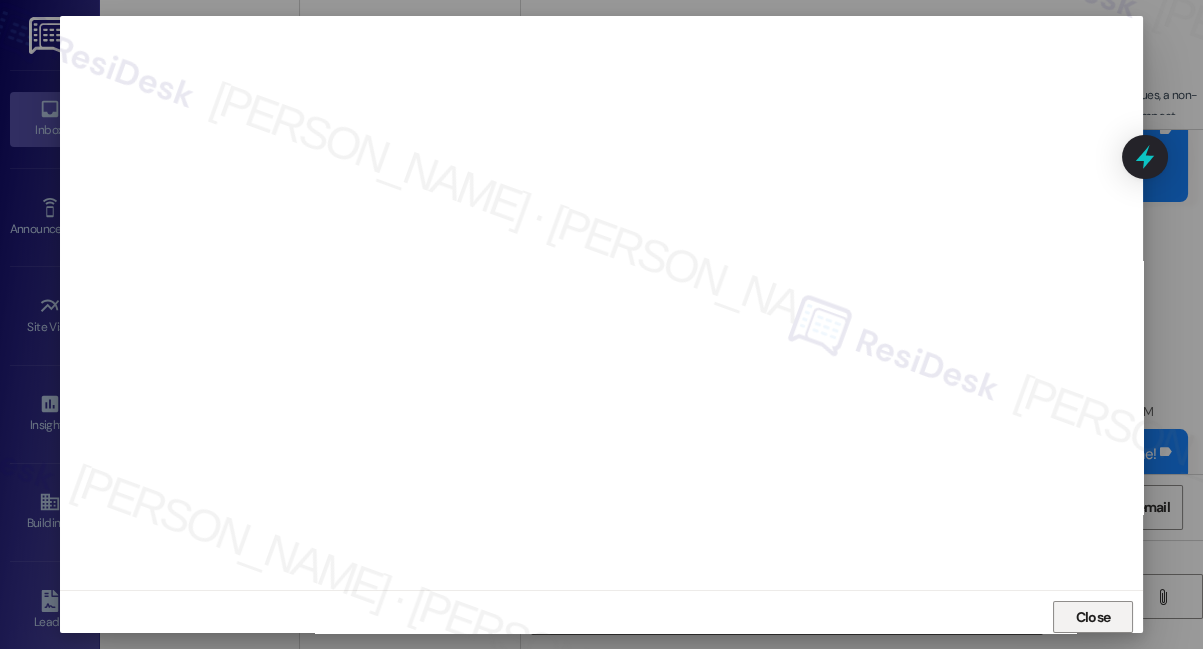 click on "Close" at bounding box center [1093, 617] 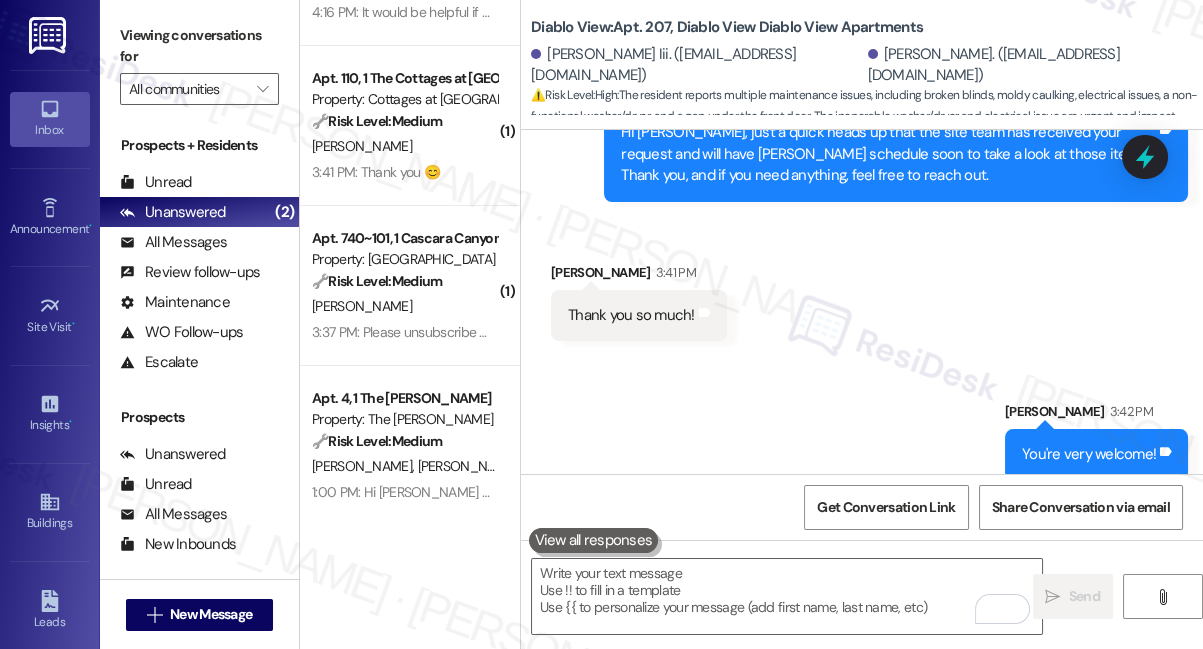 scroll, scrollTop: 0, scrollLeft: 0, axis: both 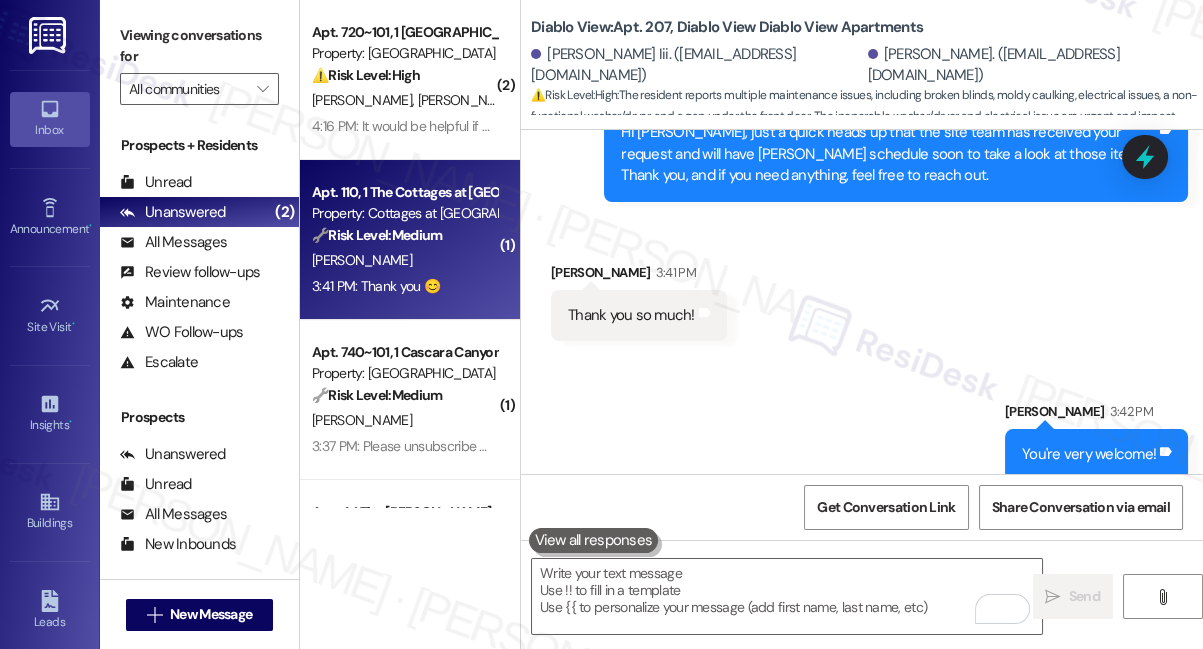 click on "[PERSON_NAME]" at bounding box center [404, 260] 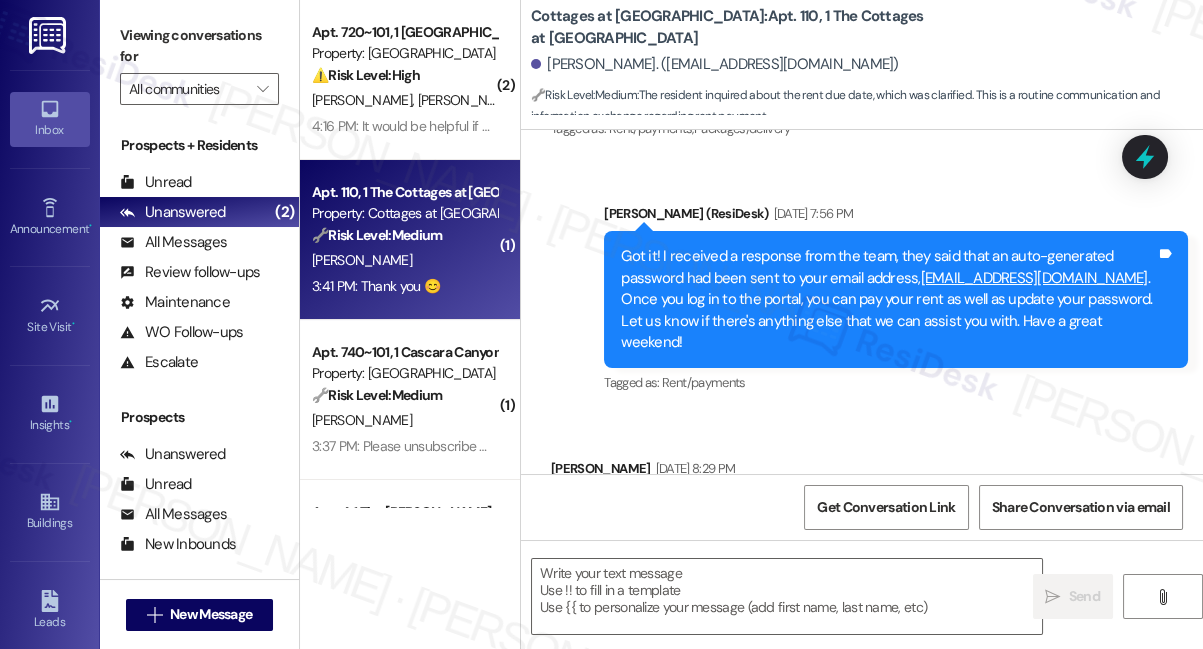 type on "Fetching suggested responses. Please feel free to read through the conversation in the meantime." 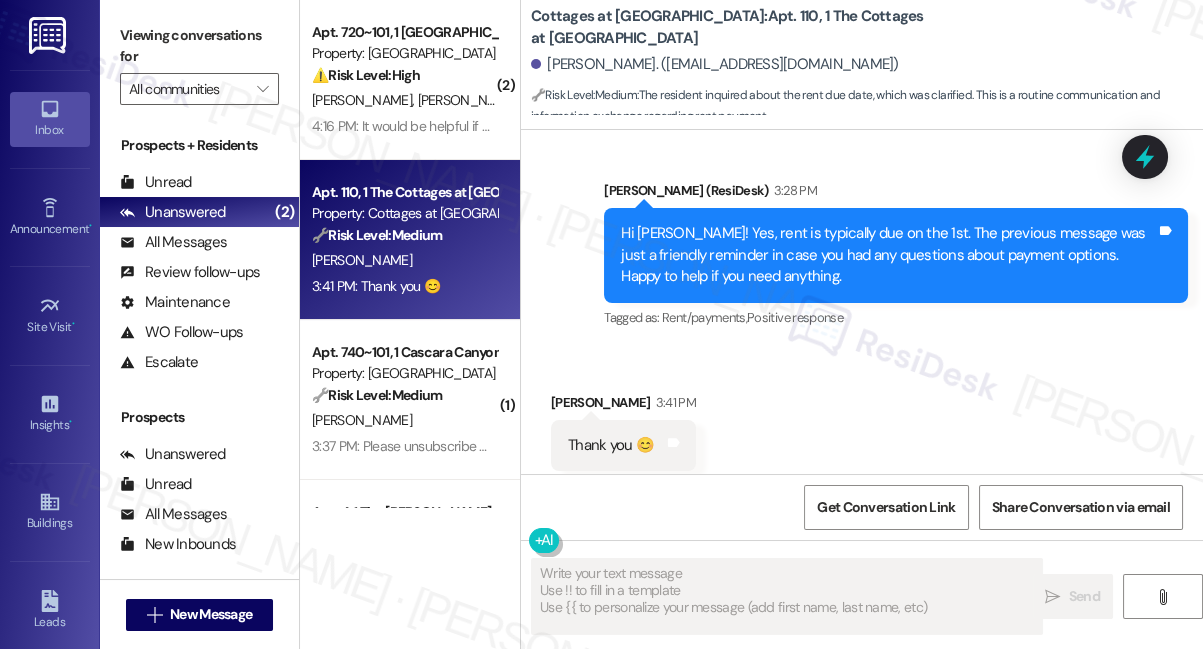 scroll, scrollTop: 5157, scrollLeft: 0, axis: vertical 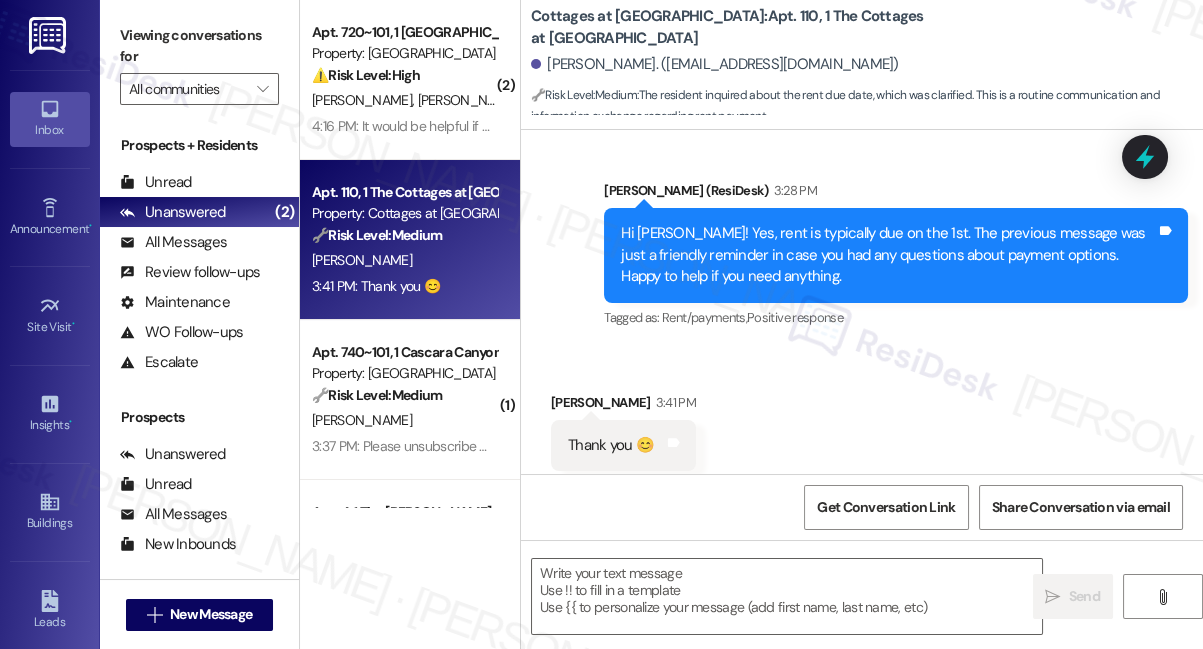 click on "Hi [PERSON_NAME]! Yes, rent is typically due on the 1st. The previous message was just a friendly reminder in case you had any questions about payment options. Happy to help if you need anything." at bounding box center (888, 255) 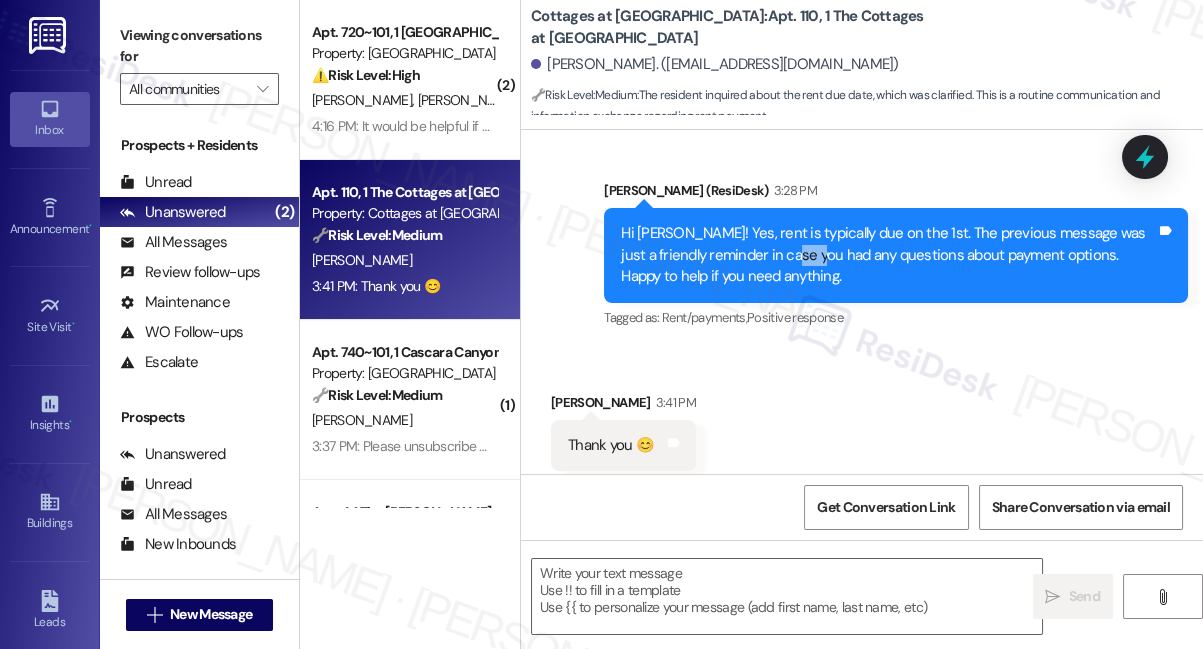 click on "Hi [PERSON_NAME]! Yes, rent is typically due on the 1st. The previous message was just a friendly reminder in case you had any questions about payment options. Happy to help if you need anything." at bounding box center (888, 255) 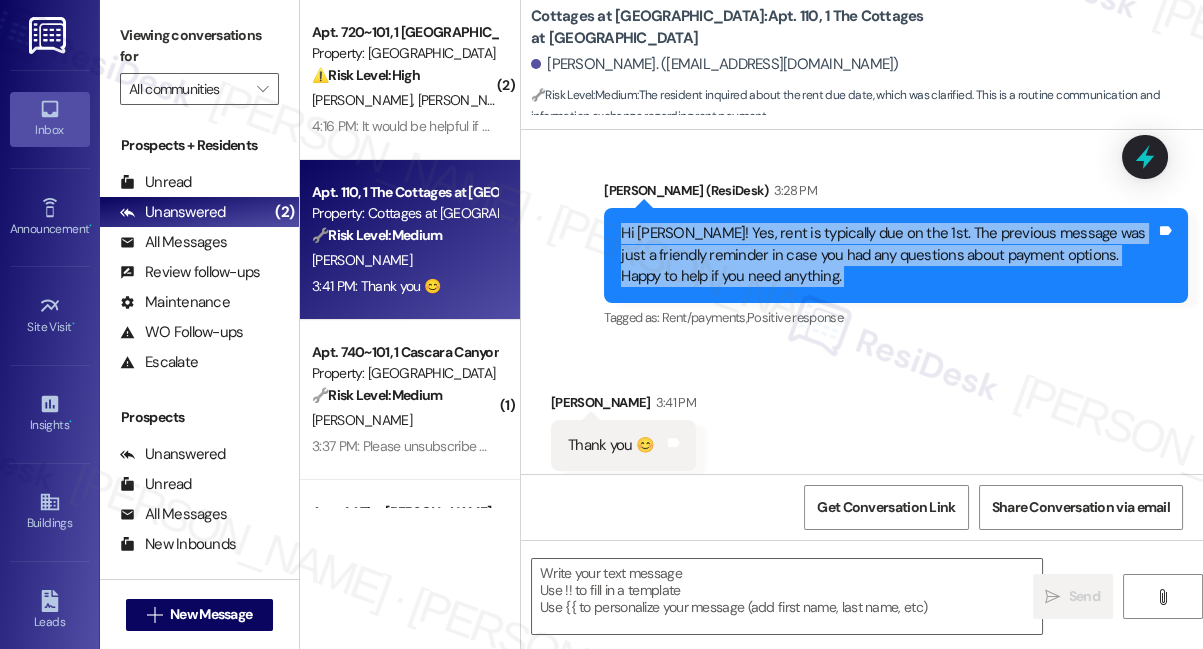 click on "Hi [PERSON_NAME]! Yes, rent is typically due on the 1st. The previous message was just a friendly reminder in case you had any questions about payment options. Happy to help if you need anything." at bounding box center (888, 255) 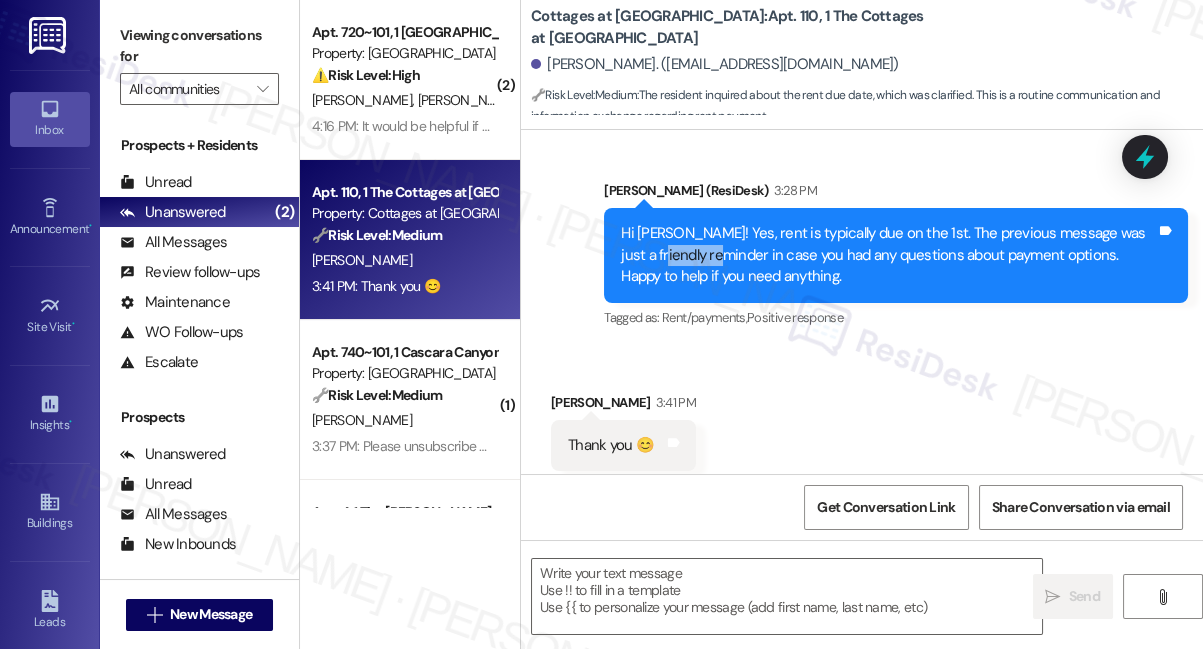 click on "Hi [PERSON_NAME]! Yes, rent is typically due on the 1st. The previous message was just a friendly reminder in case you had any questions about payment options. Happy to help if you need anything." at bounding box center (888, 255) 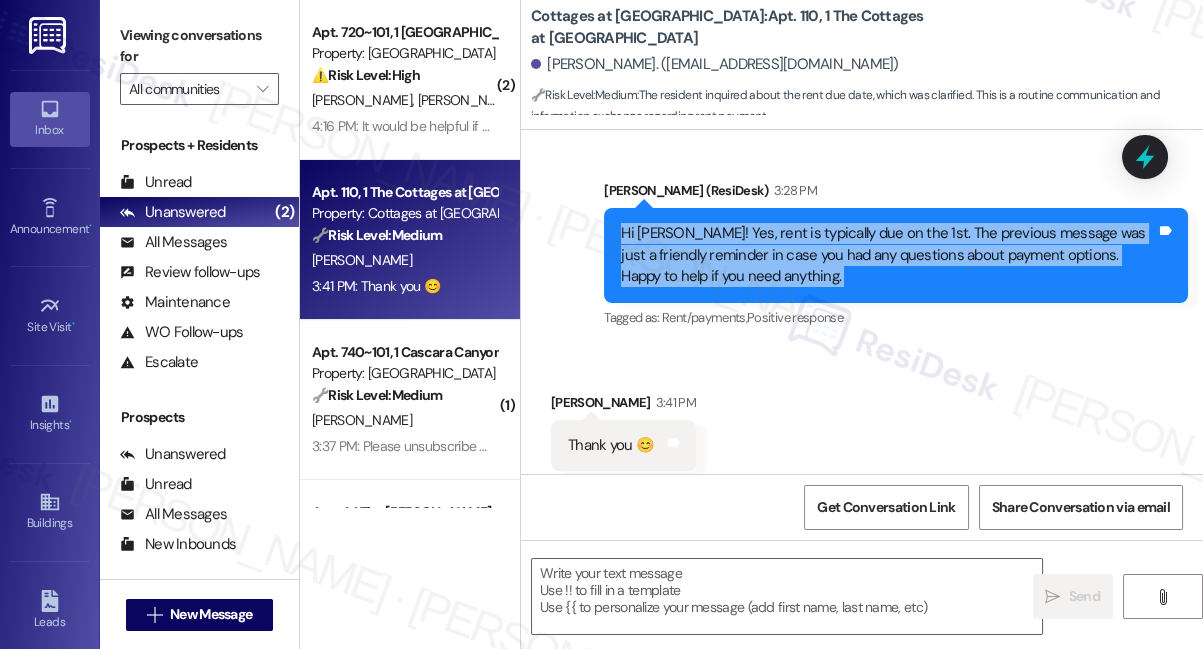 click on "Hi [PERSON_NAME]! Yes, rent is typically due on the 1st. The previous message was just a friendly reminder in case you had any questions about payment options. Happy to help if you need anything." at bounding box center (888, 255) 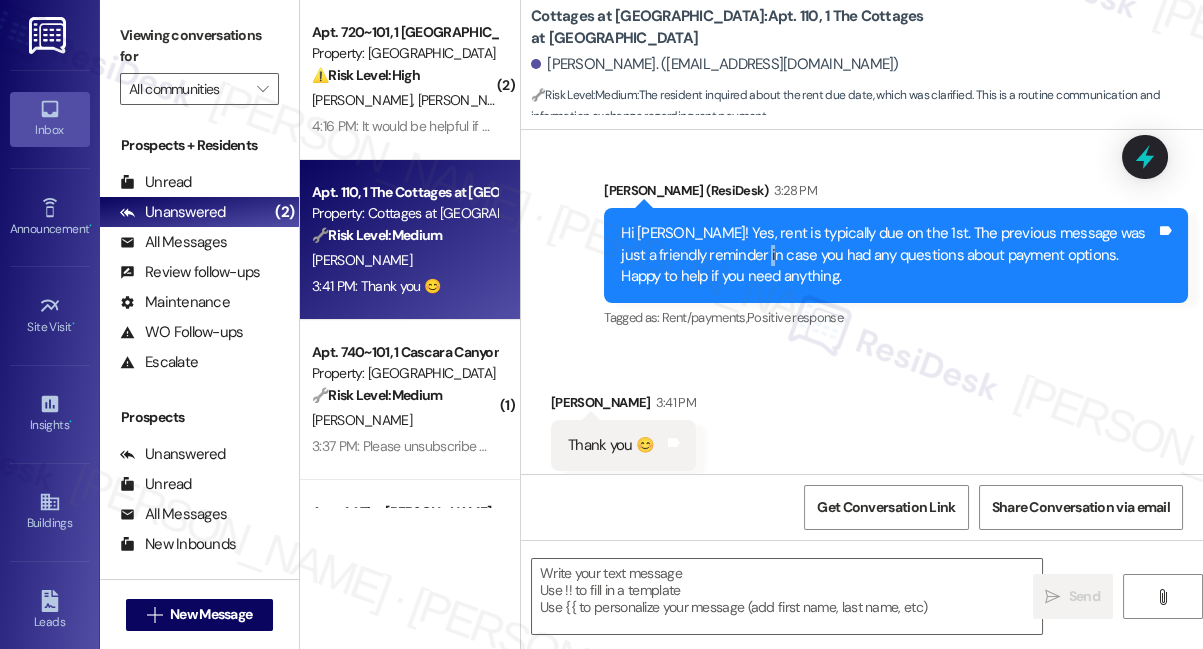 click on "Hi [PERSON_NAME]! Yes, rent is typically due on the 1st. The previous message was just a friendly reminder in case you had any questions about payment options. Happy to help if you need anything." at bounding box center (888, 255) 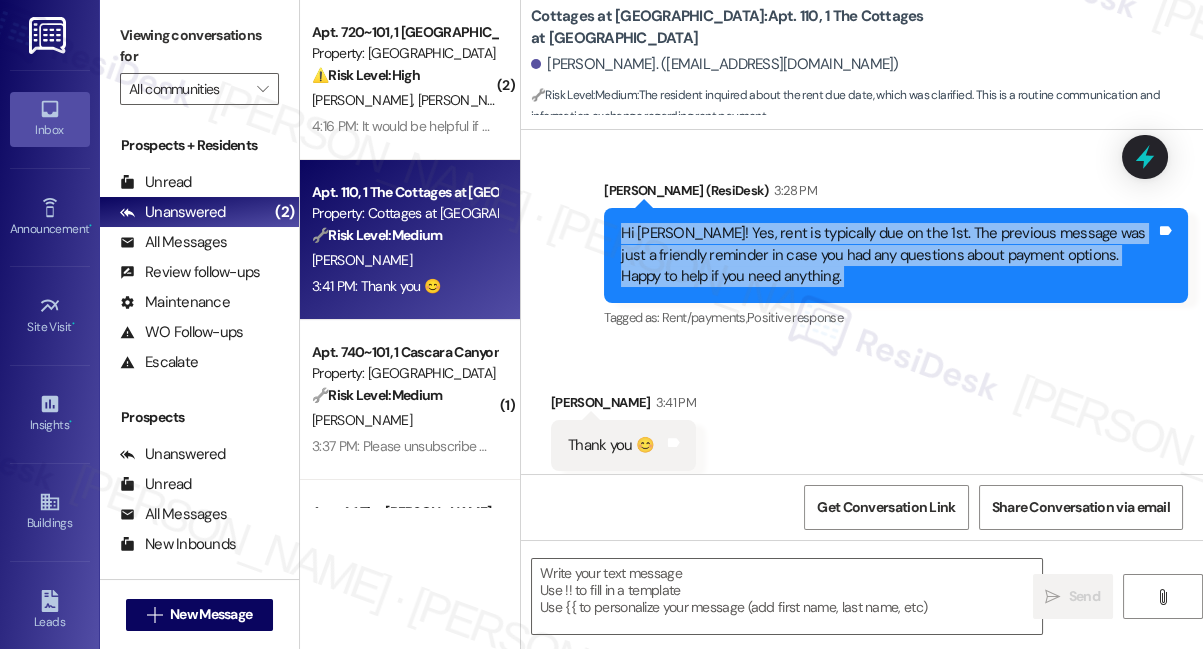 click on "Hi [PERSON_NAME]! Yes, rent is typically due on the 1st. The previous message was just a friendly reminder in case you had any questions about payment options. Happy to help if you need anything." at bounding box center [888, 255] 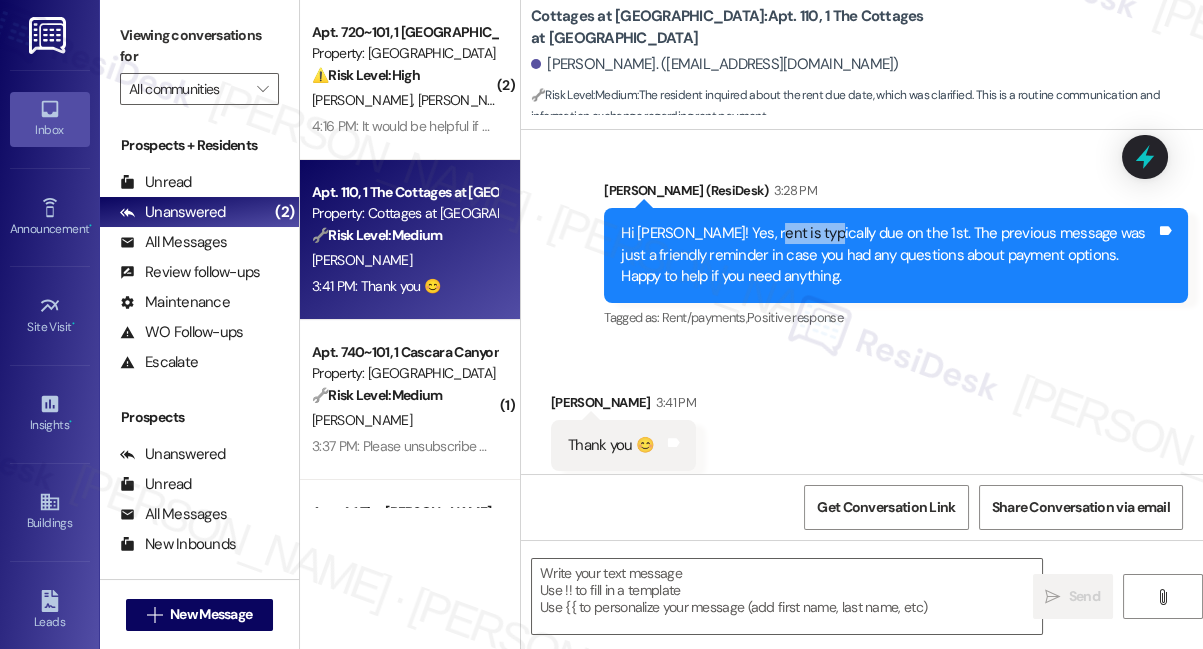 click on "Hi [PERSON_NAME]! Yes, rent is typically due on the 1st. The previous message was just a friendly reminder in case you had any questions about payment options. Happy to help if you need anything." at bounding box center [888, 255] 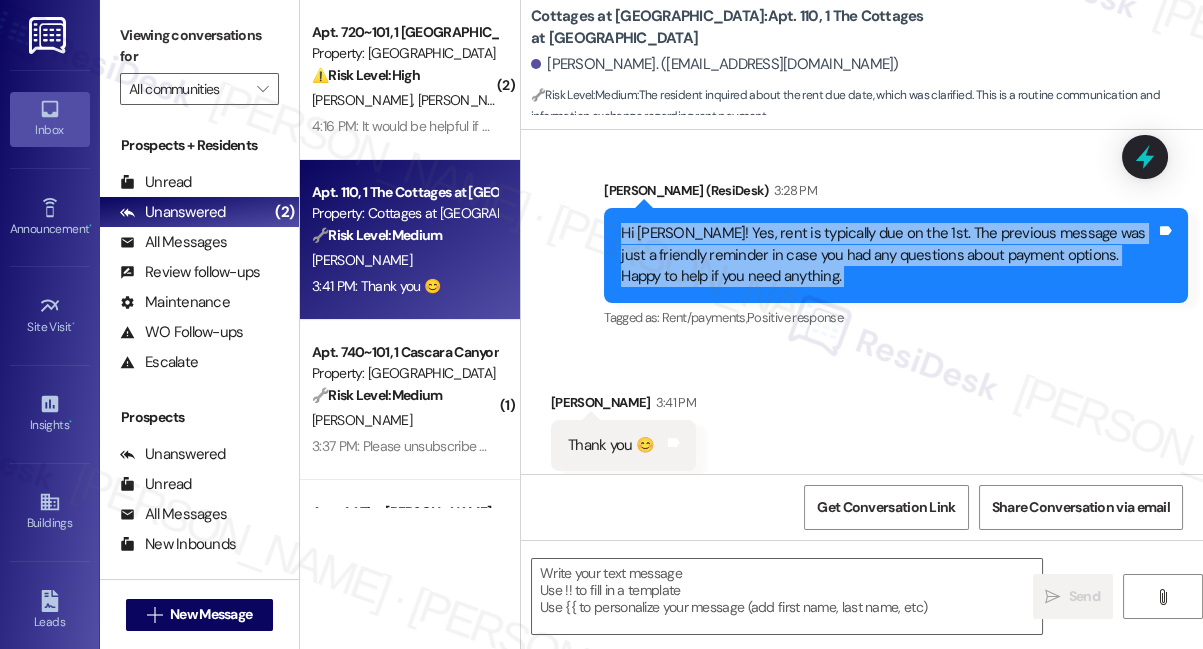 click on "Hi [PERSON_NAME]! Yes, rent is typically due on the 1st. The previous message was just a friendly reminder in case you had any questions about payment options. Happy to help if you need anything." at bounding box center (888, 255) 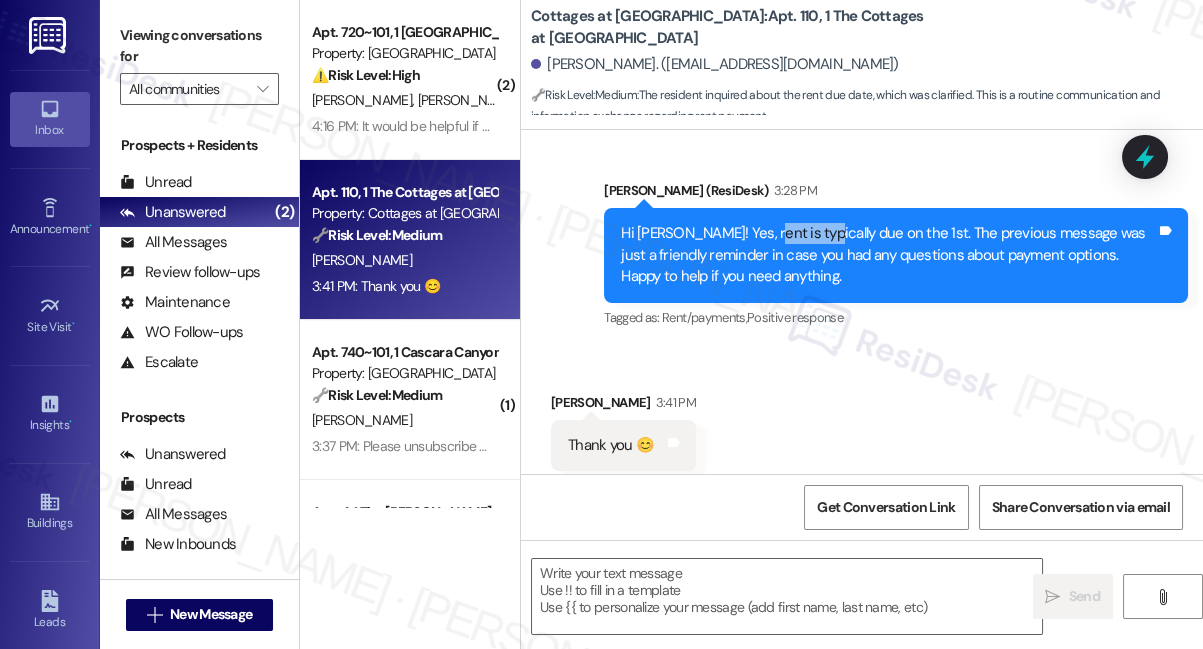 click on "Hi [PERSON_NAME]! Yes, rent is typically due on the 1st. The previous message was just a friendly reminder in case you had any questions about payment options. Happy to help if you need anything." at bounding box center [888, 255] 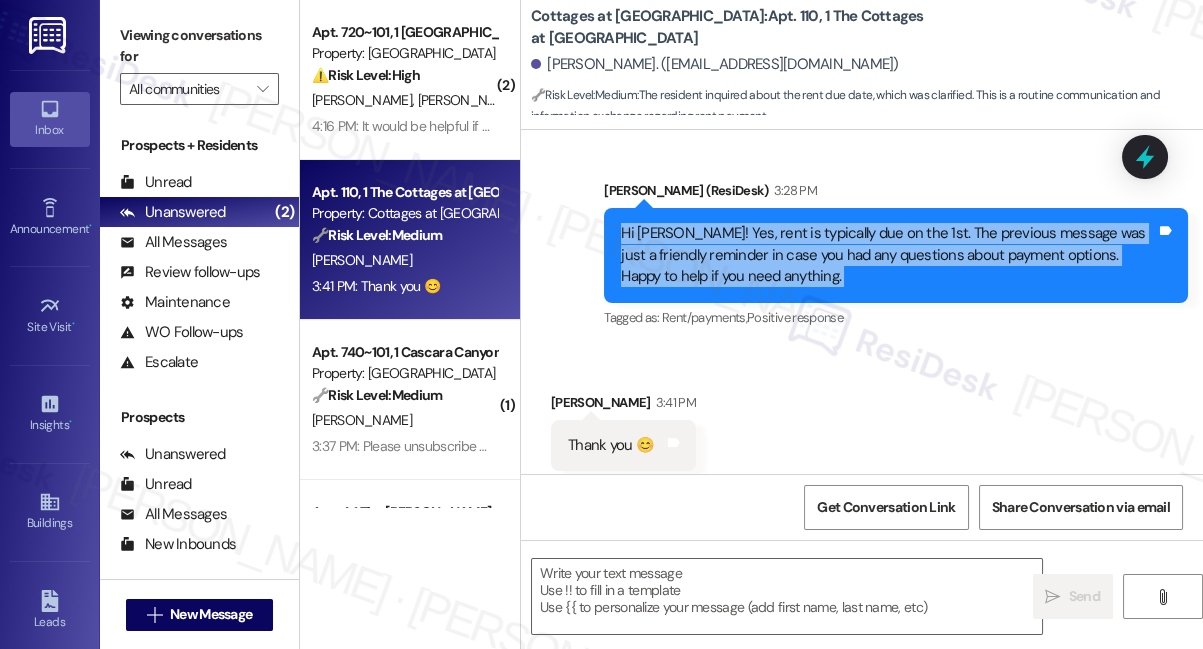 click on "Hi [PERSON_NAME]! Yes, rent is typically due on the 1st. The previous message was just a friendly reminder in case you had any questions about payment options. Happy to help if you need anything." at bounding box center [888, 255] 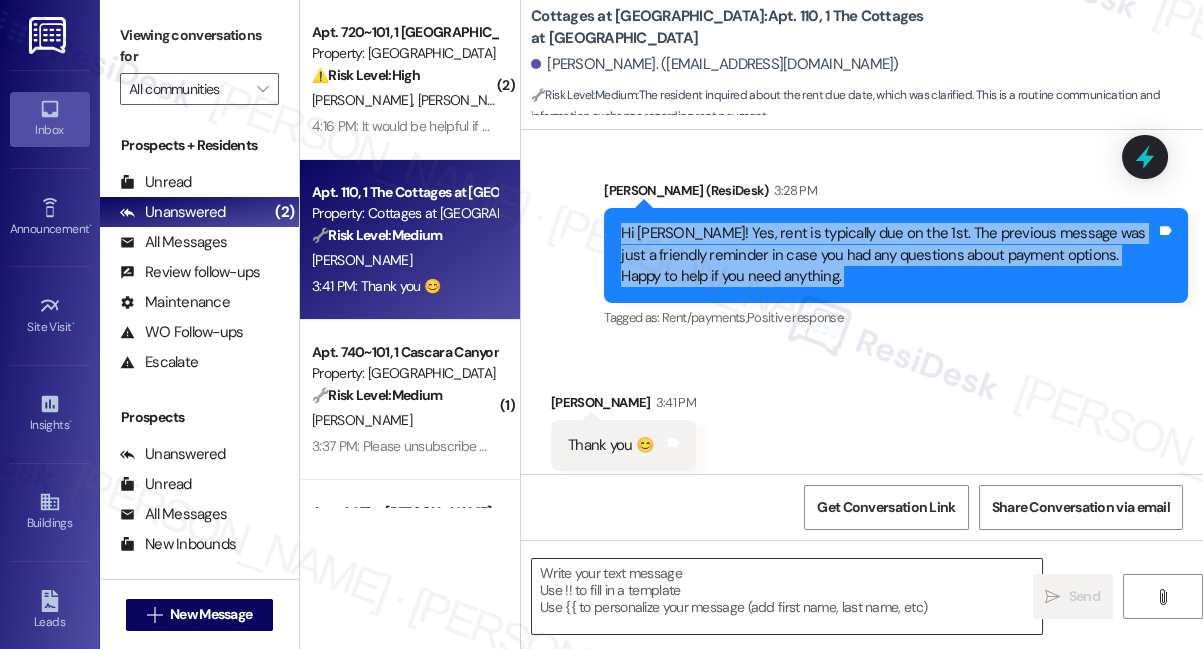 click at bounding box center [787, 596] 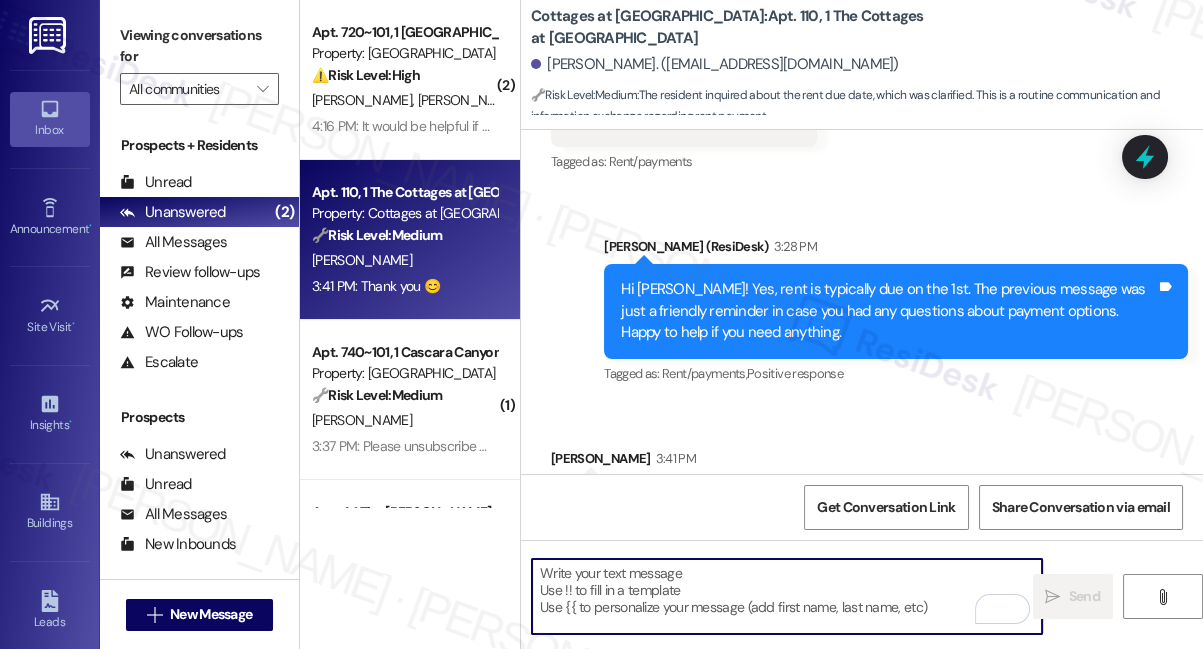 scroll, scrollTop: 5157, scrollLeft: 0, axis: vertical 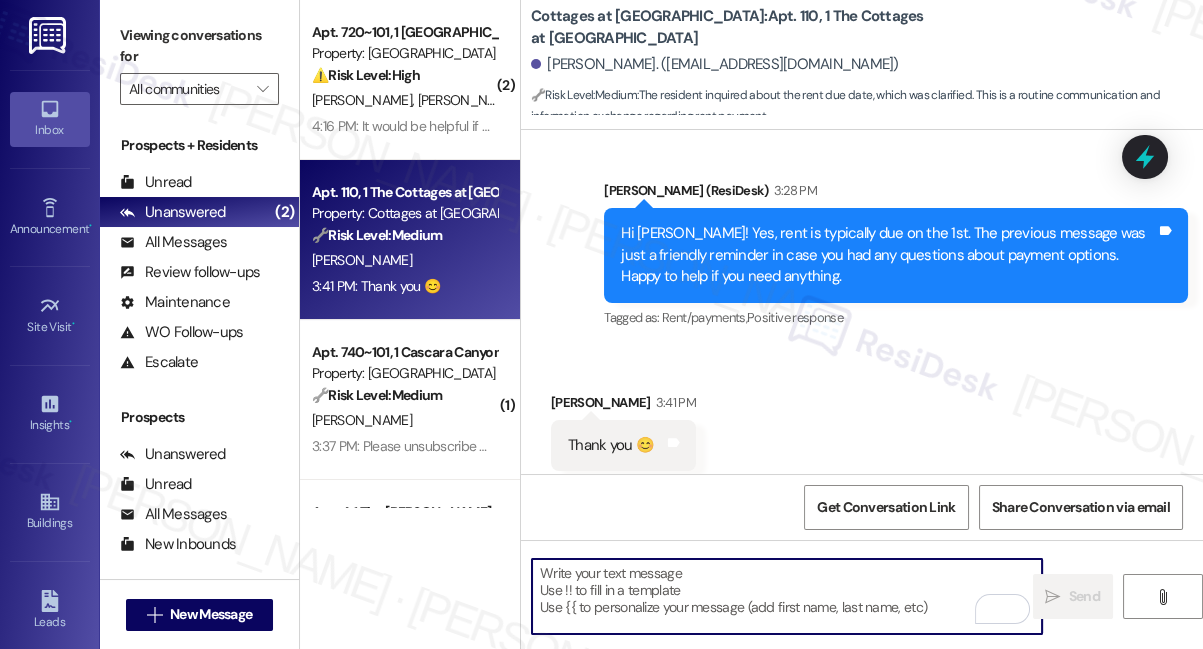 click at bounding box center (787, 596) 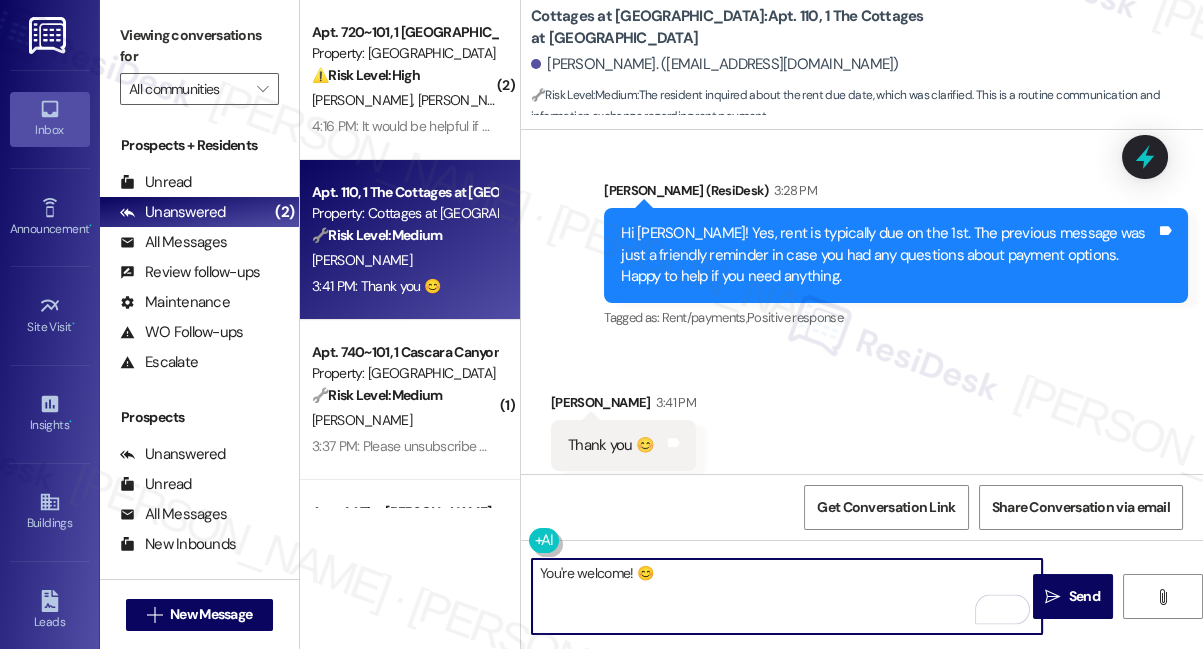 click on "You're welcome! 😊" at bounding box center [787, 596] 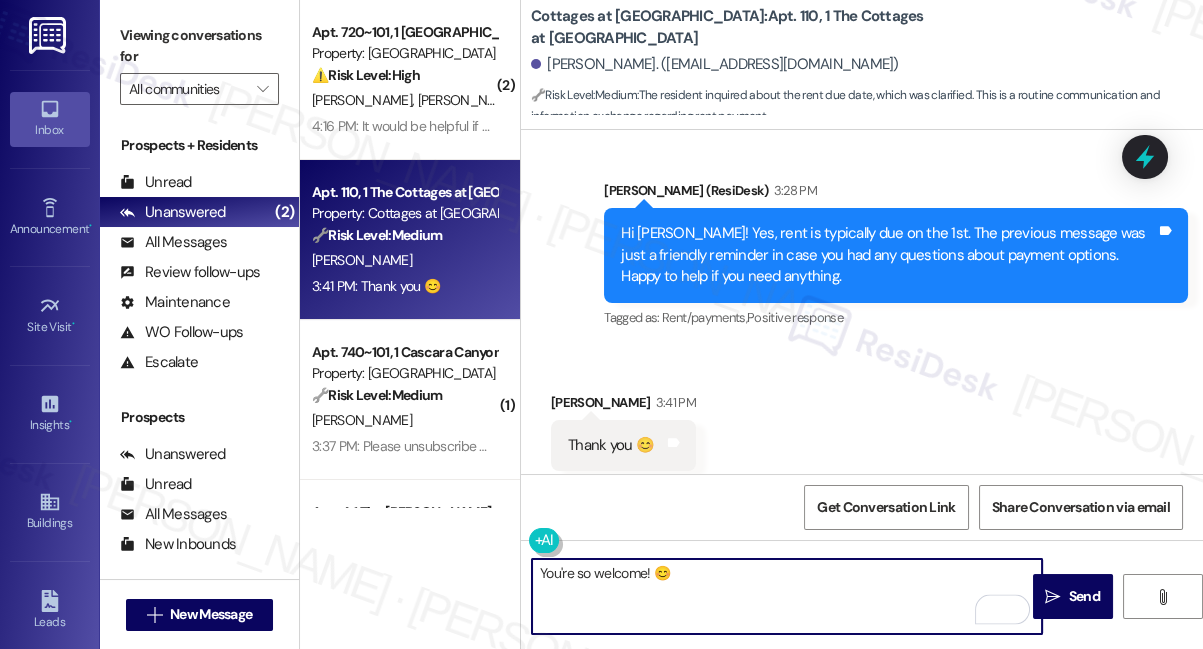 click on "You're so welcome! 😊" at bounding box center (787, 596) 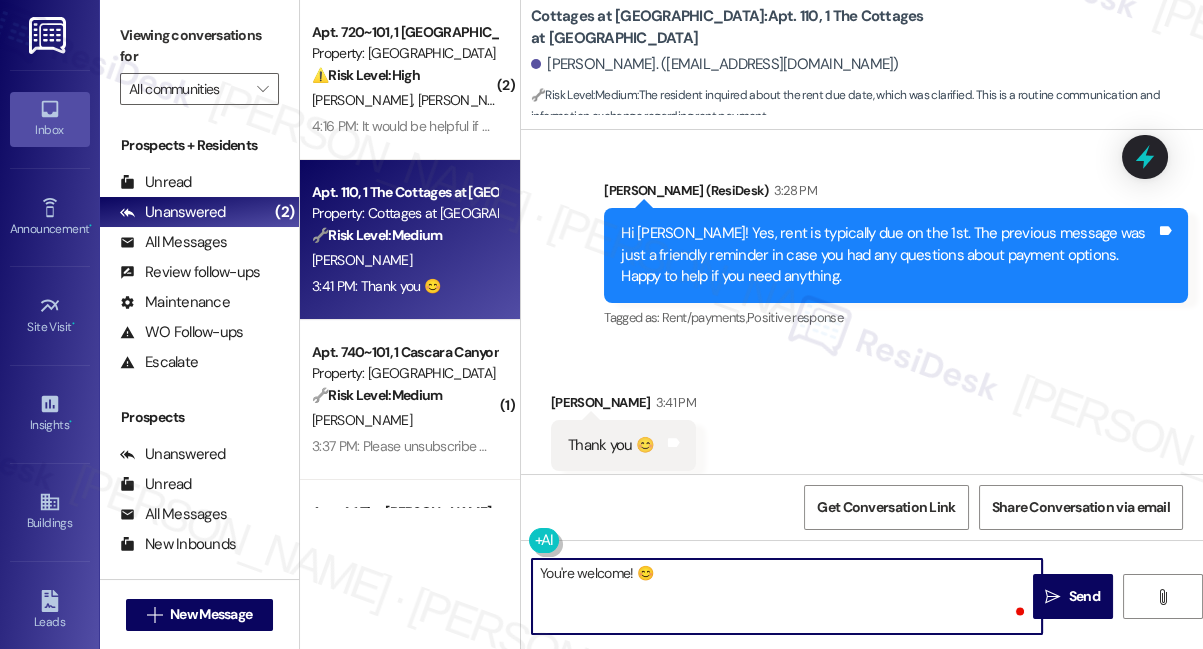 click on "You're welcome! 😊" at bounding box center (787, 596) 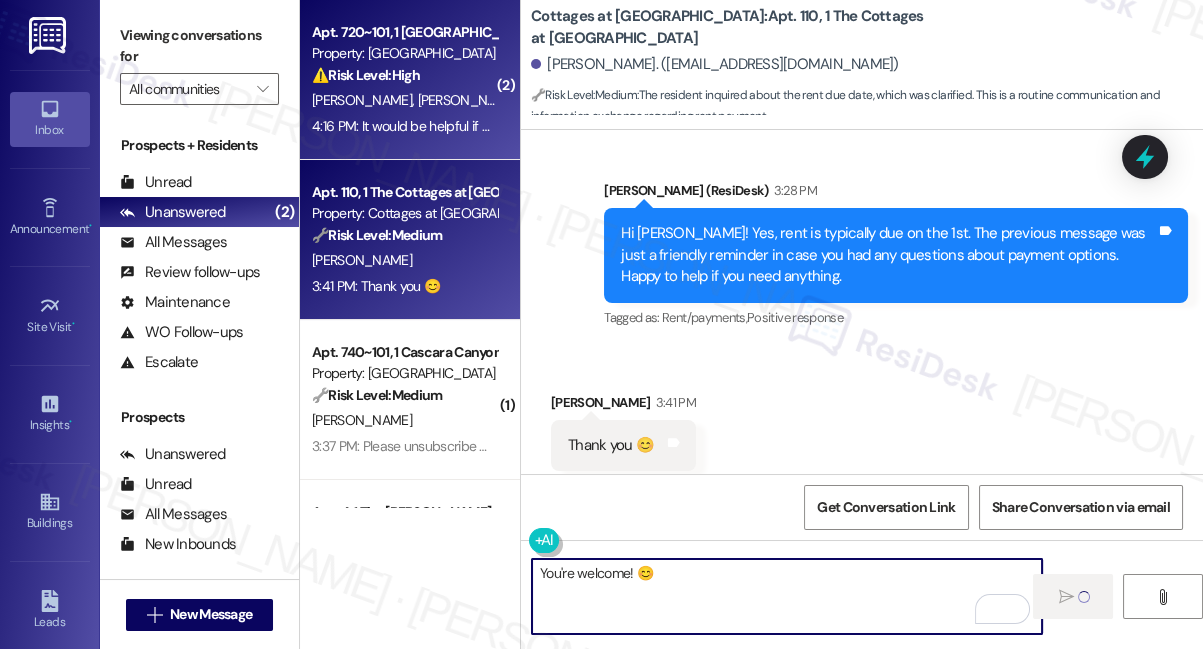 type on "You're welcome! 😊" 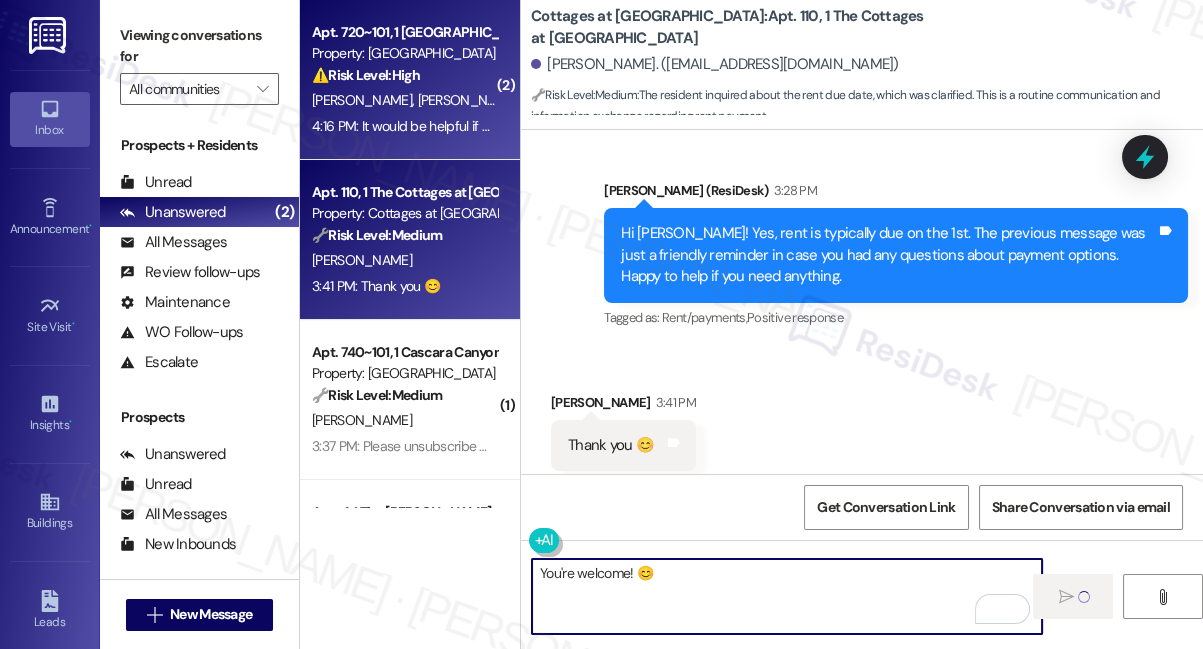 click on "4:16 PM: It would be helpful if my payments could be able to be from more than just one payment source. There are two of us with separate accounts and we usually just pay our individual shares of the rent. This particular system will only allow rent from one account. 4:16 PM: It would be helpful if my payments could be able to be from more than just one payment source. There are two of us with separate accounts and we usually just pay our individual shares of the rent. This particular system will only allow rent from one account." at bounding box center [404, 126] 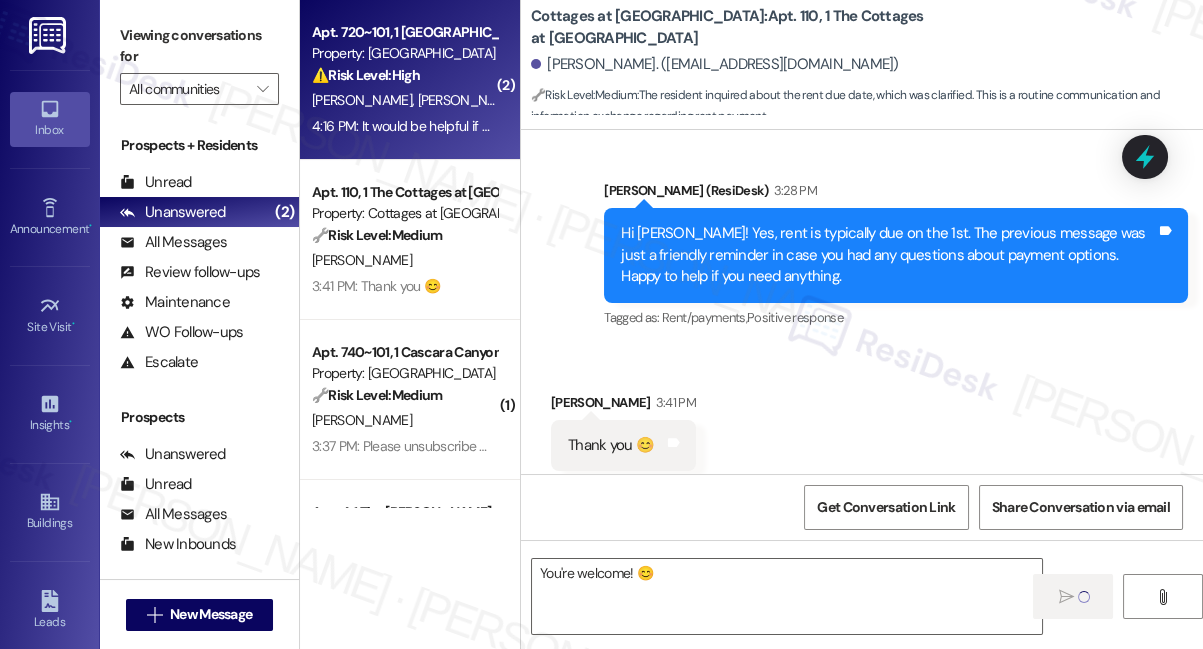 type on "Fetching suggested responses. Please feel free to read through the conversation in the meantime." 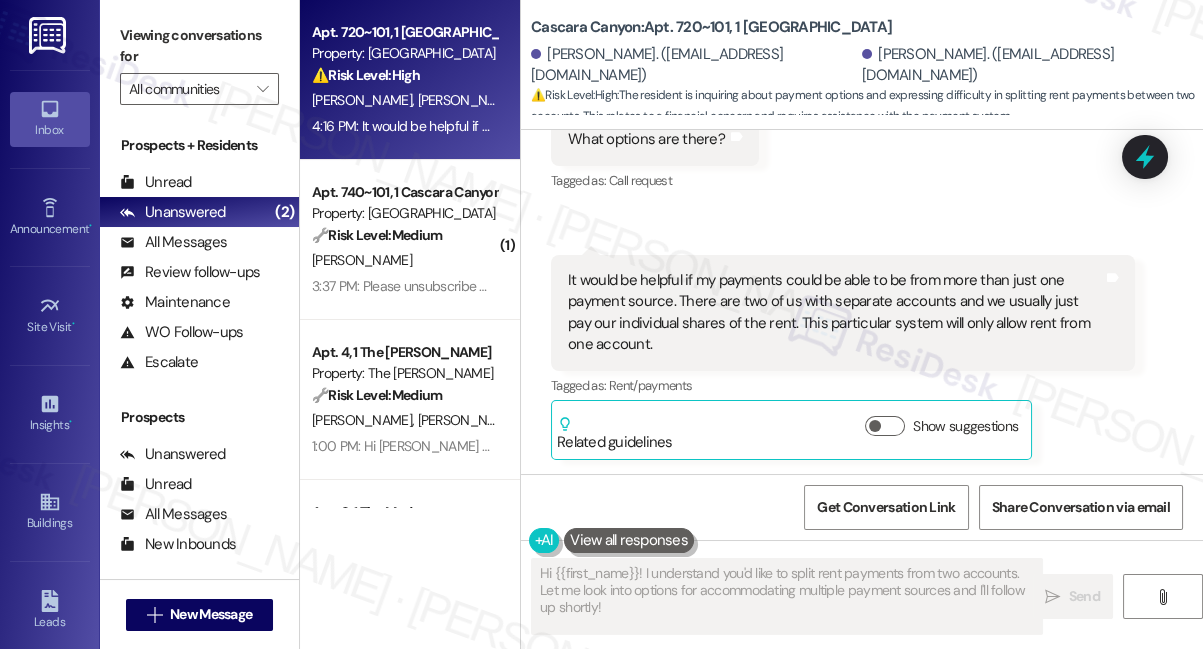 scroll, scrollTop: 979, scrollLeft: 0, axis: vertical 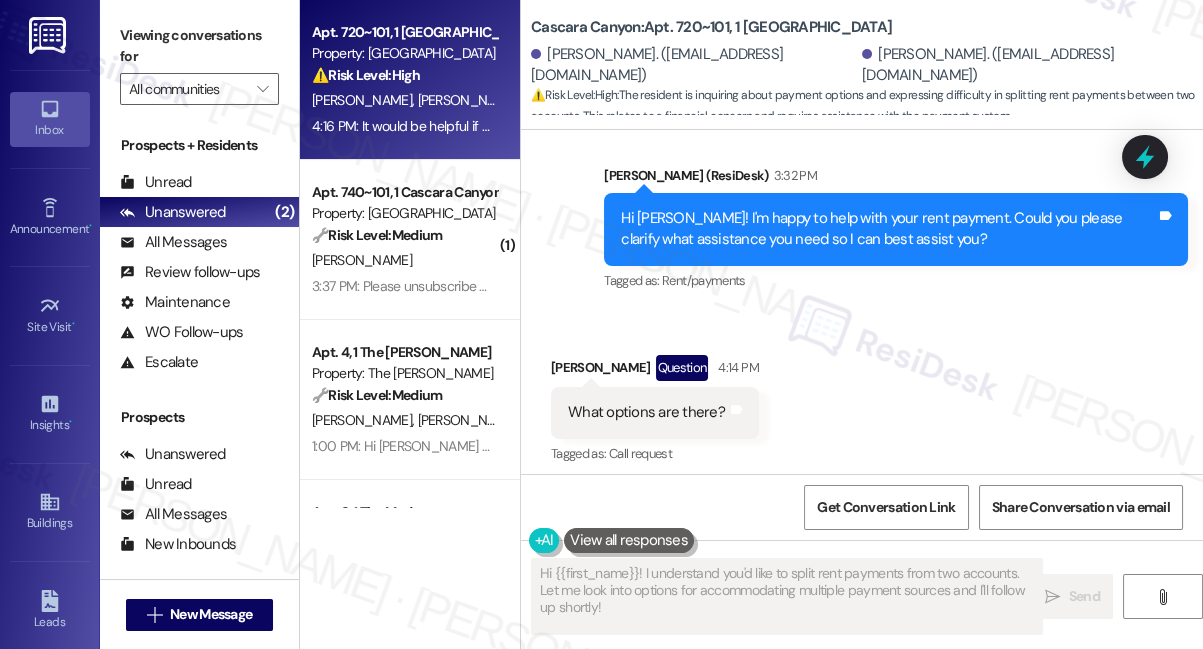 click on "What options are there?" at bounding box center (646, 412) 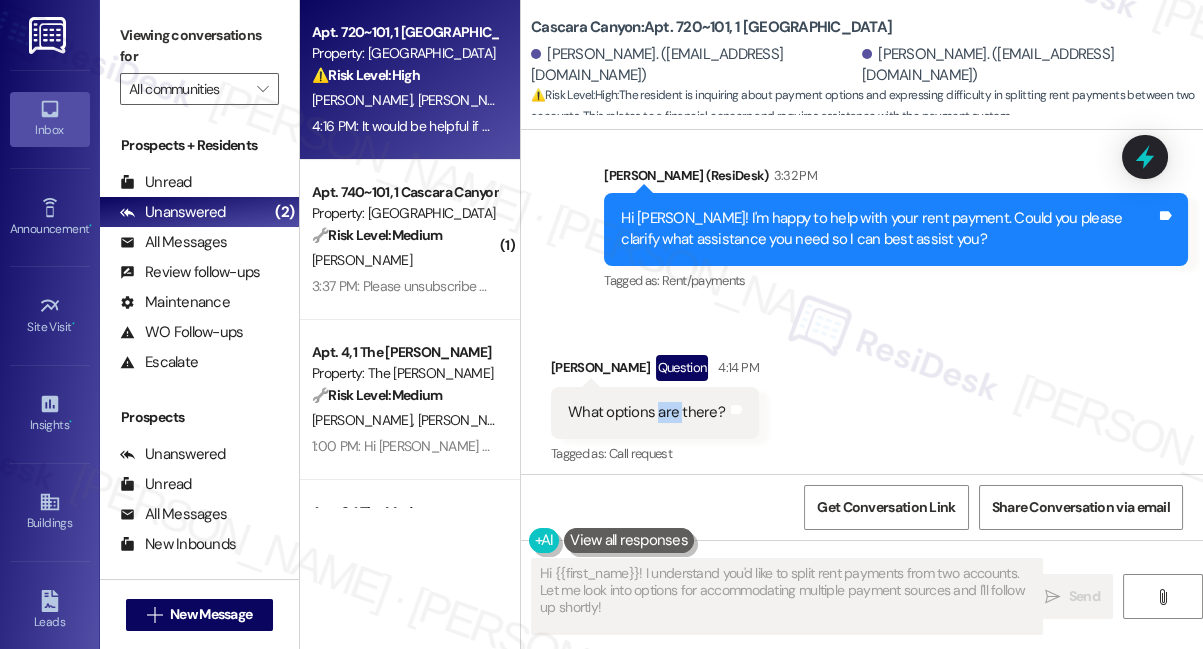 click on "What options are there?" at bounding box center [646, 412] 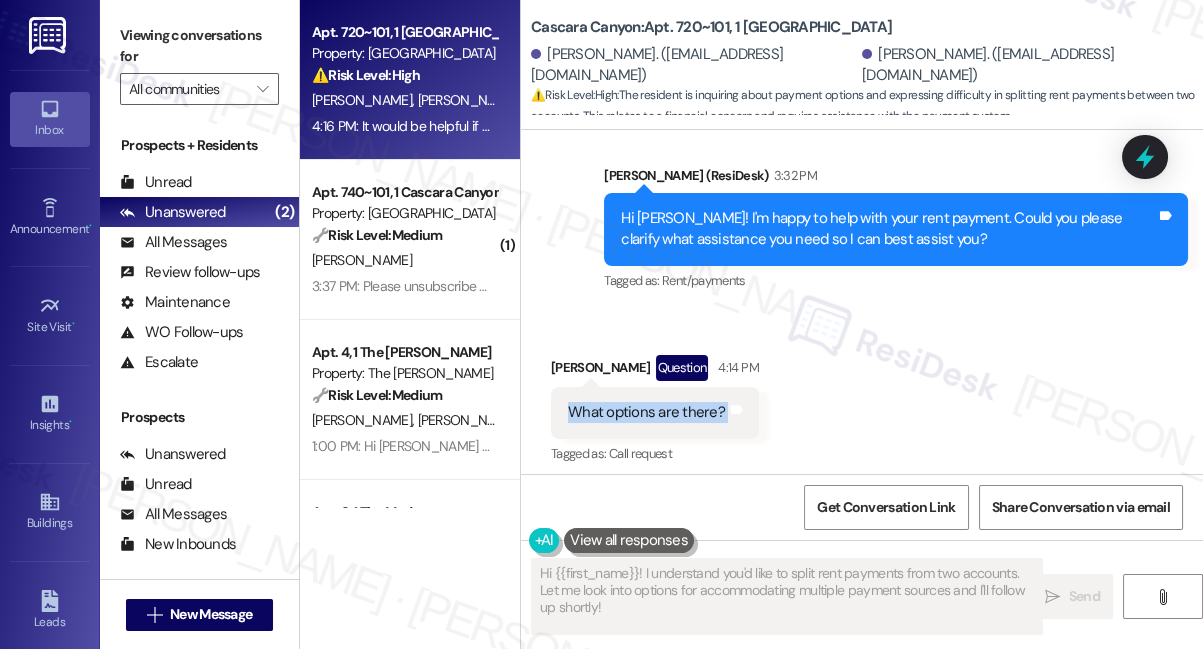 click on "What options are there?" at bounding box center (646, 412) 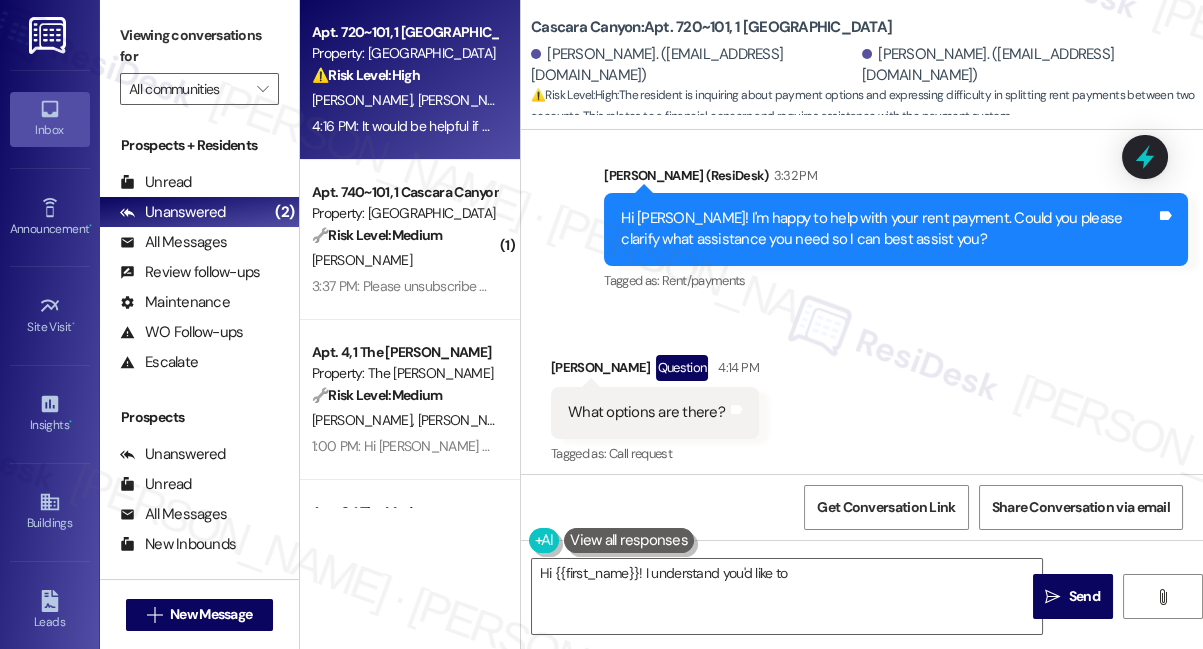 click on "Hi [PERSON_NAME]! I'm happy to help with your rent payment. Could you please clarify what assistance you need so I can best assist you?" at bounding box center [888, 229] 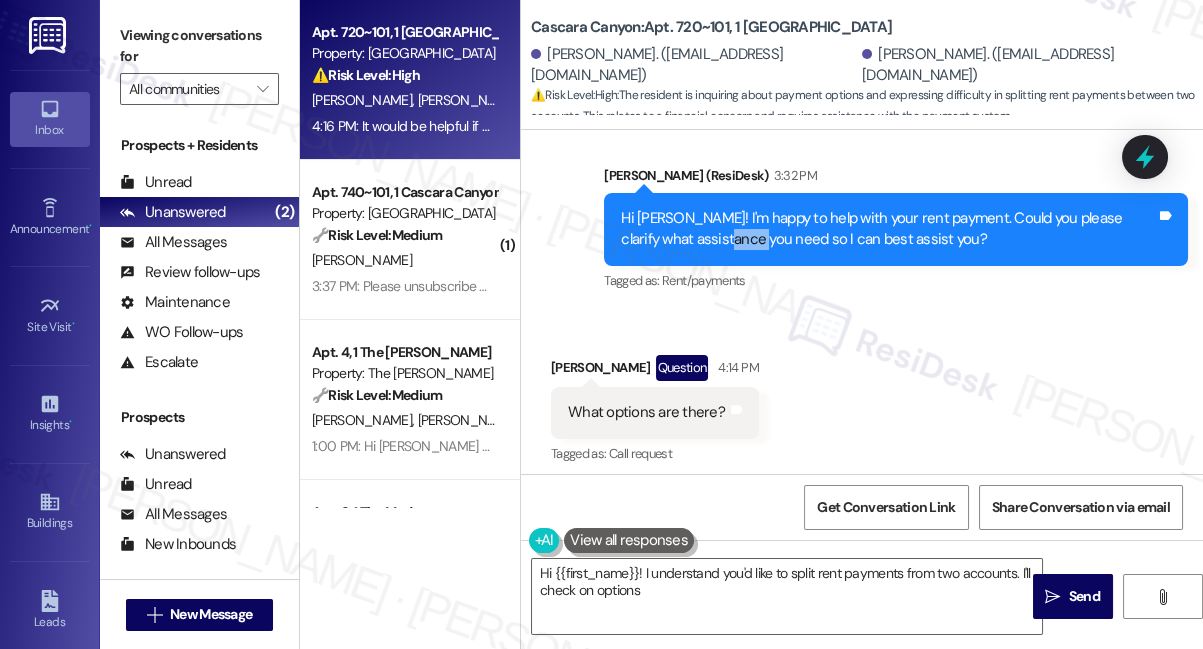 click on "Hi [PERSON_NAME]! I'm happy to help with your rent payment. Could you please clarify what assistance you need so I can best assist you?" at bounding box center (888, 229) 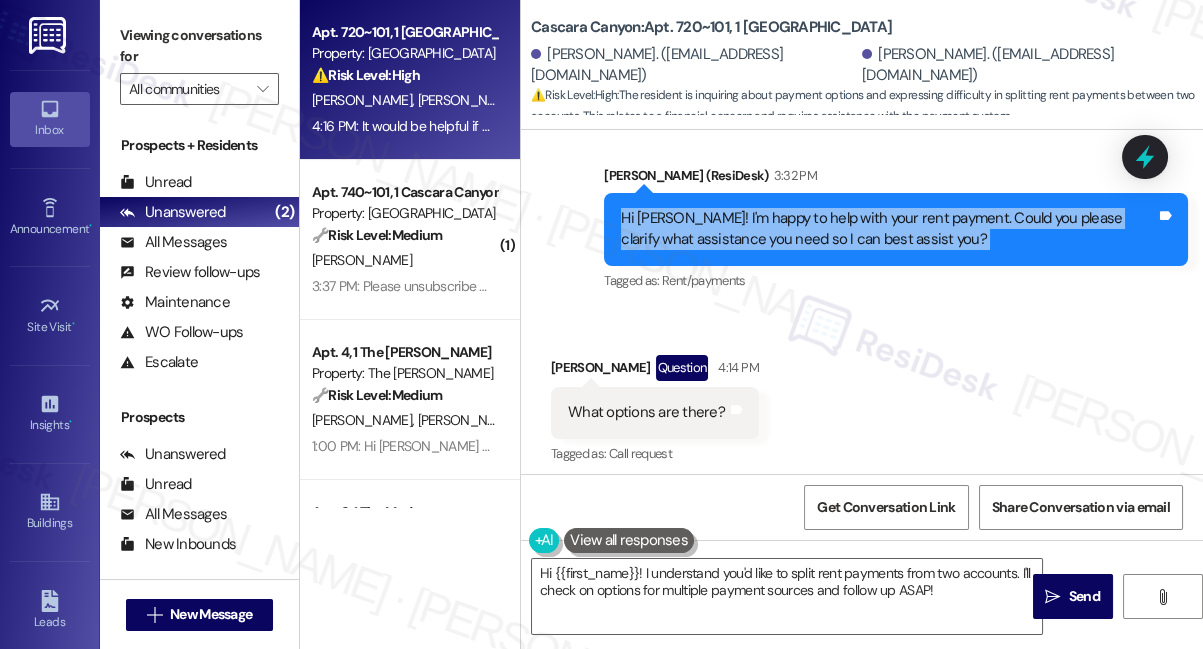 click on "Hi [PERSON_NAME]! I'm happy to help with your rent payment. Could you please clarify what assistance you need so I can best assist you?" at bounding box center [888, 229] 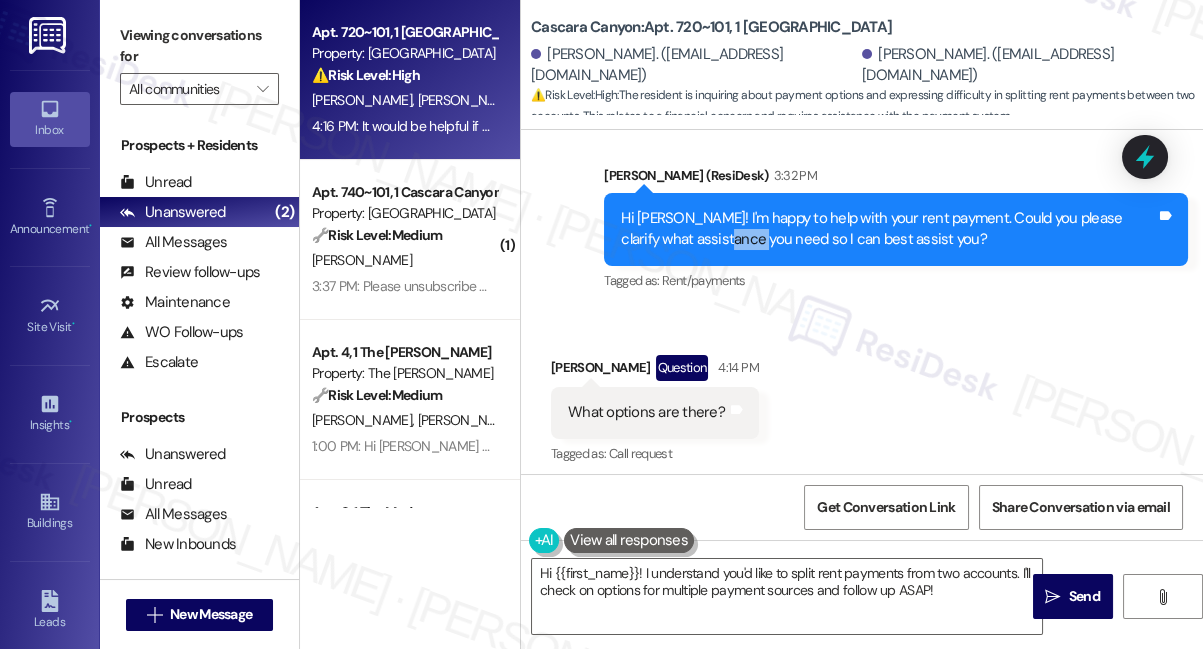click on "Hi [PERSON_NAME]! I'm happy to help with your rent payment. Could you please clarify what assistance you need so I can best assist you?" at bounding box center (888, 229) 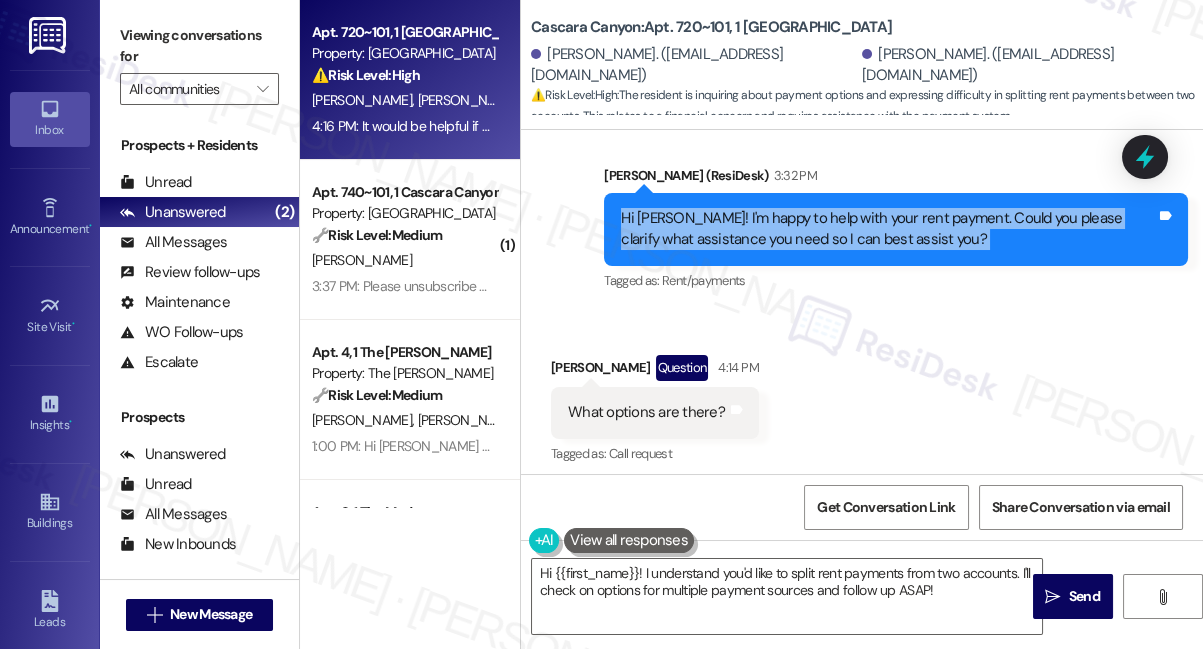 click on "Hi [PERSON_NAME]! I'm happy to help with your rent payment. Could you please clarify what assistance you need so I can best assist you?" at bounding box center [888, 229] 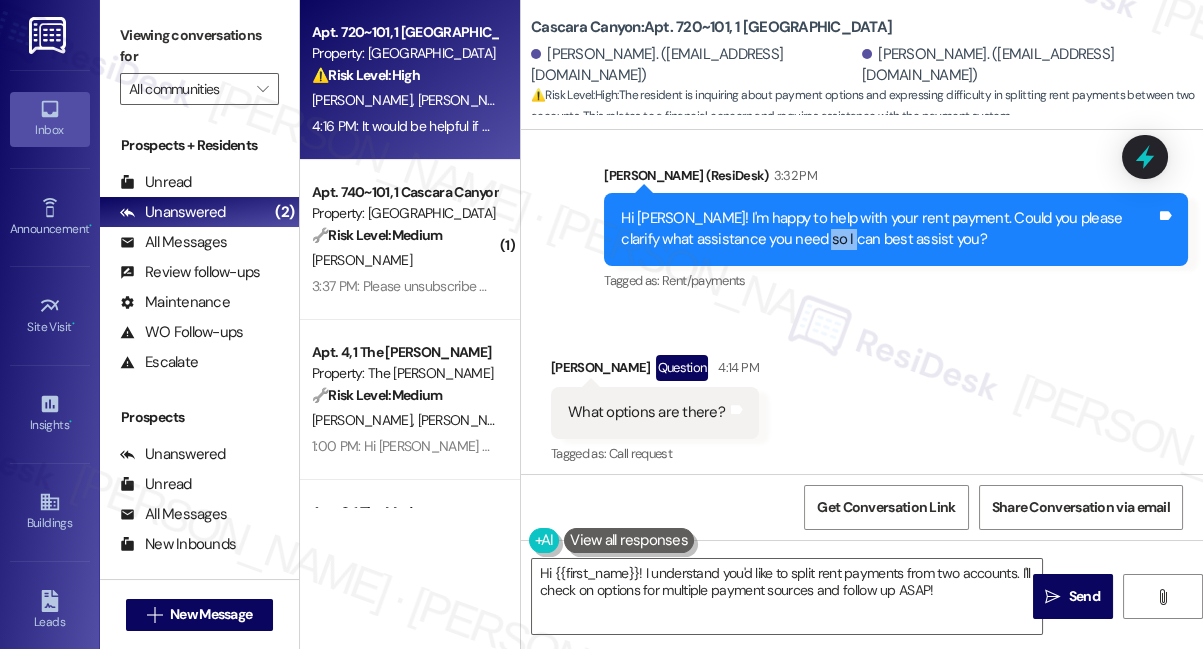 click on "Hi [PERSON_NAME]! I'm happy to help with your rent payment. Could you please clarify what assistance you need so I can best assist you?" at bounding box center (888, 229) 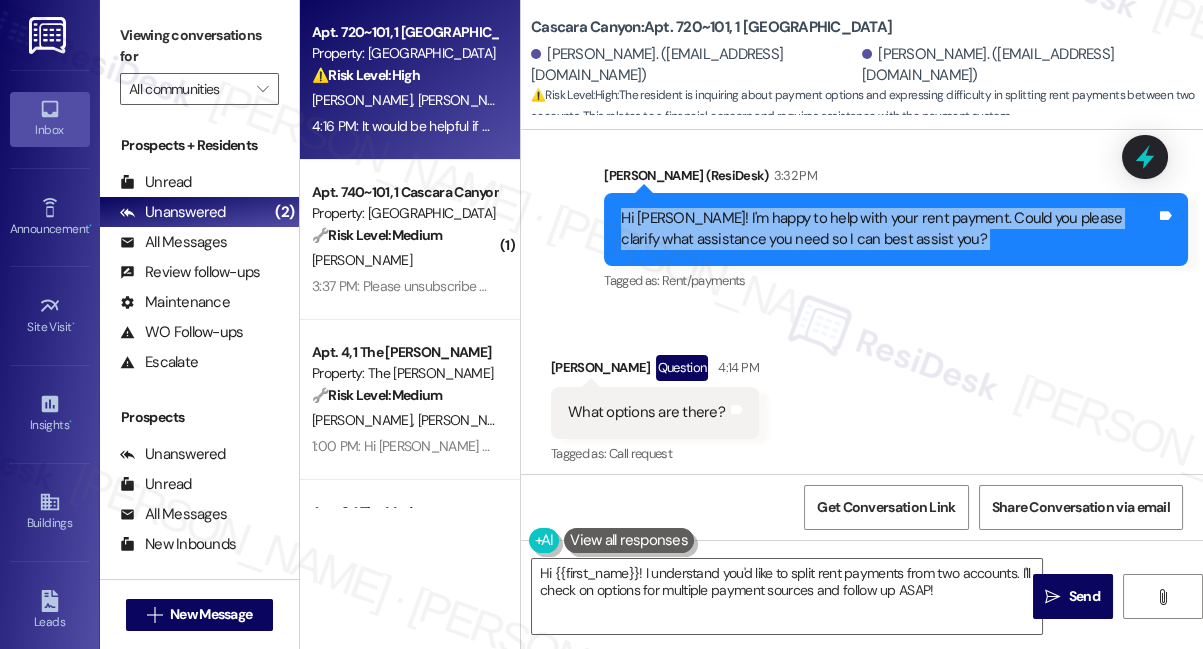 click on "Hi [PERSON_NAME]! I'm happy to help with your rent payment. Could you please clarify what assistance you need so I can best assist you?" at bounding box center [888, 229] 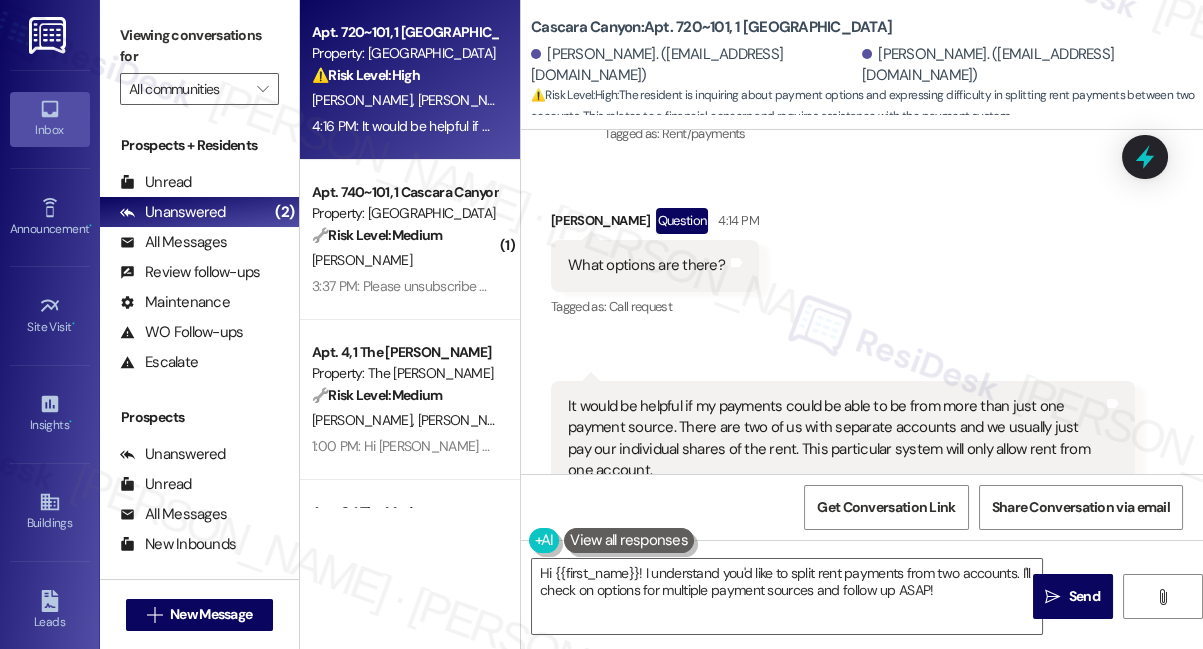 scroll, scrollTop: 1253, scrollLeft: 0, axis: vertical 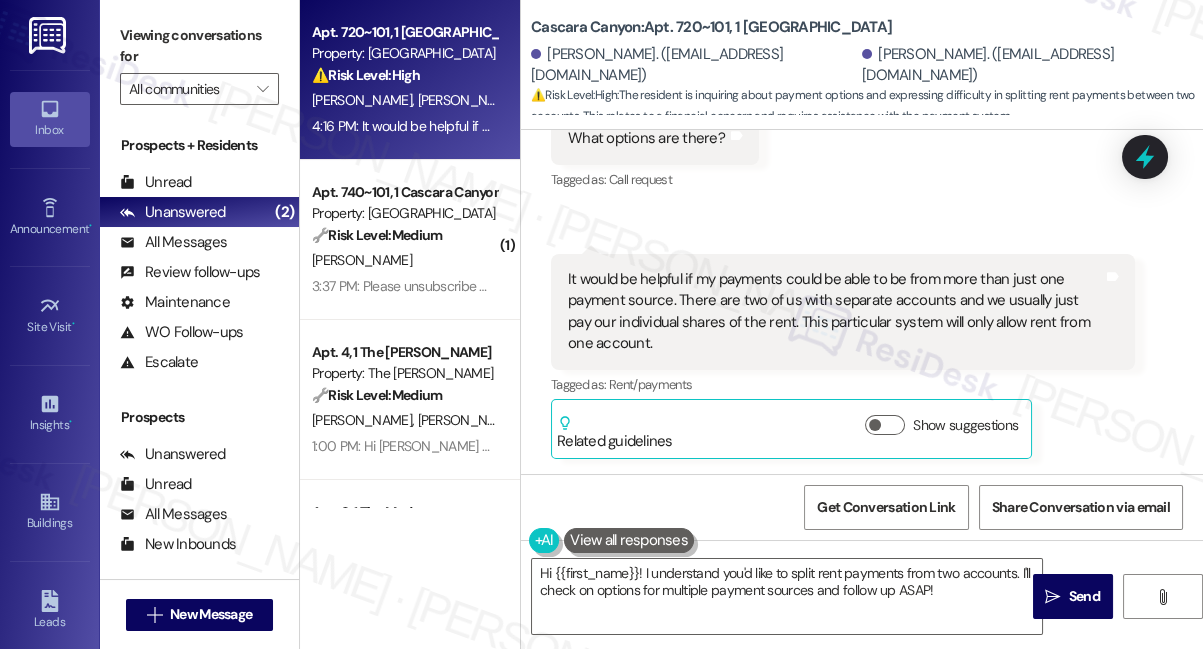 click on "It would be helpful if my payments could be able to be from more than just one payment source. There are two of us with separate accounts and we usually just pay our individual shares of the rent. This particular system will only allow rent from one account." at bounding box center (835, 312) 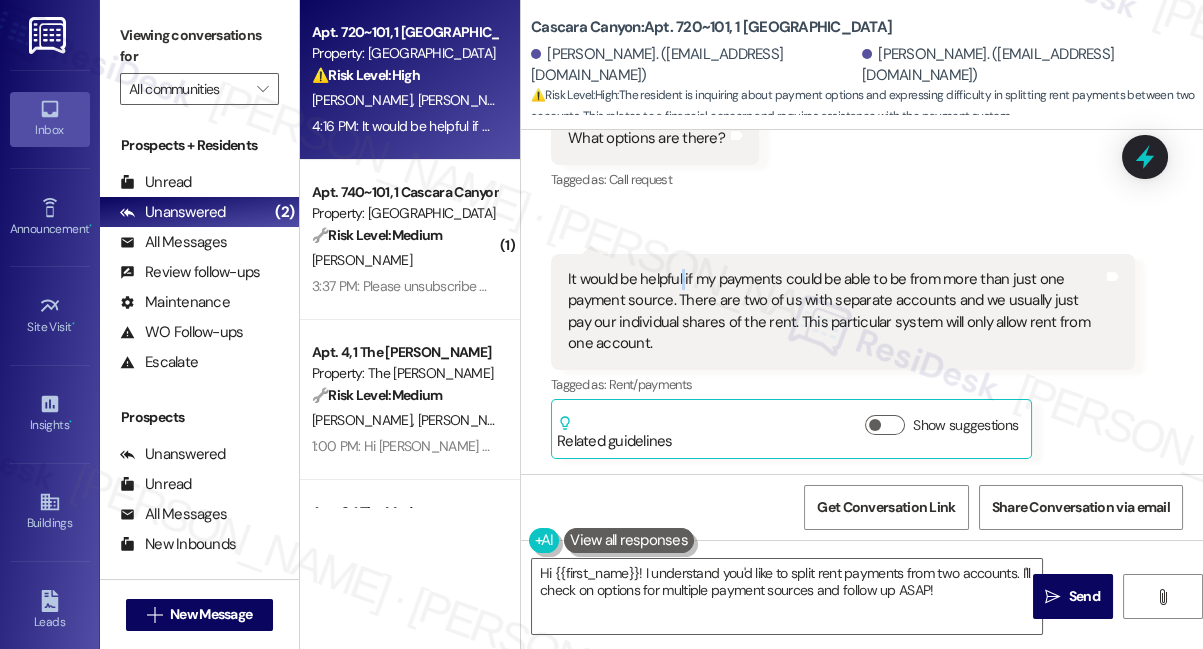 click on "It would be helpful if my payments could be able to be from more than just one payment source. There are two of us with separate accounts and we usually just pay our individual shares of the rent. This particular system will only allow rent from one account." at bounding box center [835, 312] 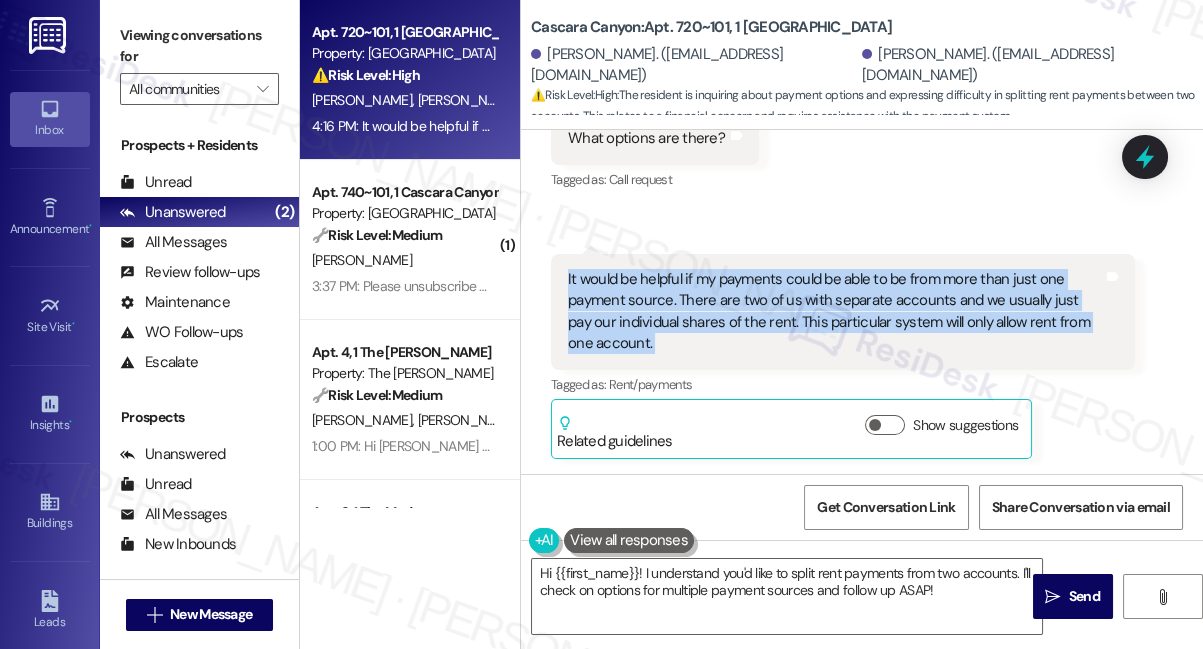 click on "It would be helpful if my payments could be able to be from more than just one payment source. There are two of us with separate accounts and we usually just pay our individual shares of the rent. This particular system will only allow rent from one account." at bounding box center (835, 312) 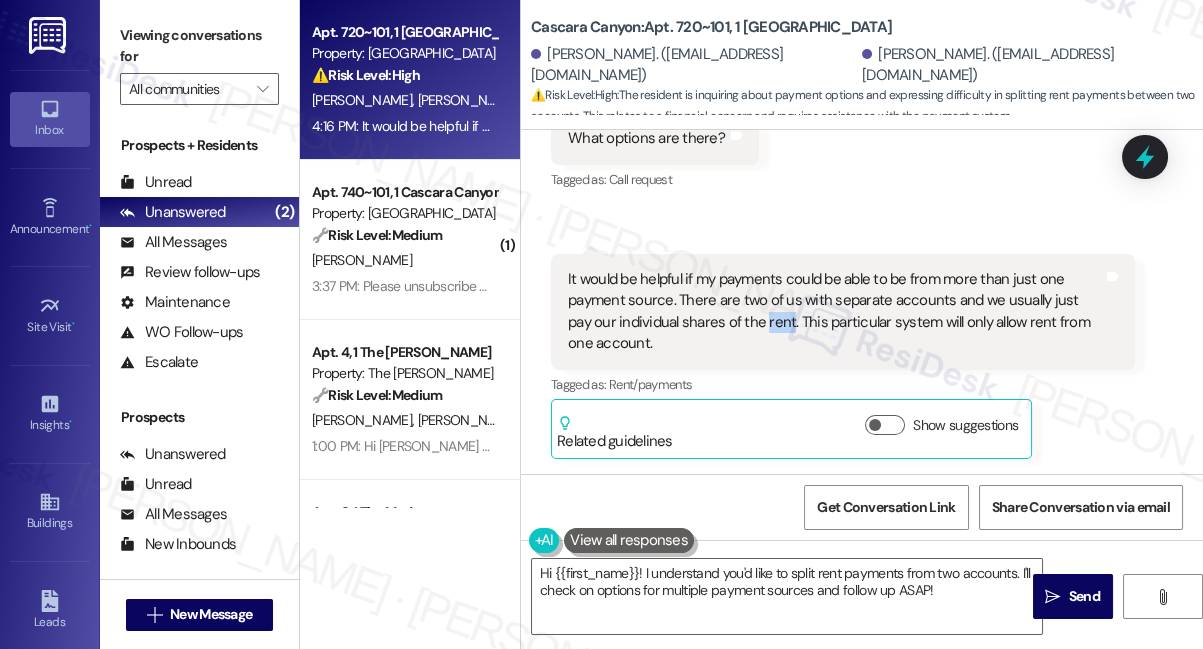 click on "It would be helpful if my payments could be able to be from more than just one payment source. There are two of us with separate accounts and we usually just pay our individual shares of the rent. This particular system will only allow rent from one account." at bounding box center [835, 312] 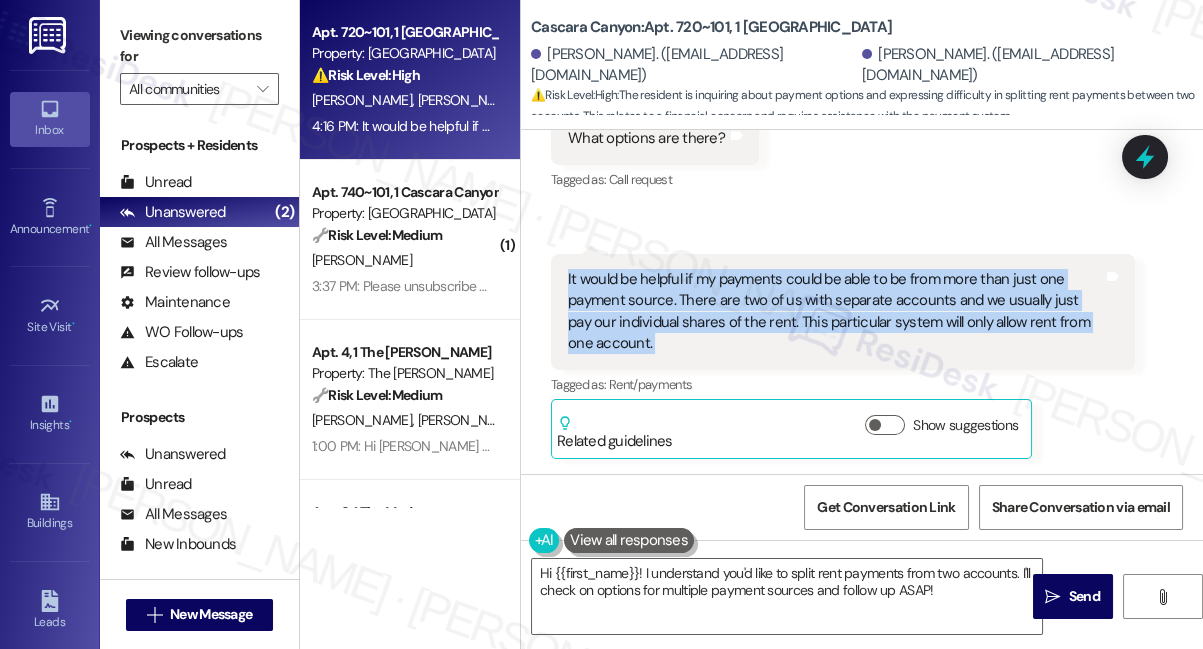 click on "It would be helpful if my payments could be able to be from more than just one payment source. There are two of us with separate accounts and we usually just pay our individual shares of the rent. This particular system will only allow rent from one account." at bounding box center [835, 312] 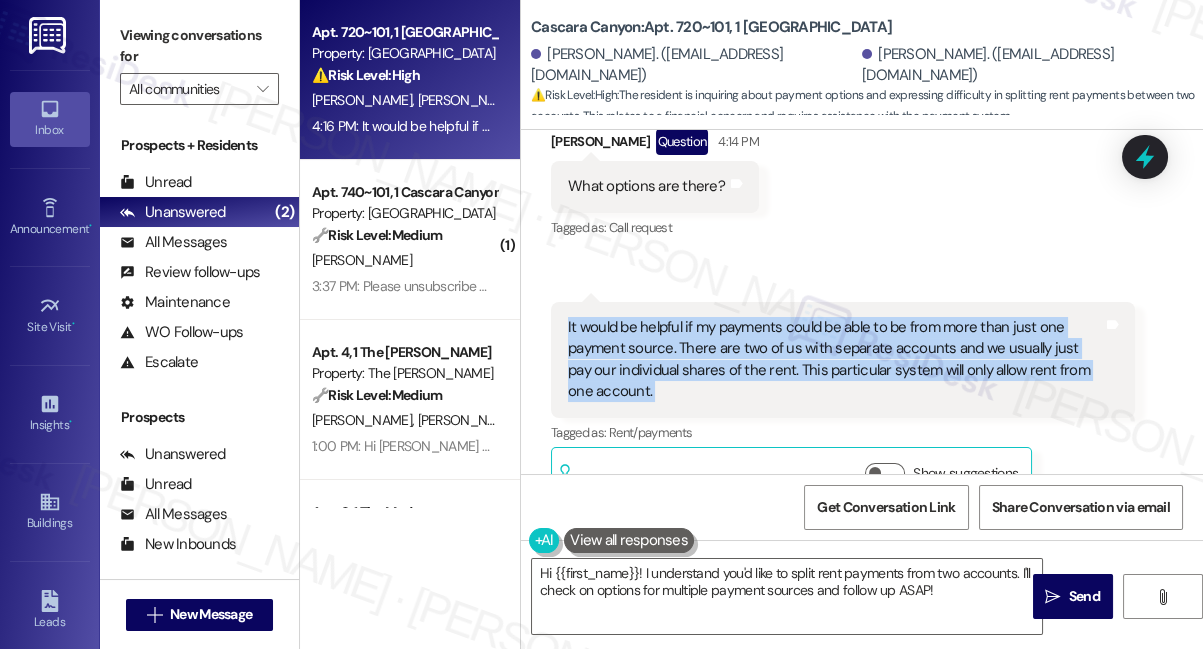 scroll, scrollTop: 1162, scrollLeft: 0, axis: vertical 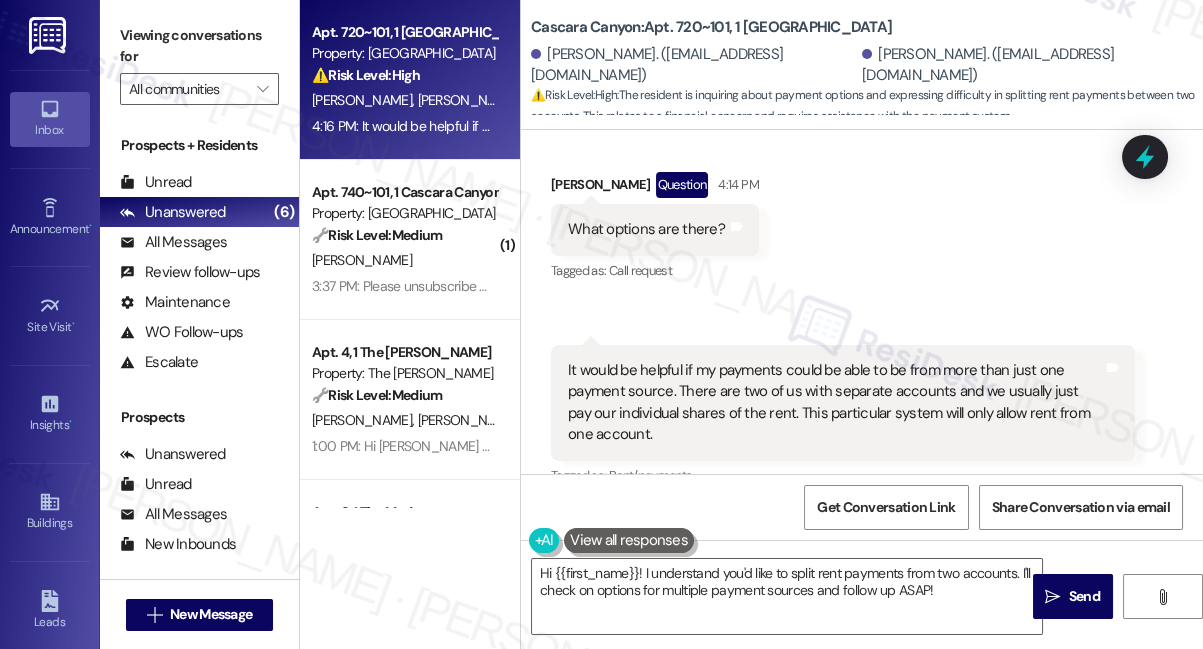 click on "Viewing conversations for" at bounding box center (199, 46) 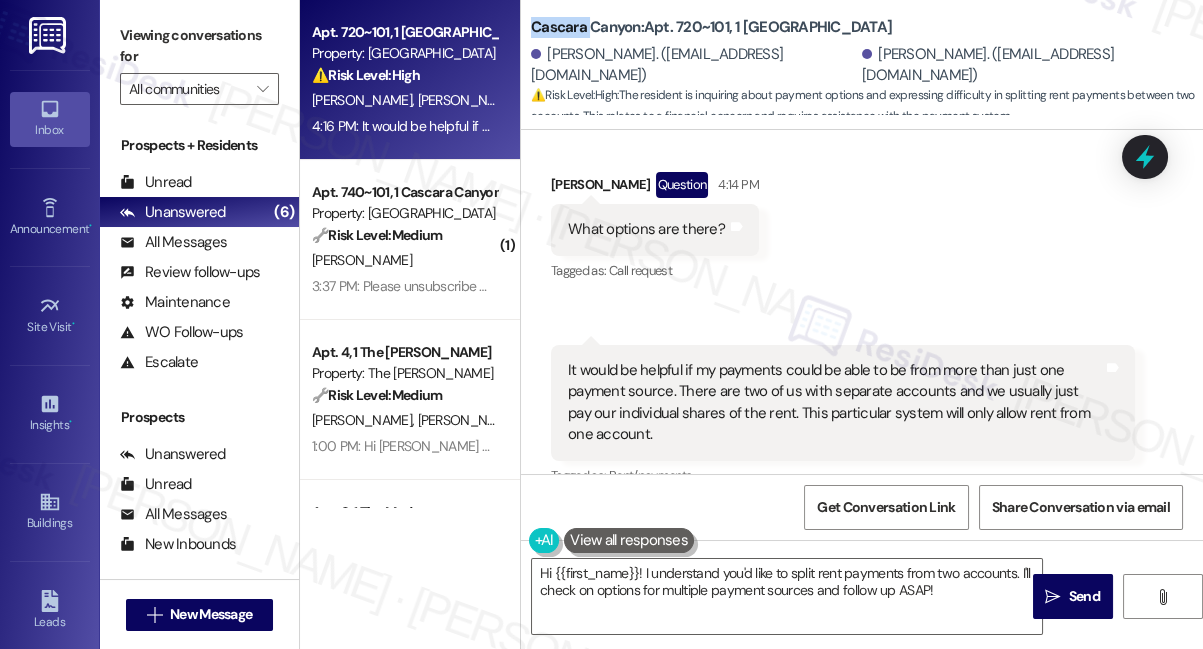 click on "Cascara Canyon:  Apt. 720~101, 1 [GEOGRAPHIC_DATA]" at bounding box center (711, 27) 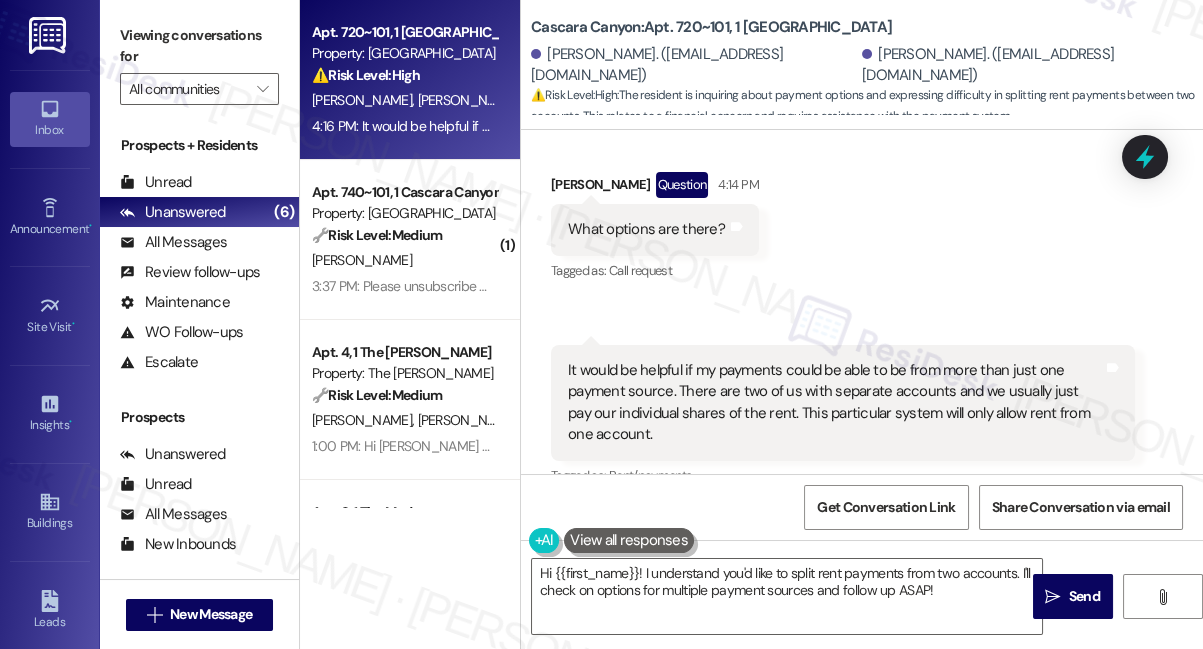 click on "Viewing conversations for" at bounding box center [199, 46] 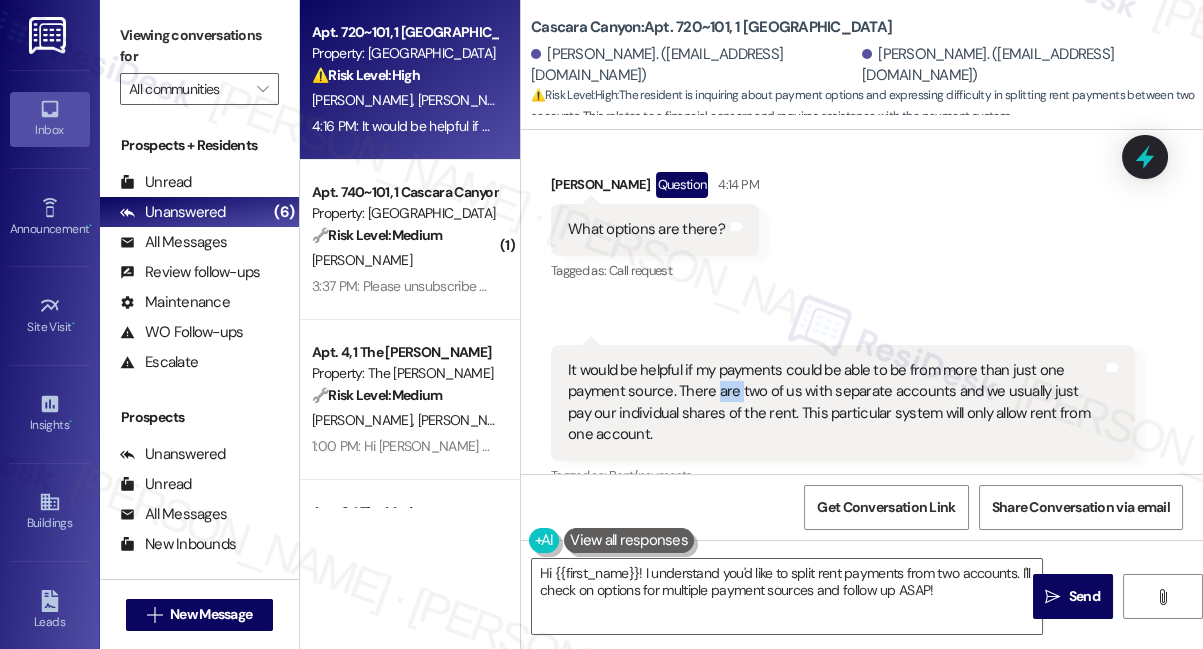 click on "It would be helpful if my payments could be able to be from more than just one payment source. There are two of us with separate accounts and we usually just pay our individual shares of the rent. This particular system will only allow rent from one account." at bounding box center [835, 403] 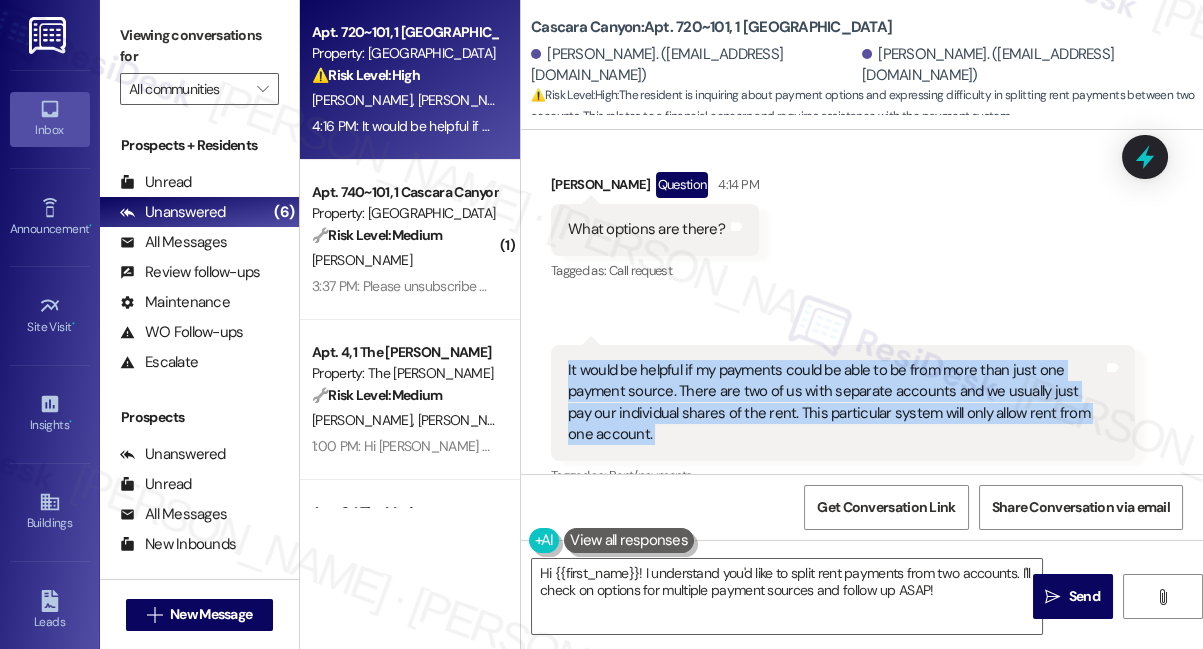 click on "It would be helpful if my payments could be able to be from more than just one payment source. There are two of us with separate accounts and we usually just pay our individual shares of the rent. This particular system will only allow rent from one account." at bounding box center (835, 403) 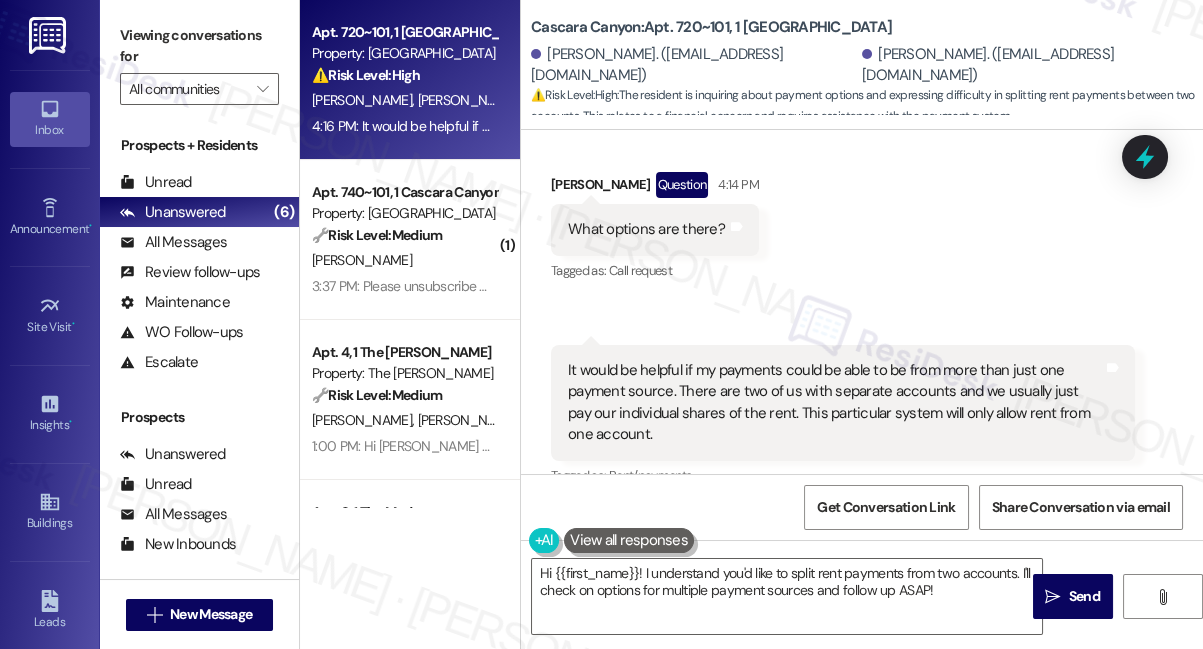 click on "What options are there?" at bounding box center (646, 229) 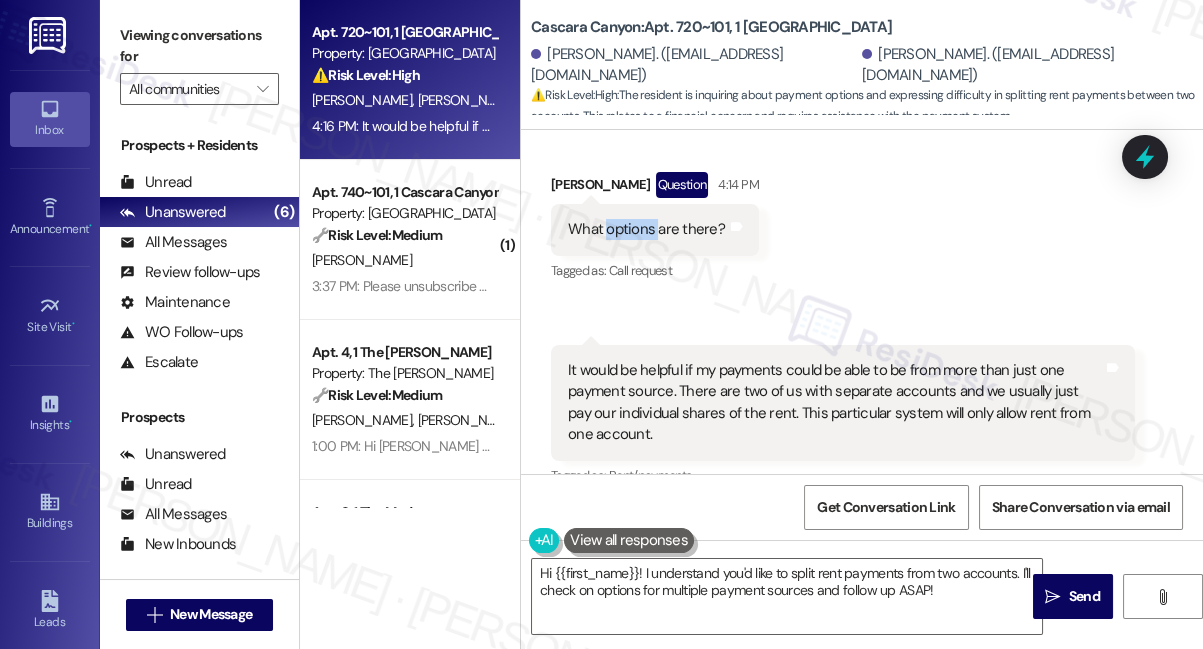 click on "What options are there?" at bounding box center [646, 229] 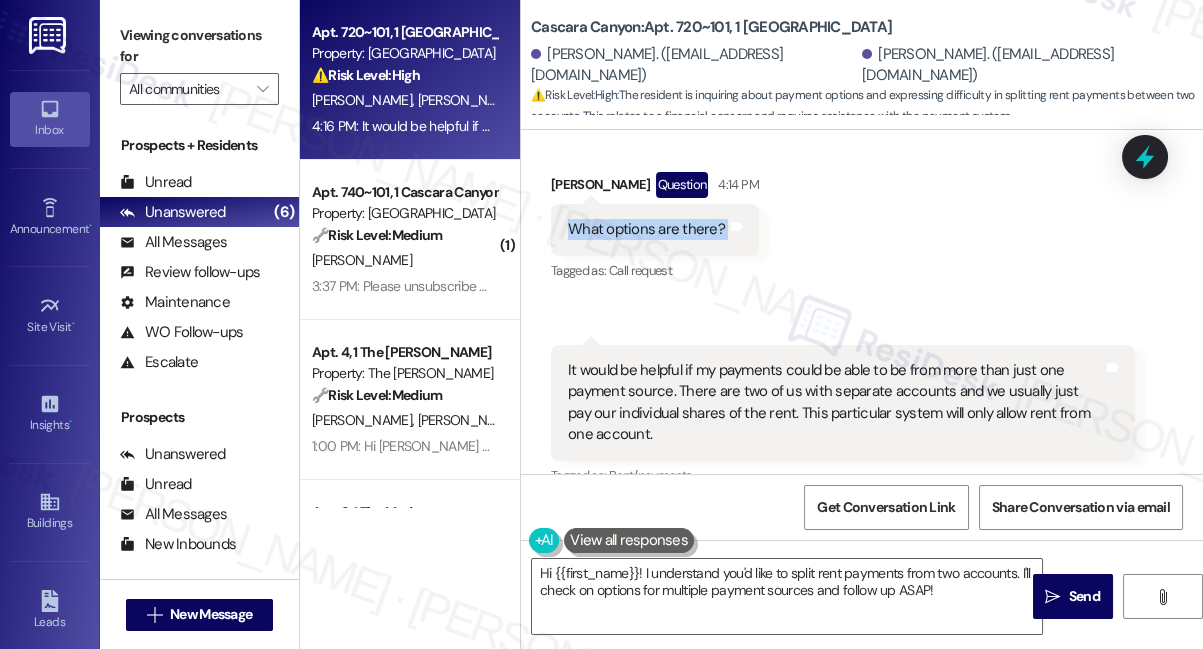click on "What options are there?" at bounding box center [646, 229] 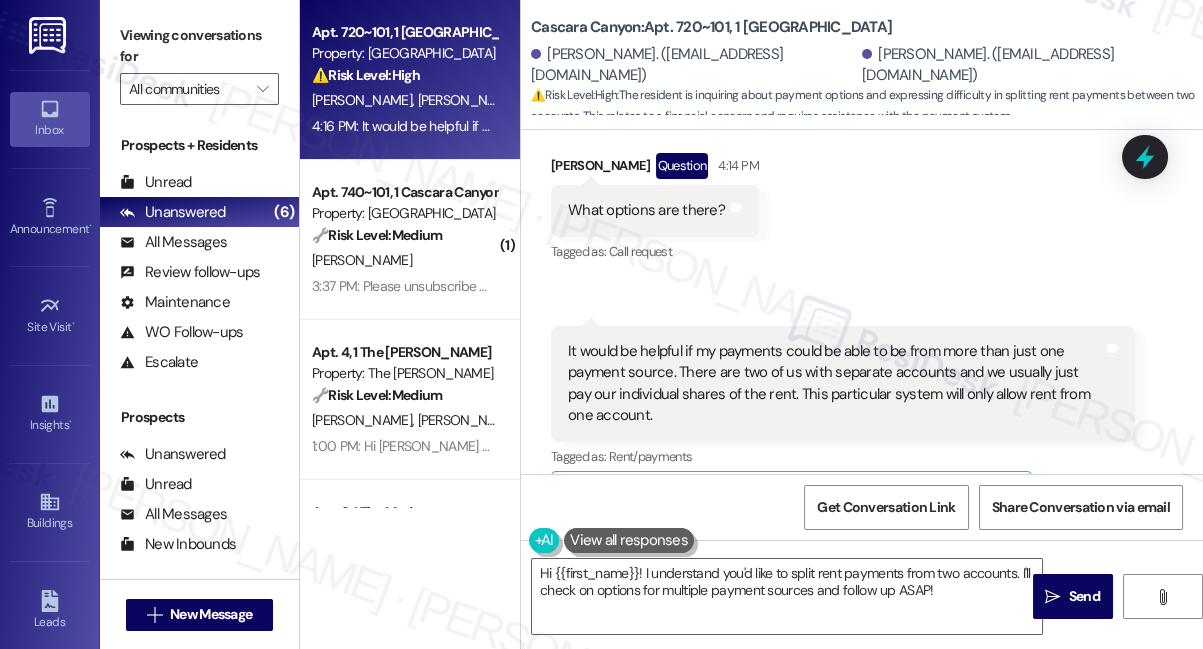 scroll, scrollTop: 1253, scrollLeft: 0, axis: vertical 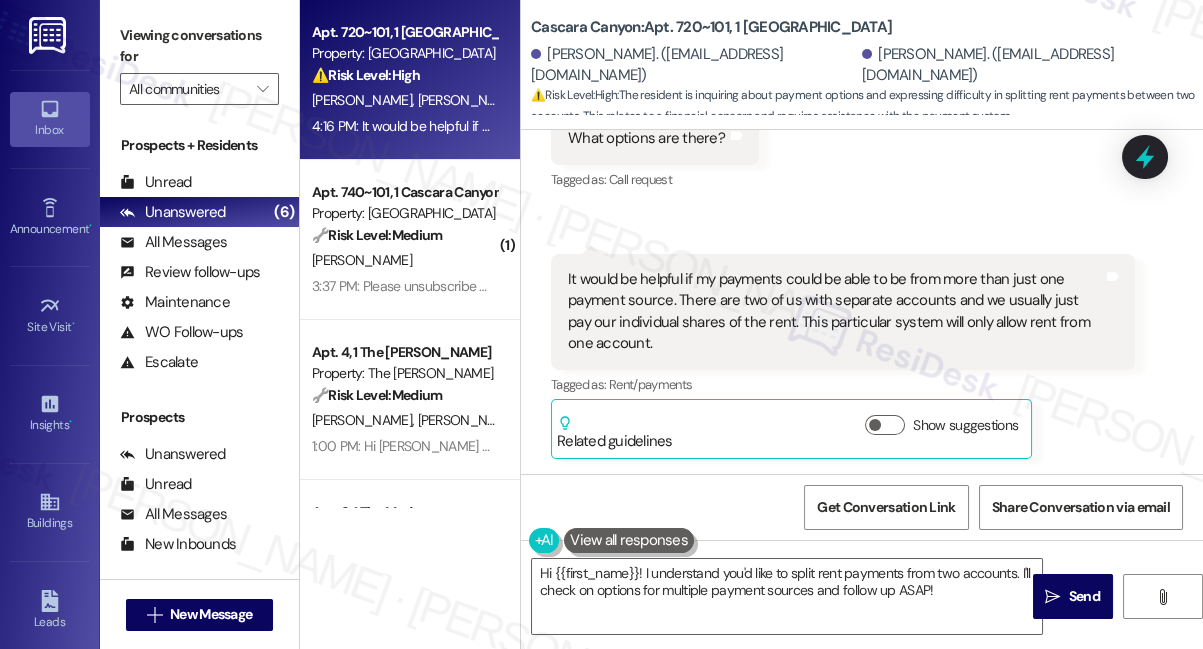 click on "Viewing conversations for" at bounding box center [199, 46] 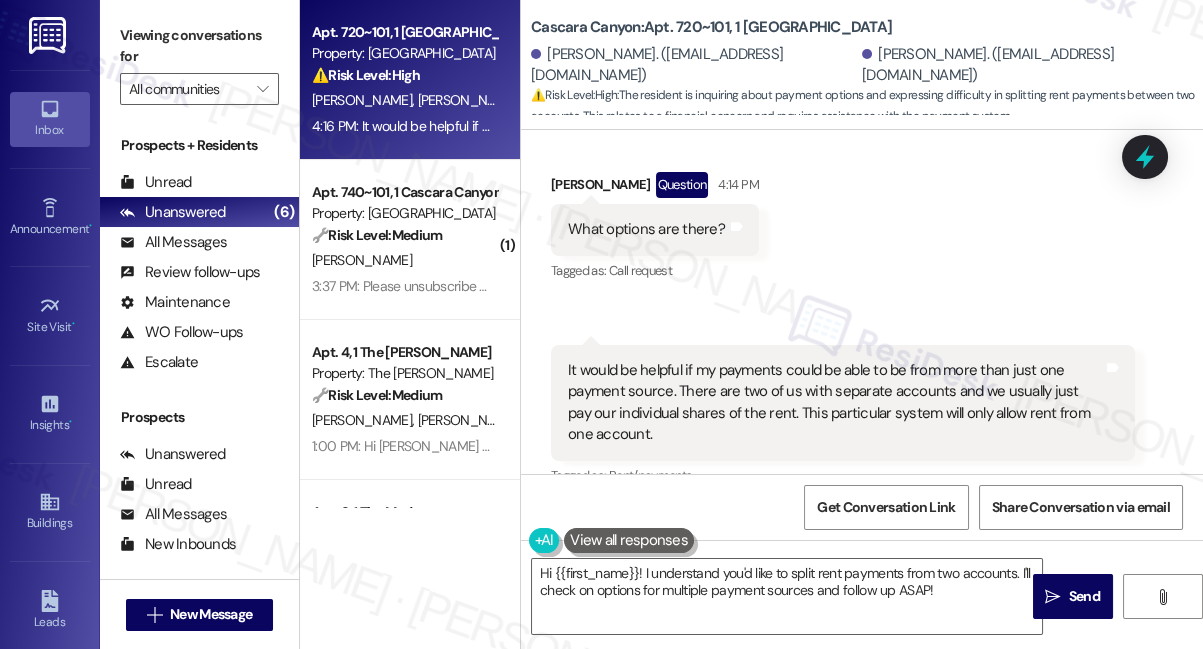 click on "What options are there?" at bounding box center [646, 229] 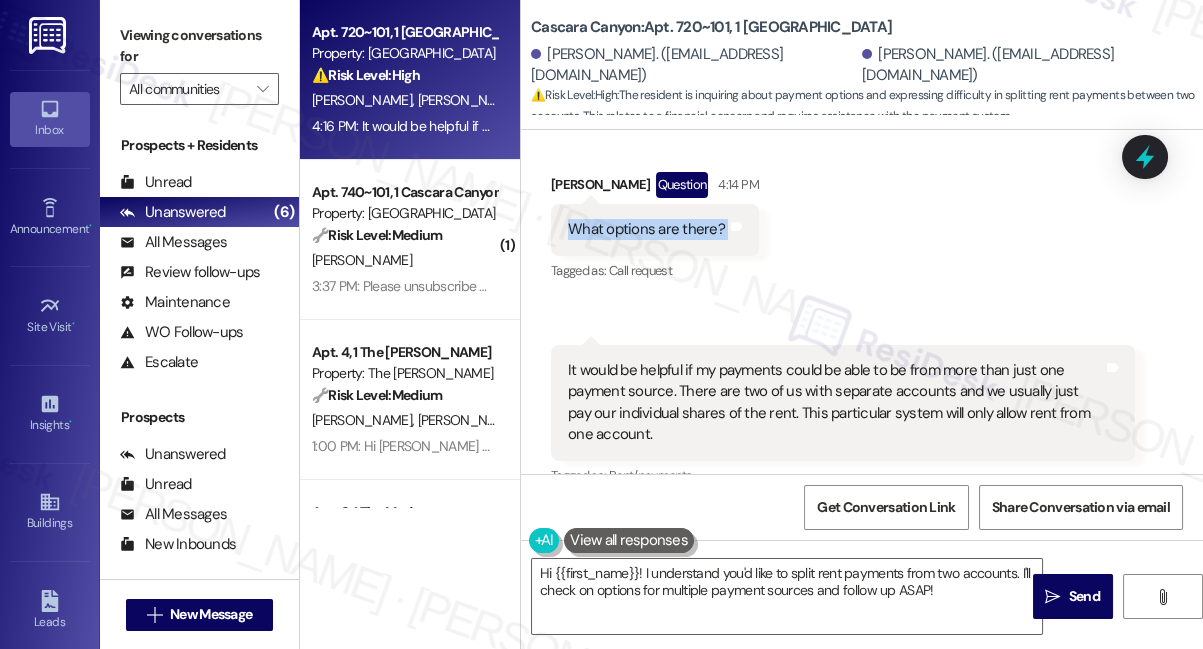click on "What options are there?" at bounding box center [646, 229] 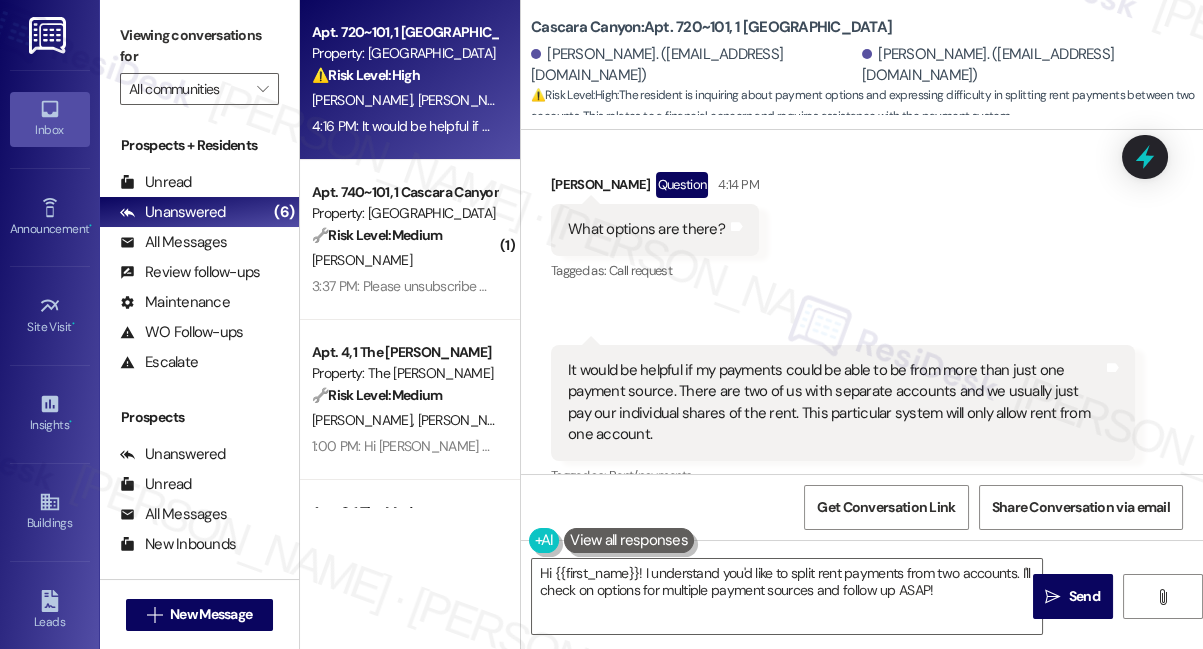 click on "Viewing conversations for" at bounding box center [199, 46] 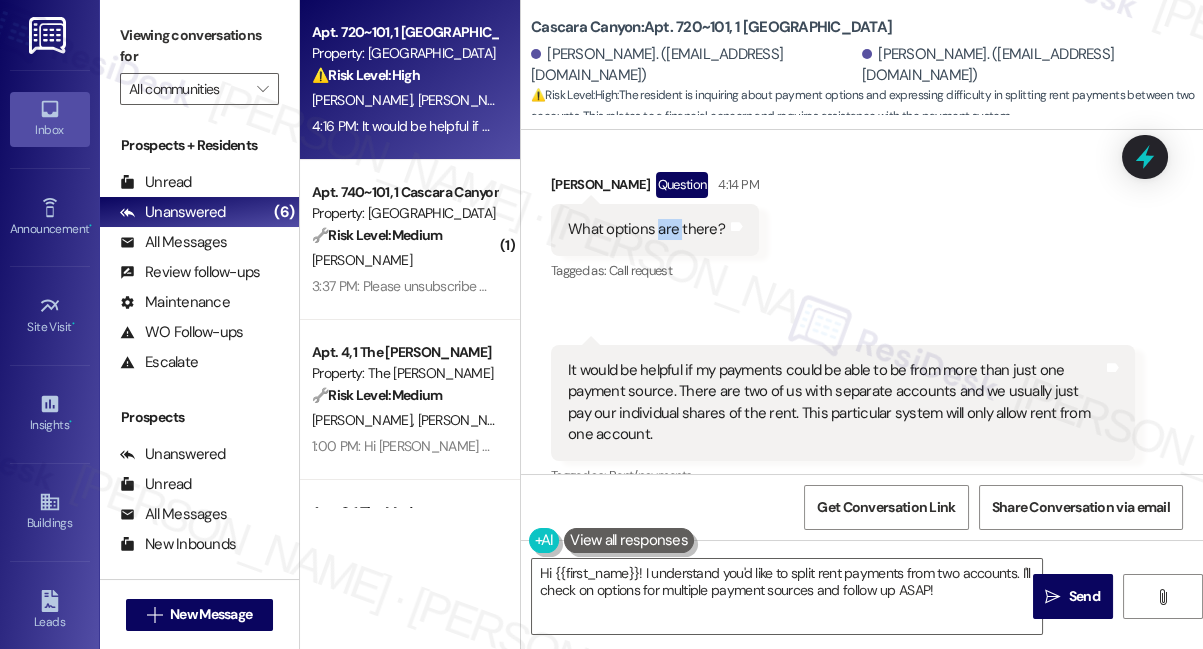 click on "What options are there? Tags and notes" at bounding box center [655, 229] 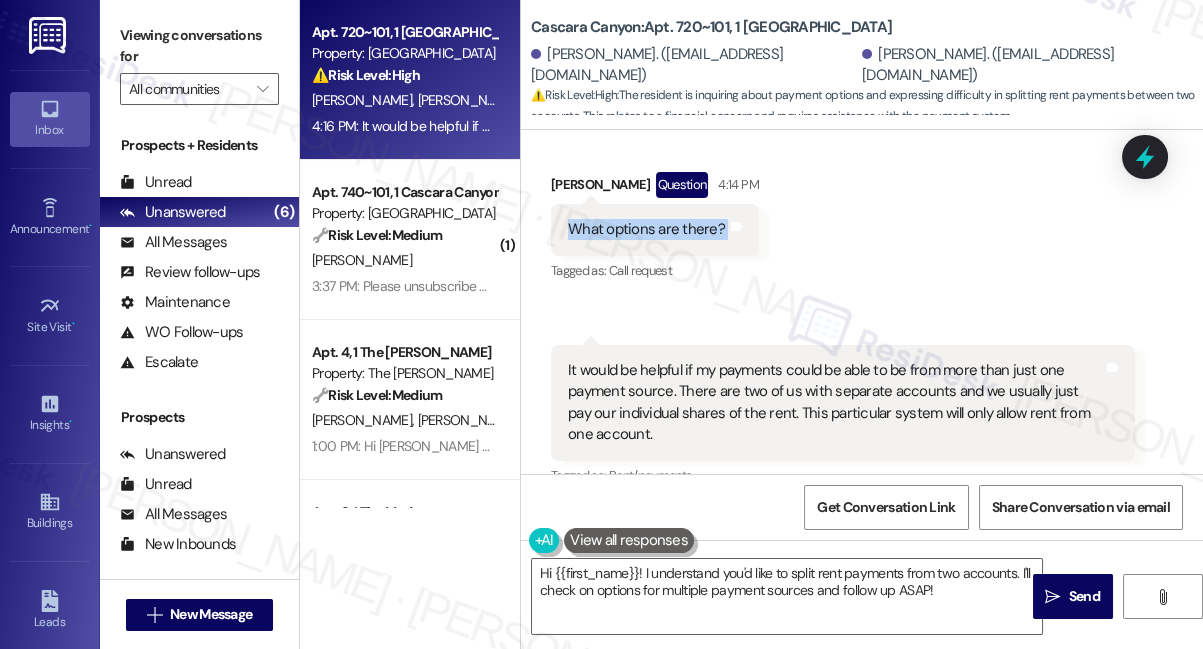 click on "What options are there? Tags and notes" at bounding box center [655, 229] 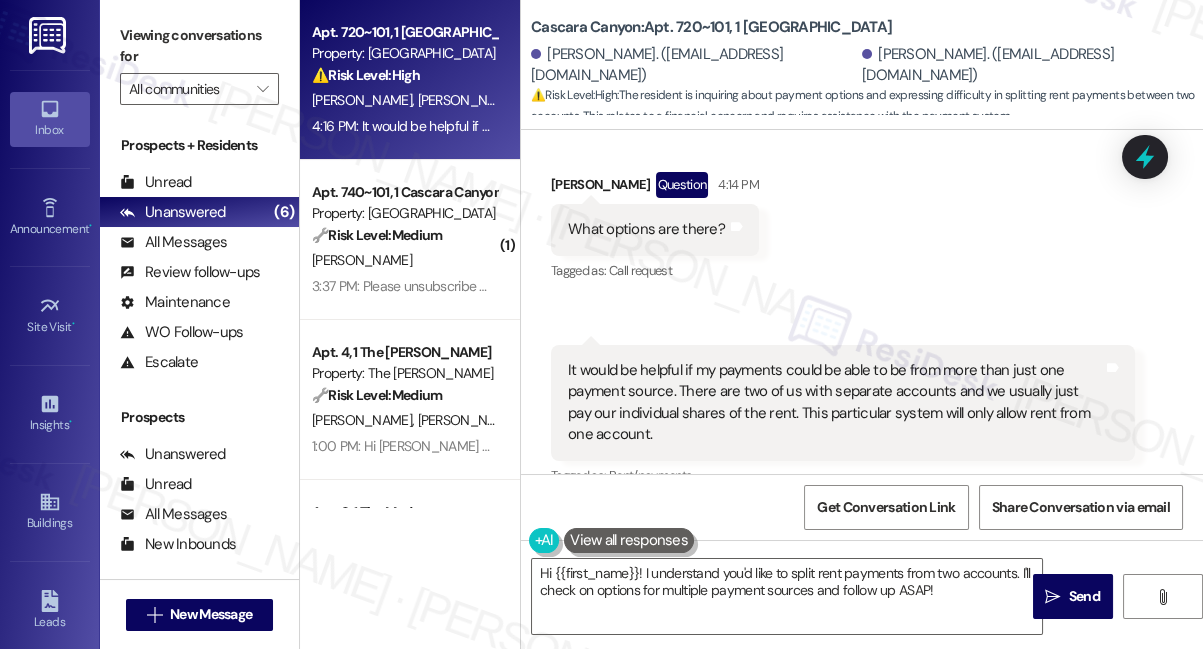 click on "Viewing conversations for" at bounding box center [199, 46] 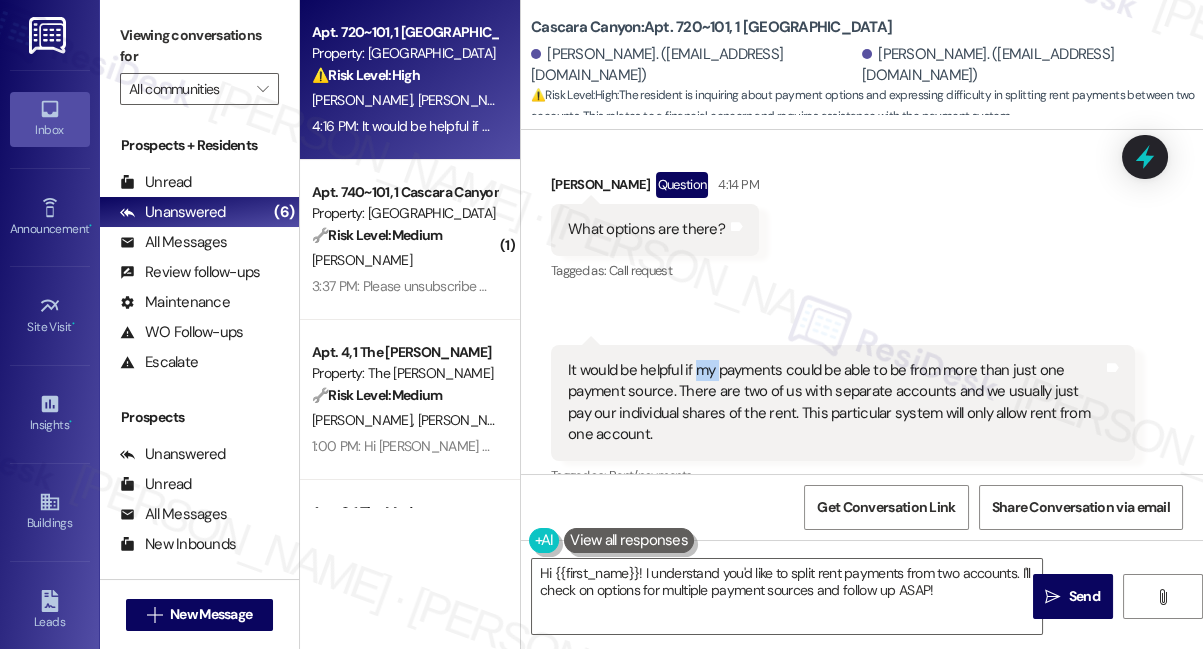 click on "It would be helpful if my payments could be able to be from more than just one payment source. There are two of us with separate accounts and we usually just pay our individual shares of the rent. This particular system will only allow rent from one account." at bounding box center [835, 403] 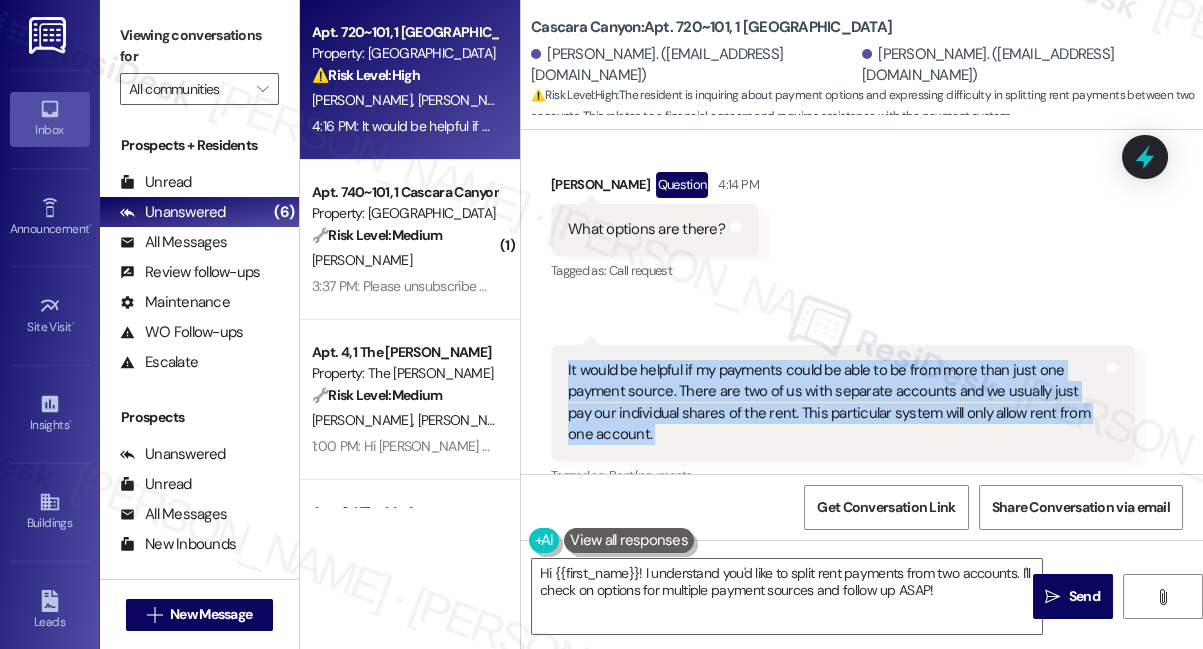 click on "It would be helpful if my payments could be able to be from more than just one payment source. There are two of us with separate accounts and we usually just pay our individual shares of the rent. This particular system will only allow rent from one account." at bounding box center [835, 403] 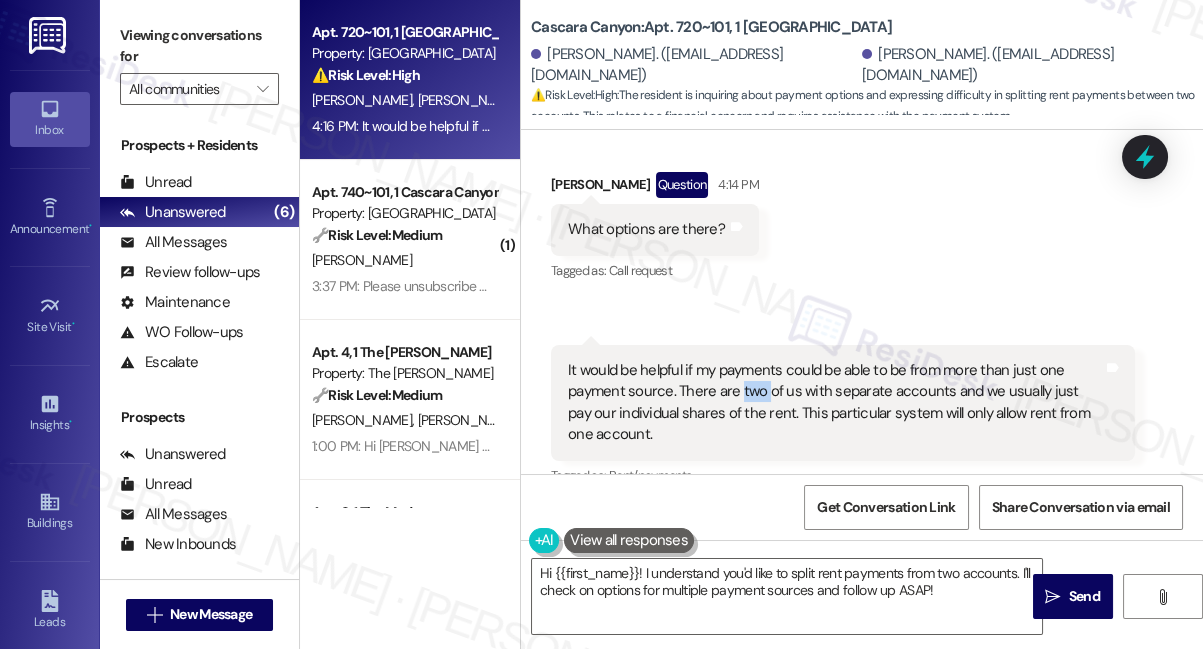 click on "It would be helpful if my payments could be able to be from more than just one payment source. There are two of us with separate accounts and we usually just pay our individual shares of the rent. This particular system will only allow rent from one account." at bounding box center (835, 403) 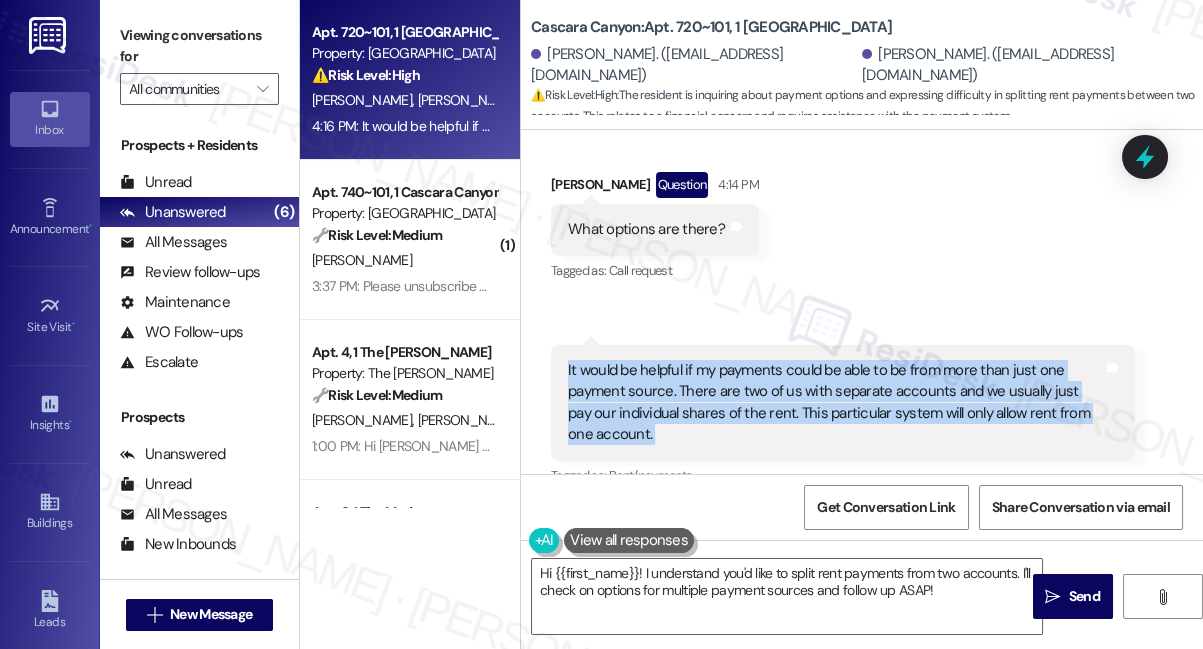 click on "It would be helpful if my payments could be able to be from more than just one payment source. There are two of us with separate accounts and we usually just pay our individual shares of the rent. This particular system will only allow rent from one account." at bounding box center (835, 403) 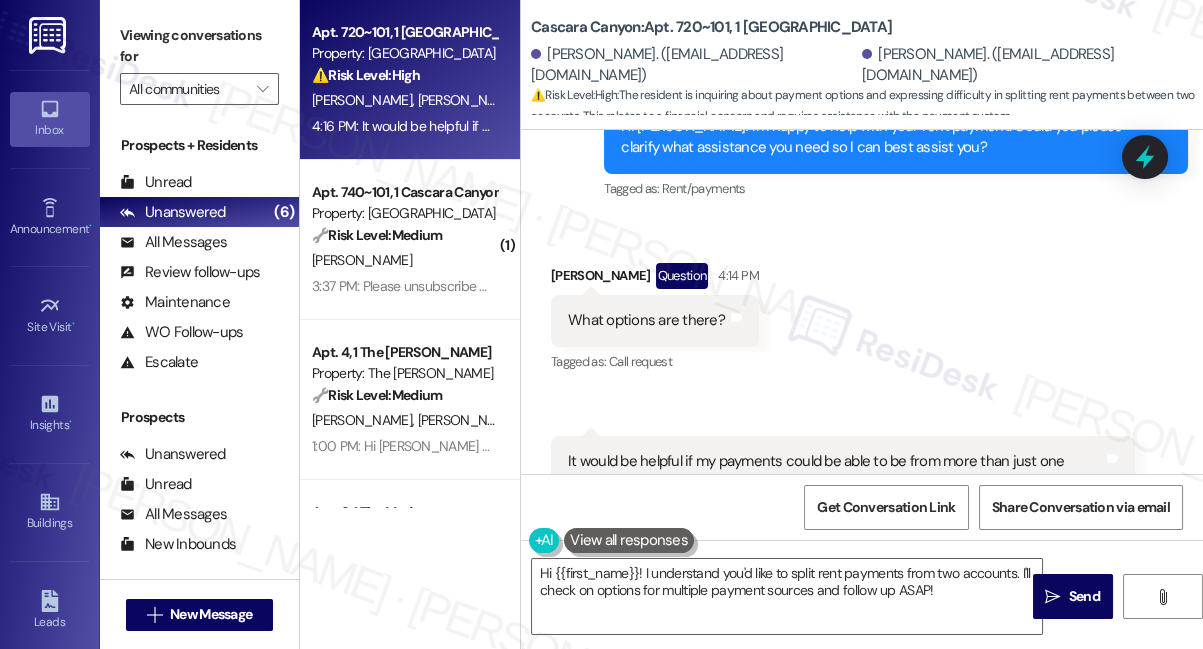 click on "[PERSON_NAME] Question 4:14 PM" at bounding box center [655, 279] 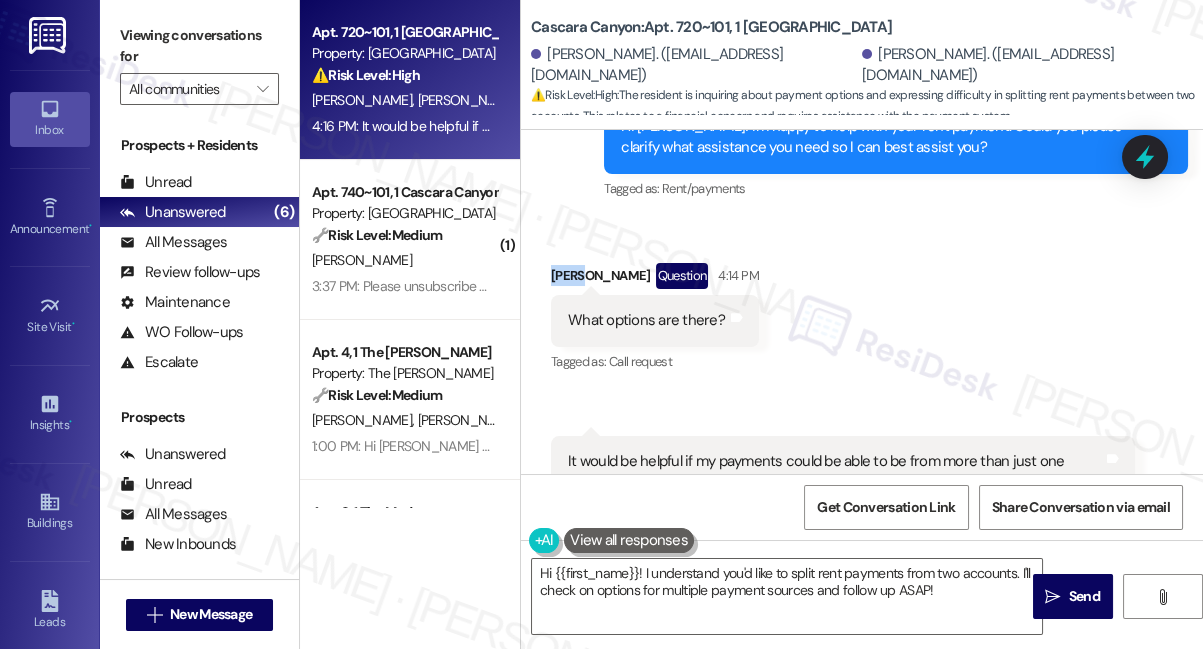 click on "[PERSON_NAME] Question 4:14 PM" at bounding box center (655, 279) 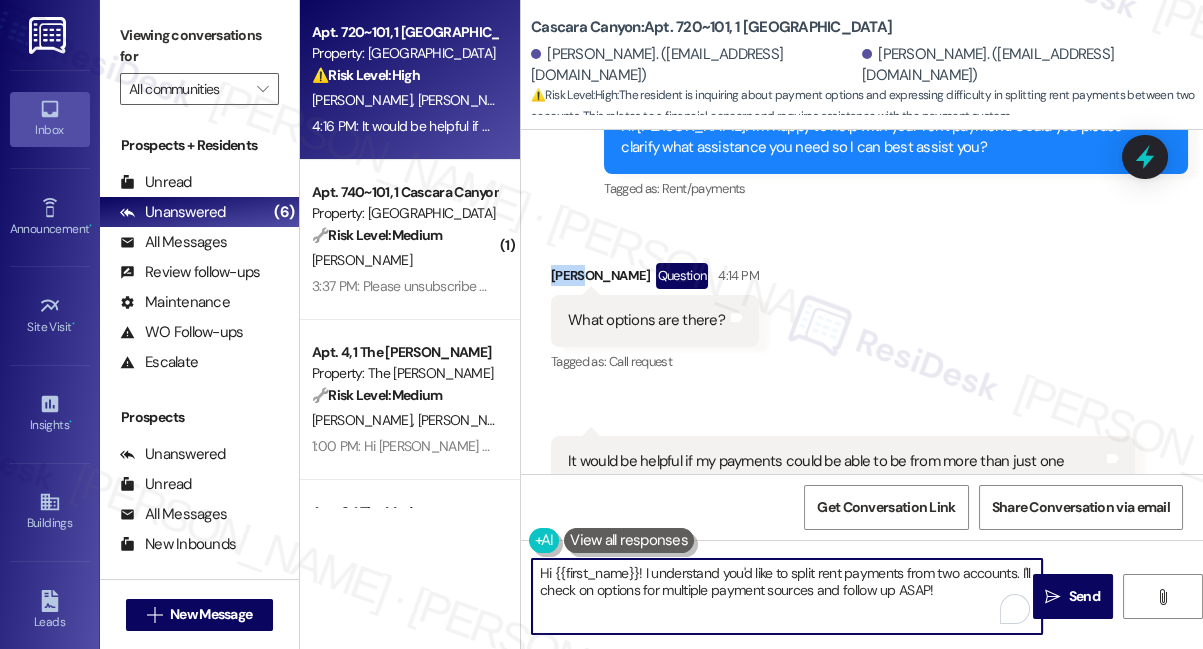 drag, startPoint x: 642, startPoint y: 571, endPoint x: 466, endPoint y: 555, distance: 176.72577 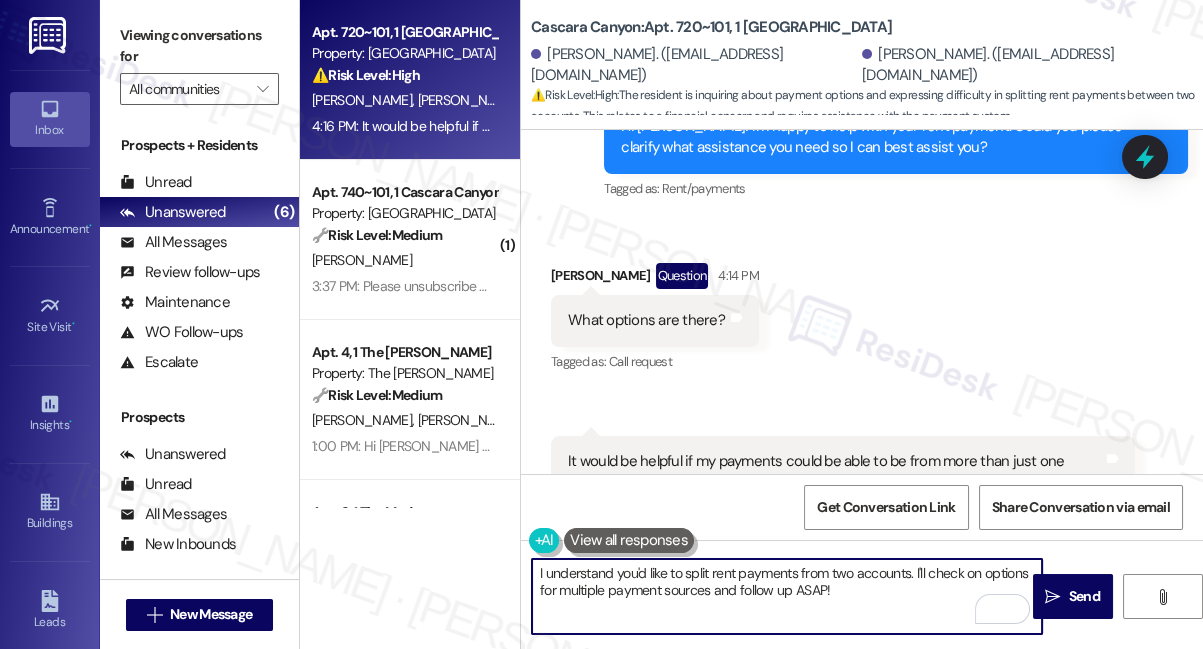 drag, startPoint x: 866, startPoint y: 593, endPoint x: 859, endPoint y: 582, distance: 13.038404 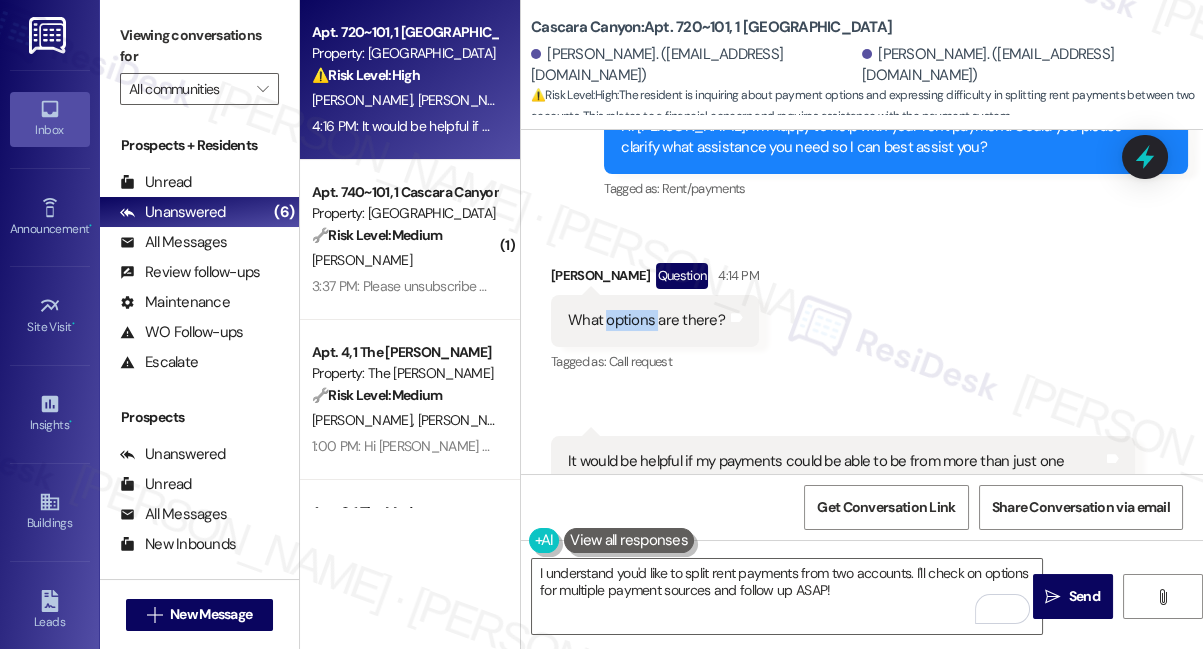 click on "What options are there?" at bounding box center (646, 320) 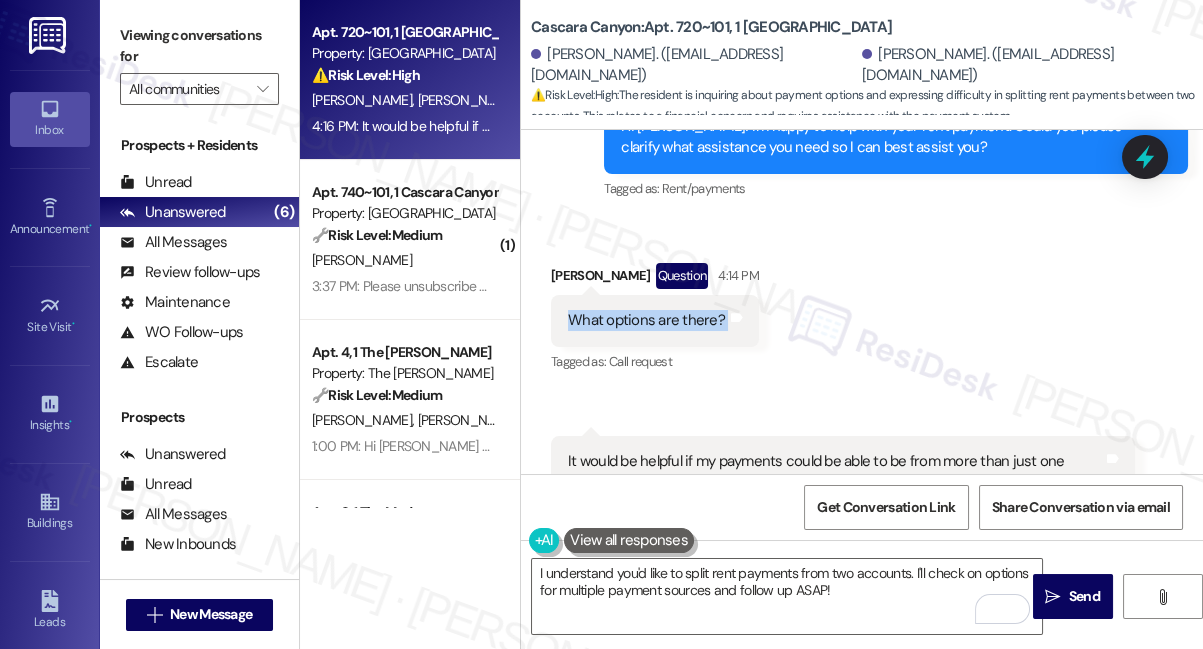 click on "What options are there?" at bounding box center (646, 320) 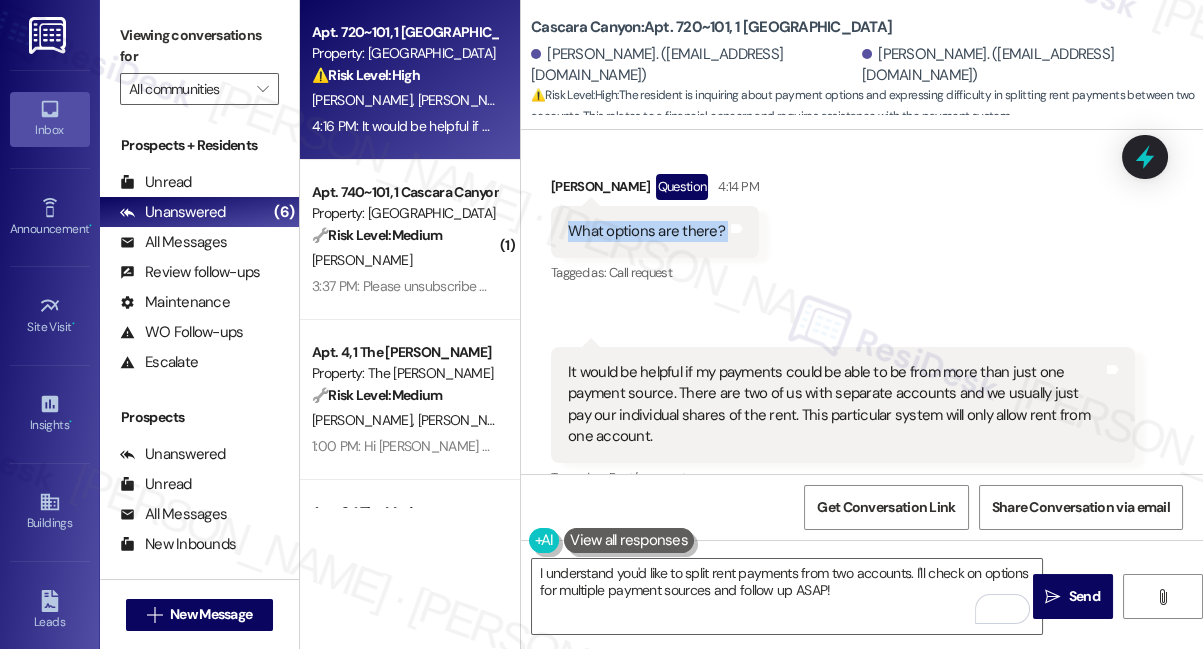 scroll, scrollTop: 1253, scrollLeft: 0, axis: vertical 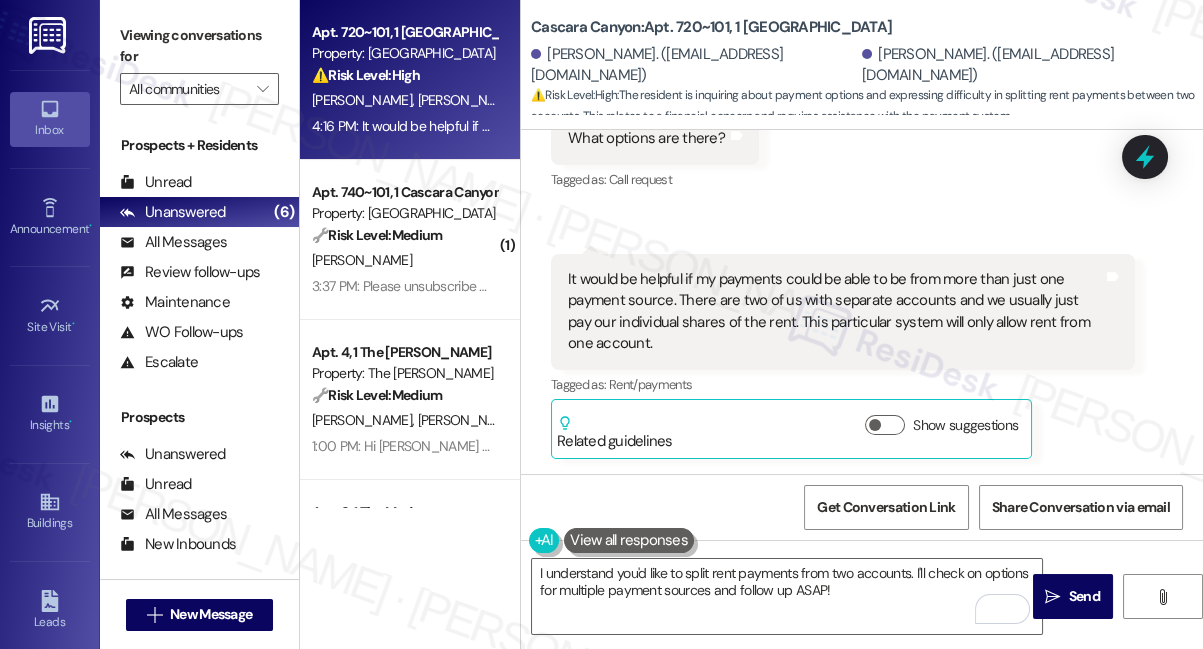 click on "It would be helpful if my payments could be able to be from more than just one payment source. There are two of us with separate accounts and we usually just pay our individual shares of the rent. This particular system will only allow rent from one account." at bounding box center (835, 312) 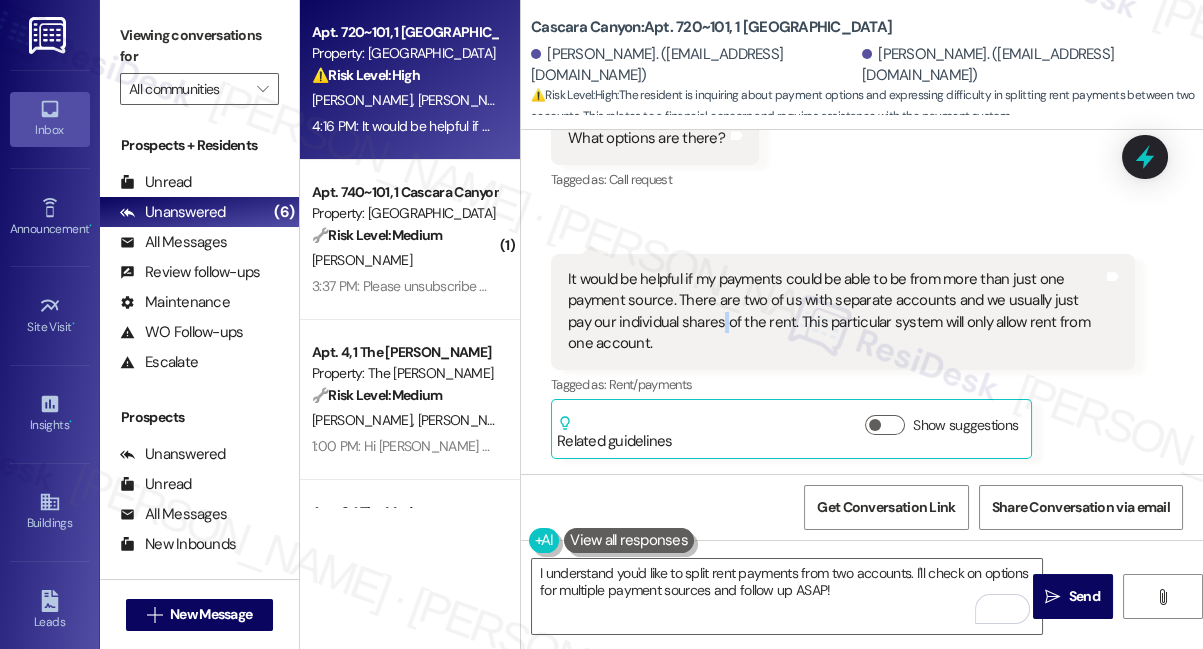 click on "It would be helpful if my payments could be able to be from more than just one payment source. There are two of us with separate accounts and we usually just pay our individual shares of the rent. This particular system will only allow rent from one account." at bounding box center (835, 312) 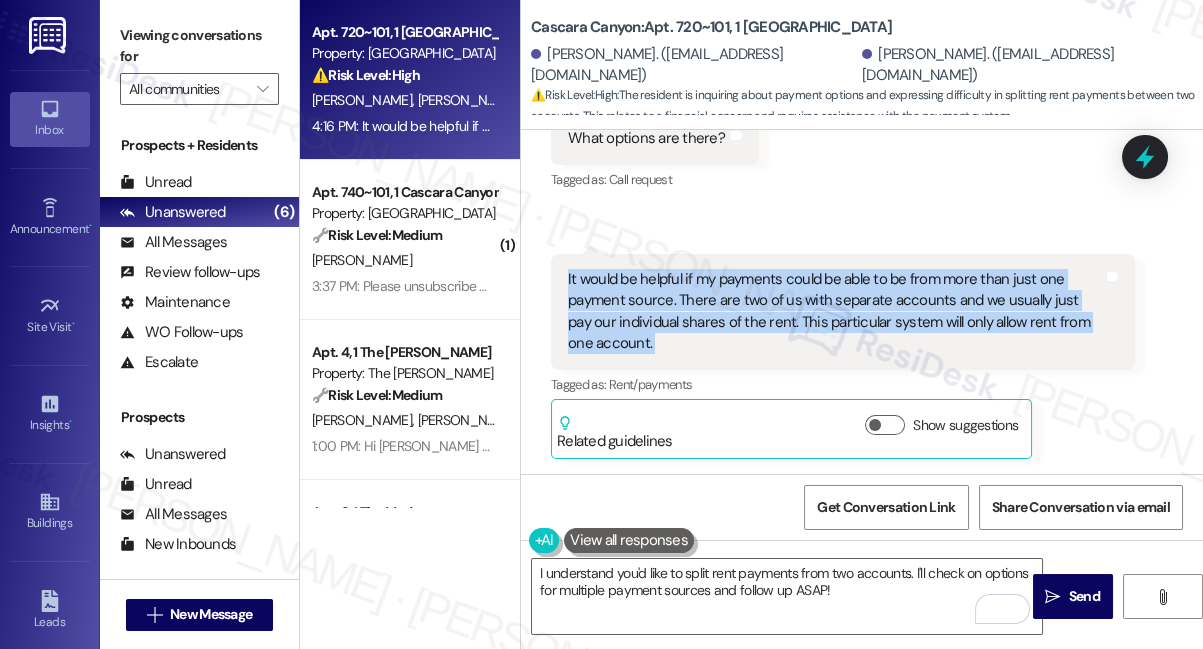 click on "It would be helpful if my payments could be able to be from more than just one payment source. There are two of us with separate accounts and we usually just pay our individual shares of the rent. This particular system will only allow rent from one account." at bounding box center (835, 312) 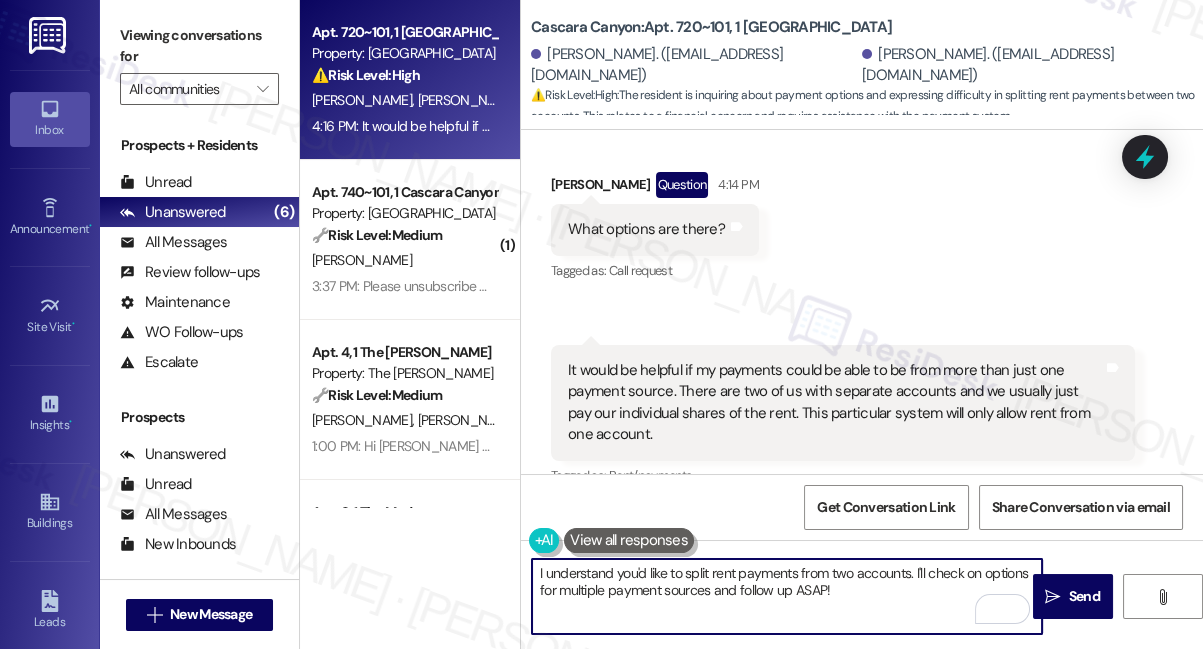 click on "I understand you'd like to split rent payments from two accounts. I'll check on options for multiple payment sources and follow up ASAP!" at bounding box center [787, 596] 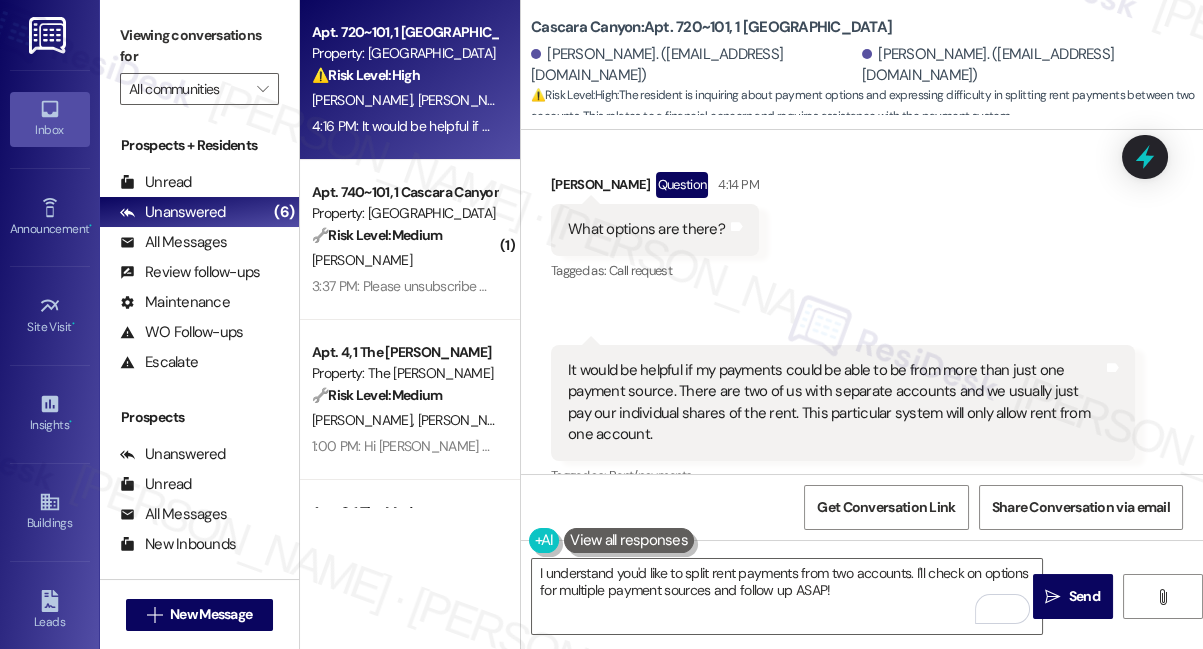 click on "Received via SMS [PERSON_NAME] Question 4:14 PM What options are there? Tags and notes Tagged as:   Call request Click to highlight conversations about Call request Received via SMS 4:16 PM [PERSON_NAME] 4:16 PM It would be helpful if my payments could be able to be from more than just one payment source. There are two of us with separate accounts and we usually just pay our individual shares of the rent. This particular system will only allow rent from one account. Tags and notes Tagged as:   Rent/payments Click to highlight conversations about Rent/payments  Related guidelines Show suggestions" at bounding box center (862, 345) 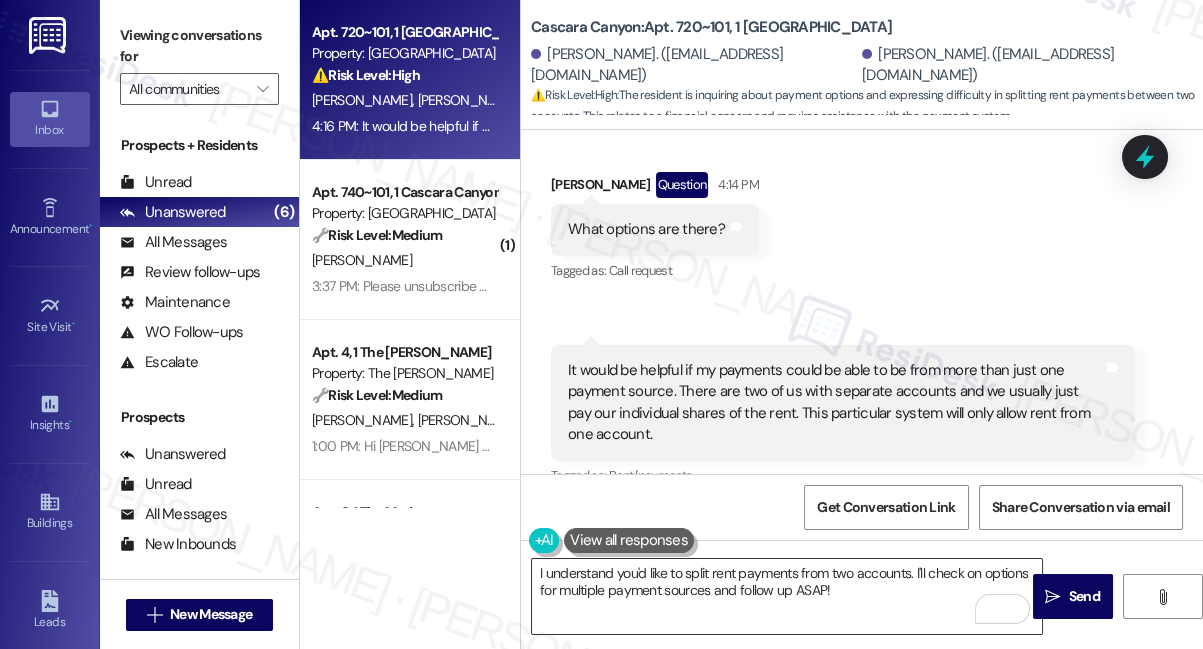 click on "I understand you'd like to split rent payments from two accounts. I'll check on options for multiple payment sources and follow up ASAP!" at bounding box center (787, 596) 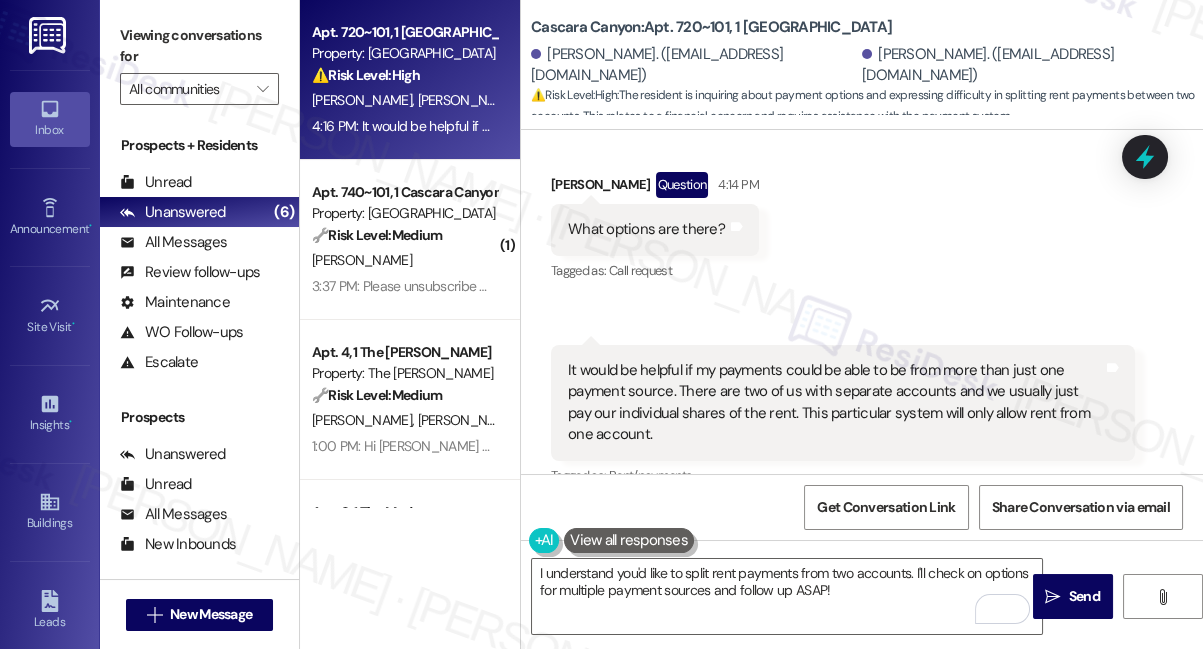 click on "Cascara Canyon:  Apt. 720~101, 1 [GEOGRAPHIC_DATA]" at bounding box center [711, 27] 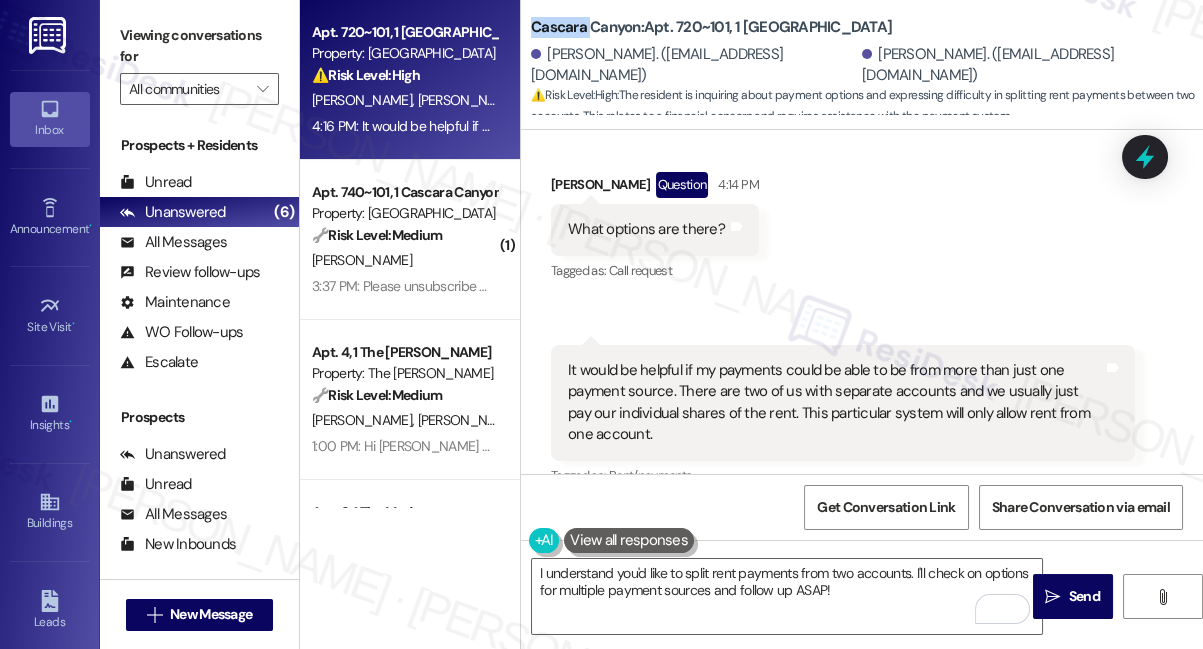 click on "Cascara Canyon:  Apt. 720~101, 1 [GEOGRAPHIC_DATA]" at bounding box center [711, 27] 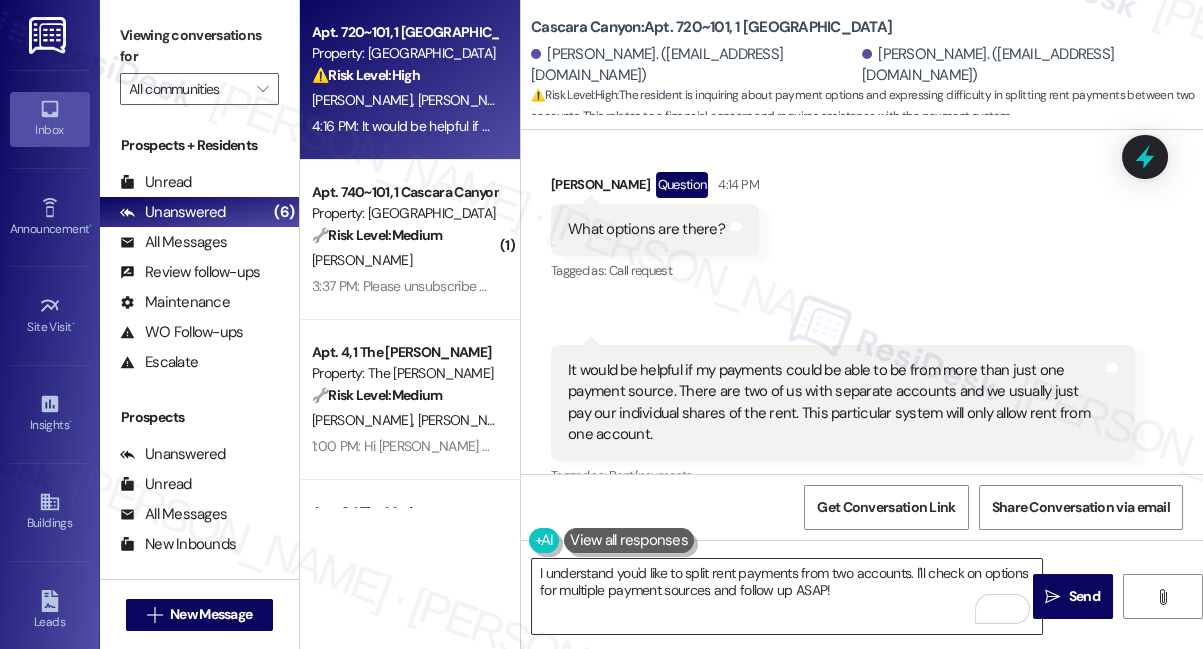 click on "I understand you'd like to split rent payments from two accounts. I'll check on options for multiple payment sources and follow up ASAP!" at bounding box center (787, 596) 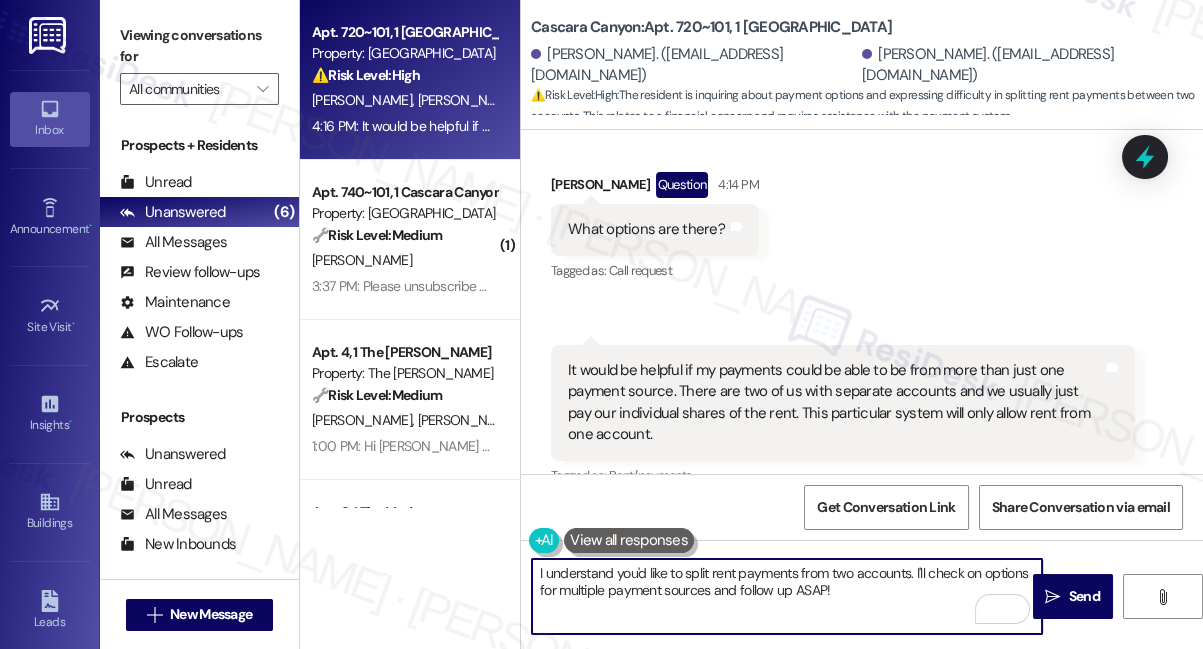 click on "I understand you'd like to split rent payments from two accounts. I'll check on options for multiple payment sources and follow up ASAP!" at bounding box center (787, 596) 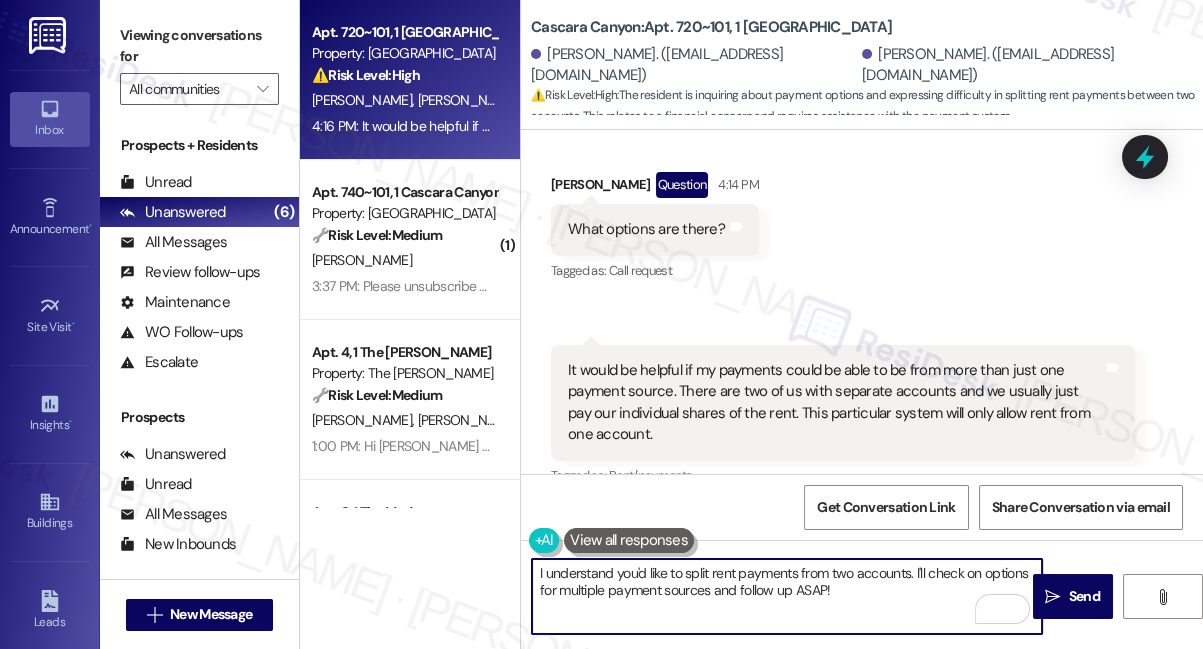 click on "I understand you'd like to split rent payments from two accounts. I'll check on options for multiple payment sources and follow up ASAP!" at bounding box center [787, 596] 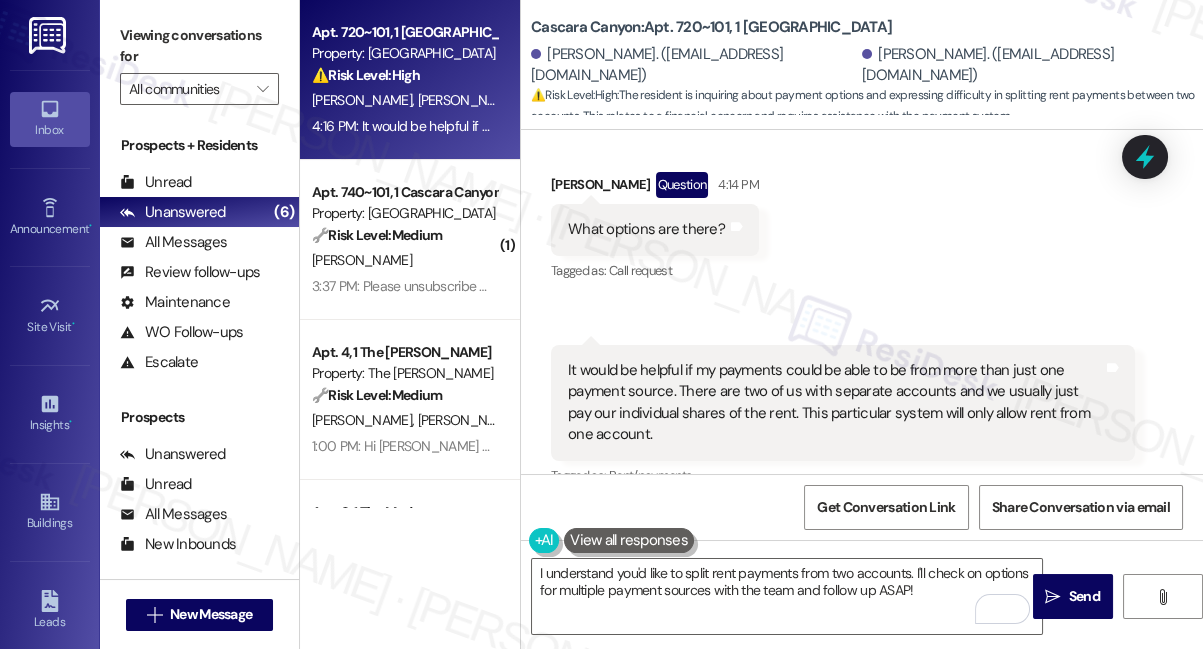 click on "Viewing conversations for" at bounding box center [199, 46] 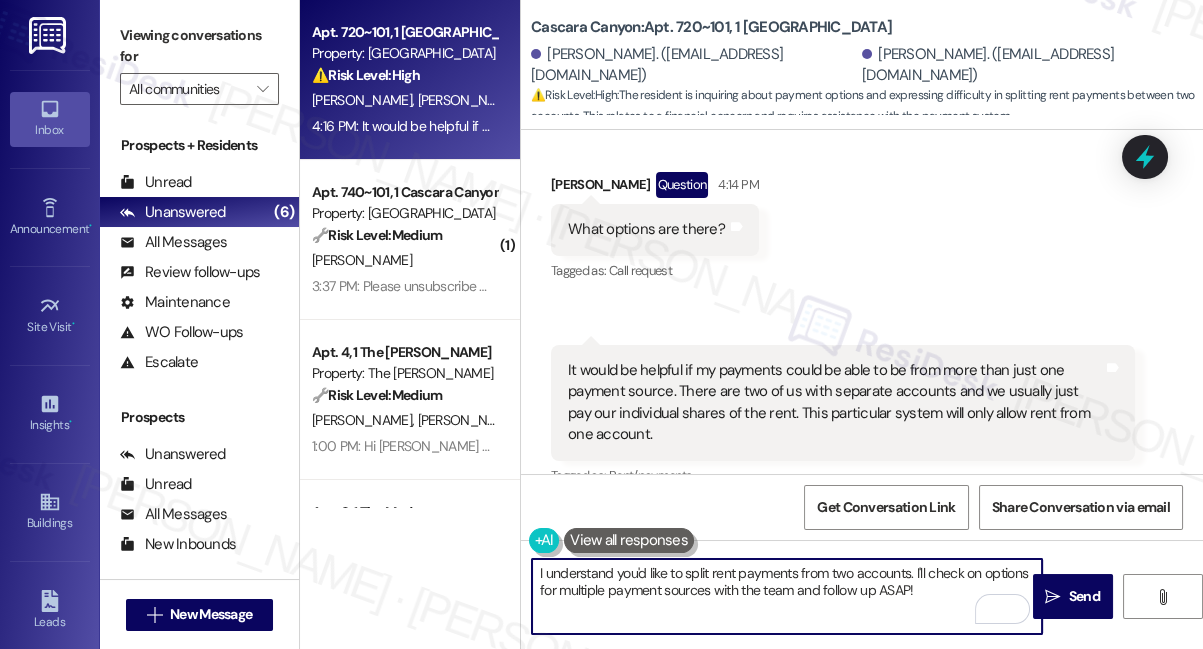 click on "I understand you'd like to split rent payments from two accounts. I'll check on options for multiple payment sources with the team and follow up ASAP!" at bounding box center [787, 596] 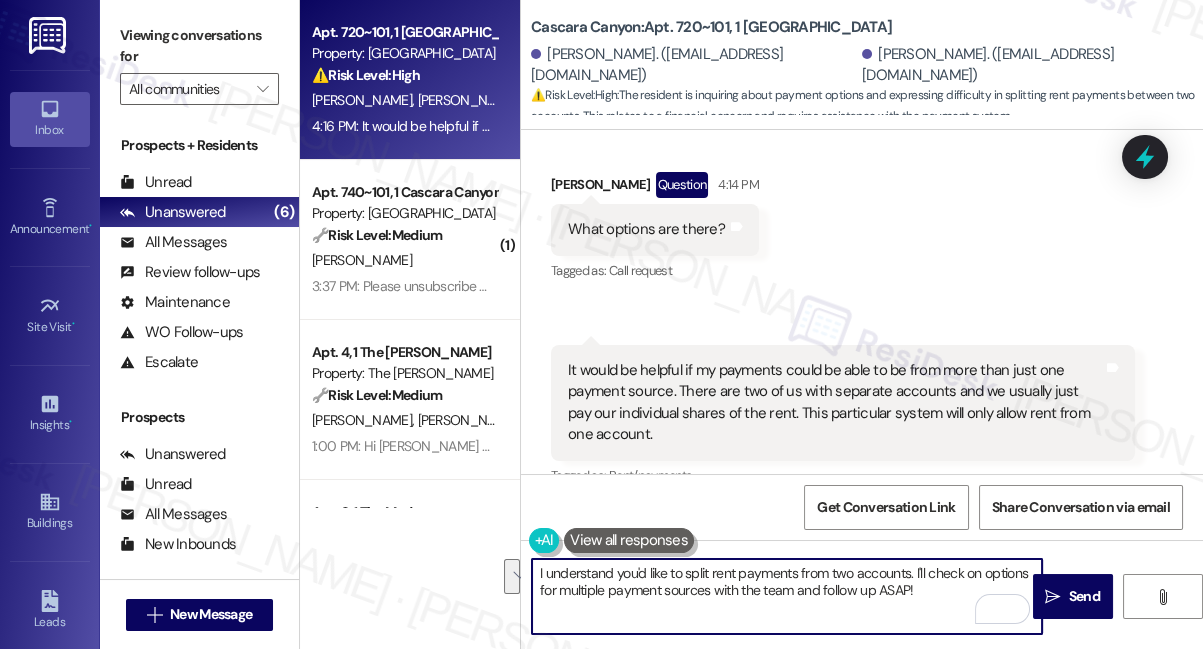 drag, startPoint x: 938, startPoint y: 594, endPoint x: 916, endPoint y: 570, distance: 32.55764 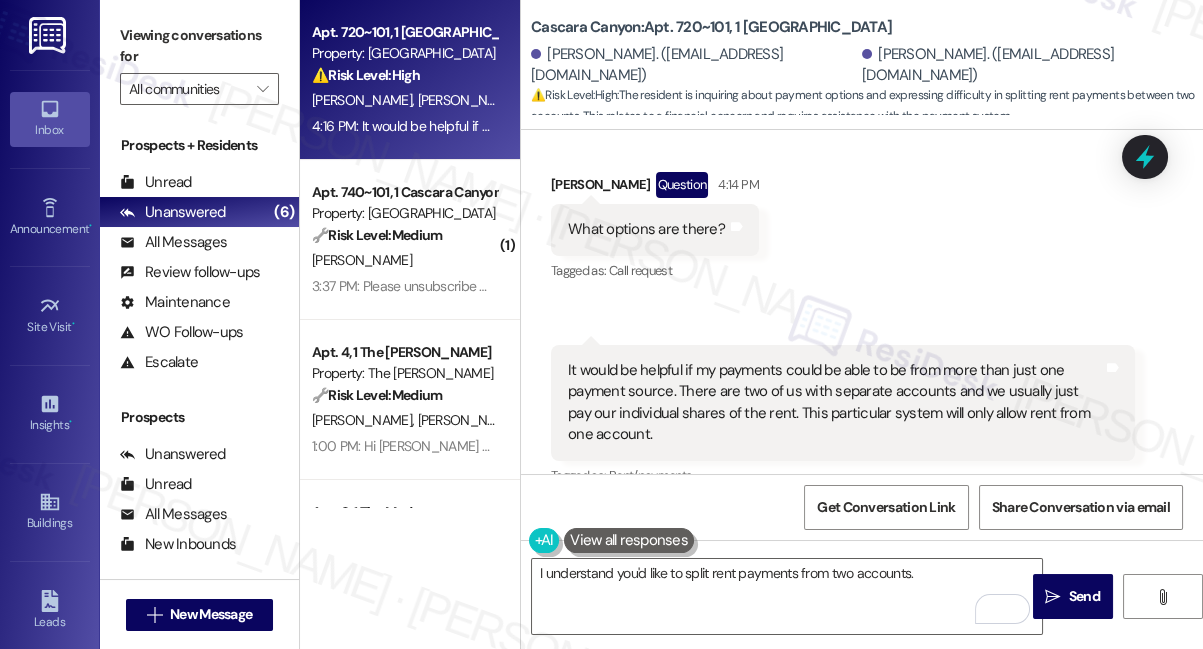 click on "Viewing conversations for" at bounding box center (199, 46) 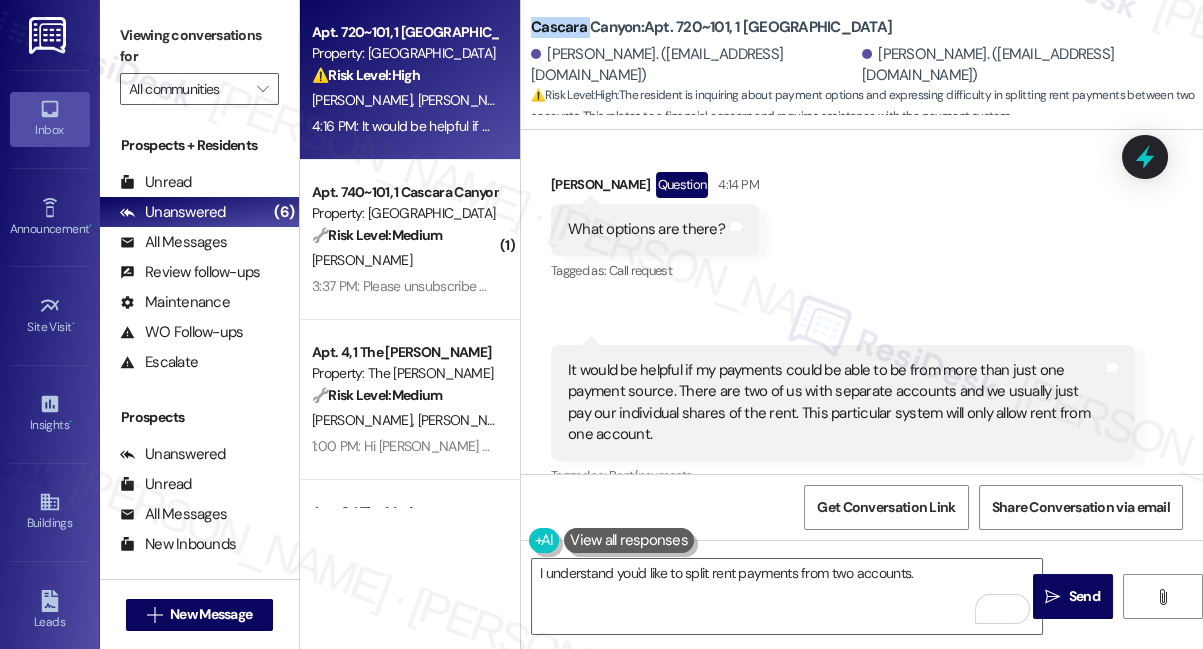 click on "Cascara Canyon:  Apt. 720~101, 1 [GEOGRAPHIC_DATA]" at bounding box center [711, 27] 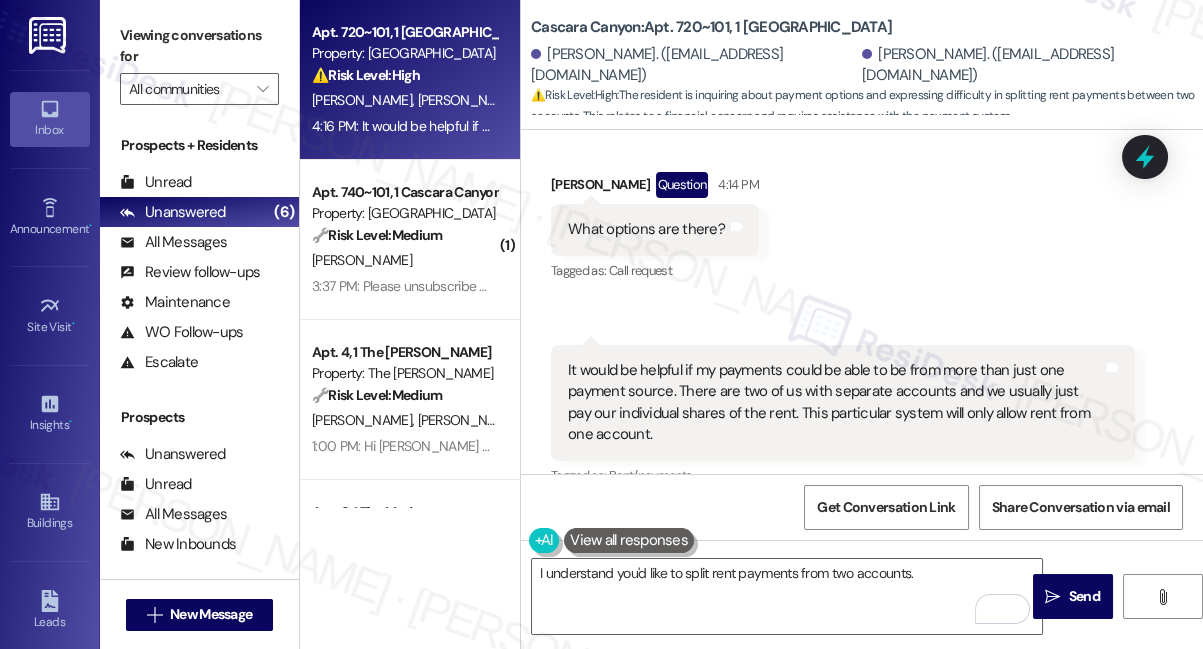 click on "Viewing conversations for" at bounding box center (199, 46) 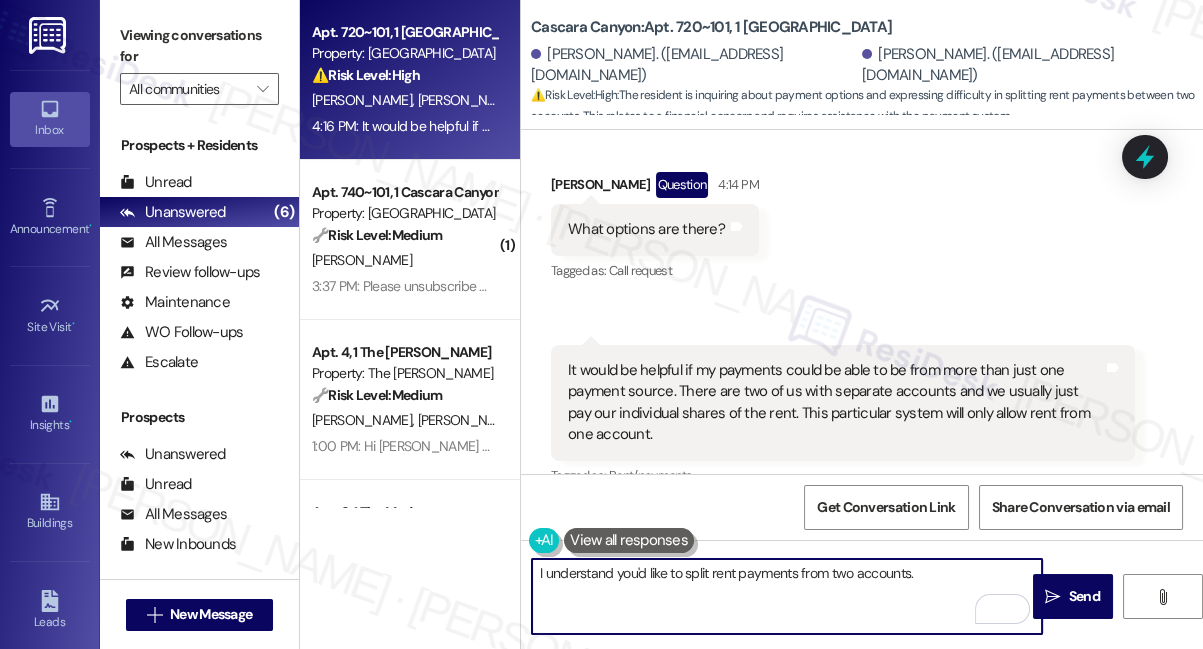 click on "I understand you'd like to split rent payments from two accounts." at bounding box center [787, 596] 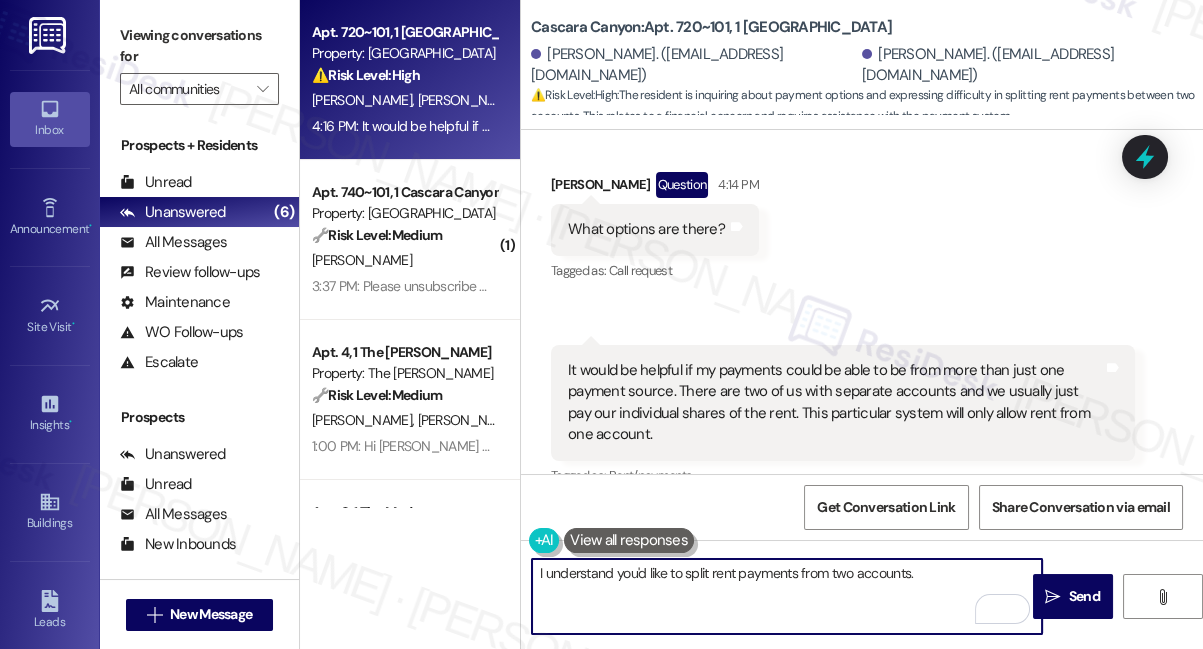click on "It would be helpful if my payments could be able to be from more than just one payment source. There are two of us with separate accounts and we usually just pay our individual shares of the rent. This particular system will only allow rent from one account." at bounding box center (835, 403) 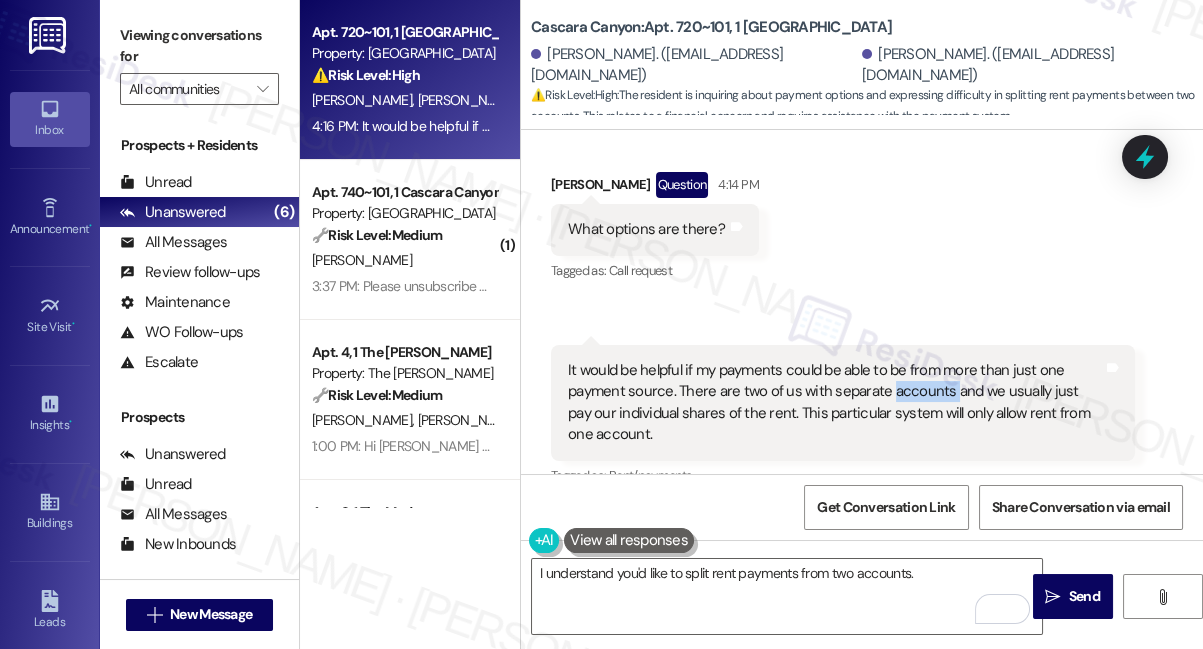 click on "It would be helpful if my payments could be able to be from more than just one payment source. There are two of us with separate accounts and we usually just pay our individual shares of the rent. This particular system will only allow rent from one account." at bounding box center (835, 403) 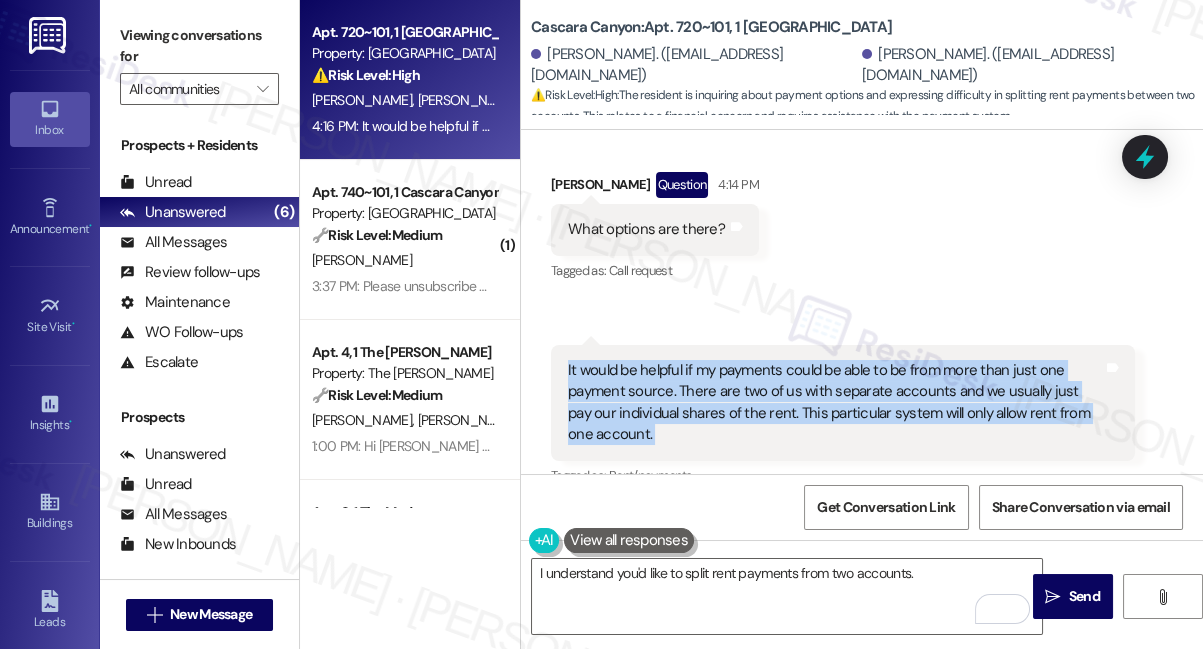 click on "It would be helpful if my payments could be able to be from more than just one payment source. There are two of us with separate accounts and we usually just pay our individual shares of the rent. This particular system will only allow rent from one account." at bounding box center (835, 403) 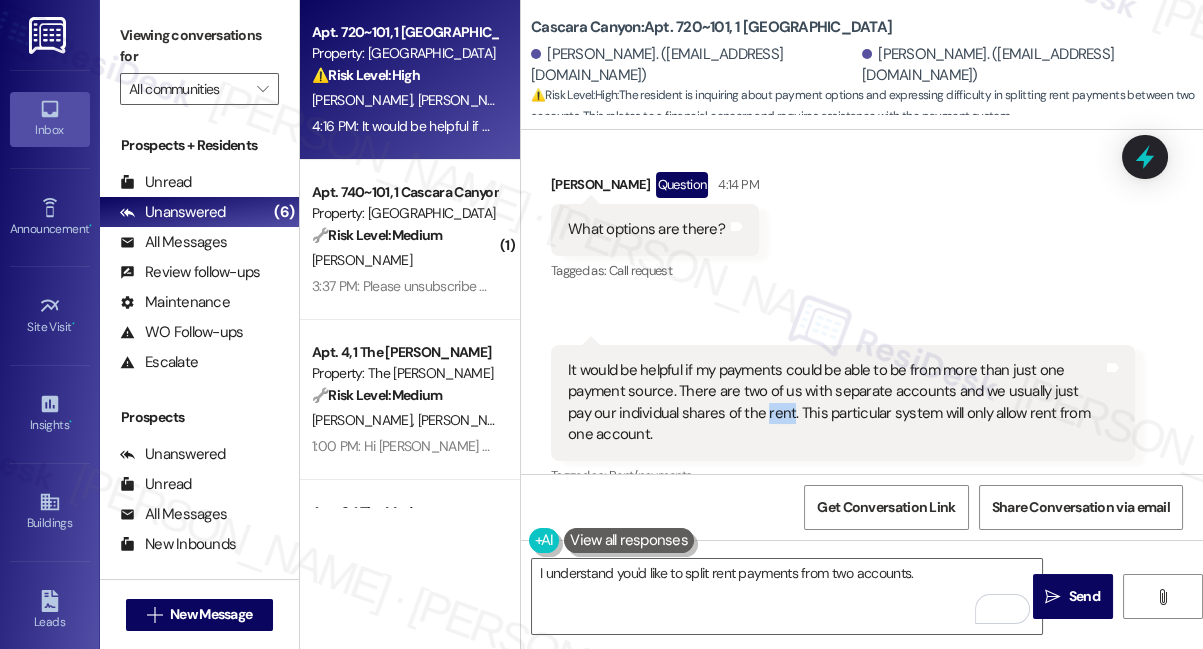 click on "It would be helpful if my payments could be able to be from more than just one payment source. There are two of us with separate accounts and we usually just pay our individual shares of the rent. This particular system will only allow rent from one account." at bounding box center [835, 403] 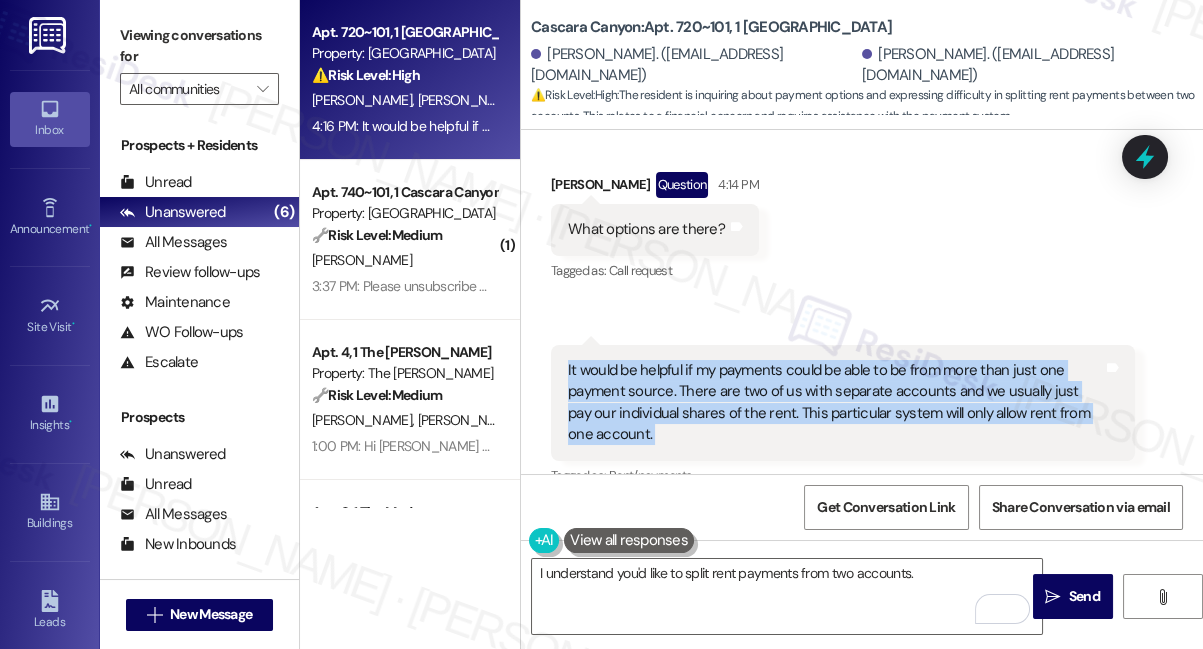 click on "It would be helpful if my payments could be able to be from more than just one payment source. There are two of us with separate accounts and we usually just pay our individual shares of the rent. This particular system will only allow rent from one account." at bounding box center [835, 403] 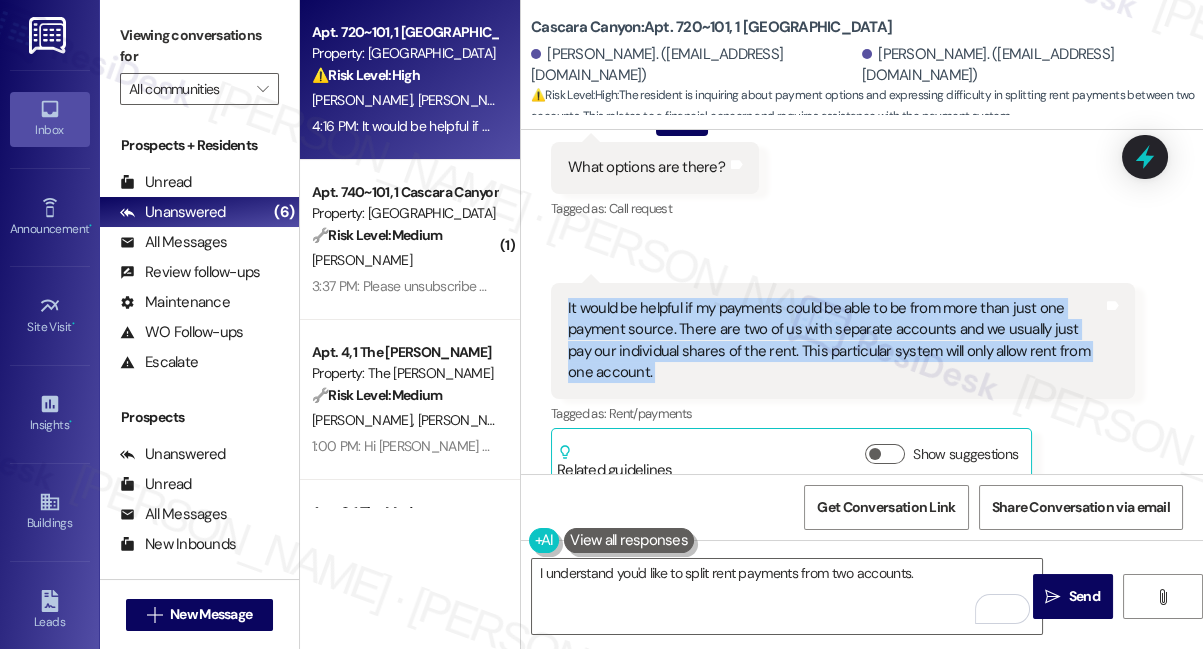 scroll, scrollTop: 1253, scrollLeft: 0, axis: vertical 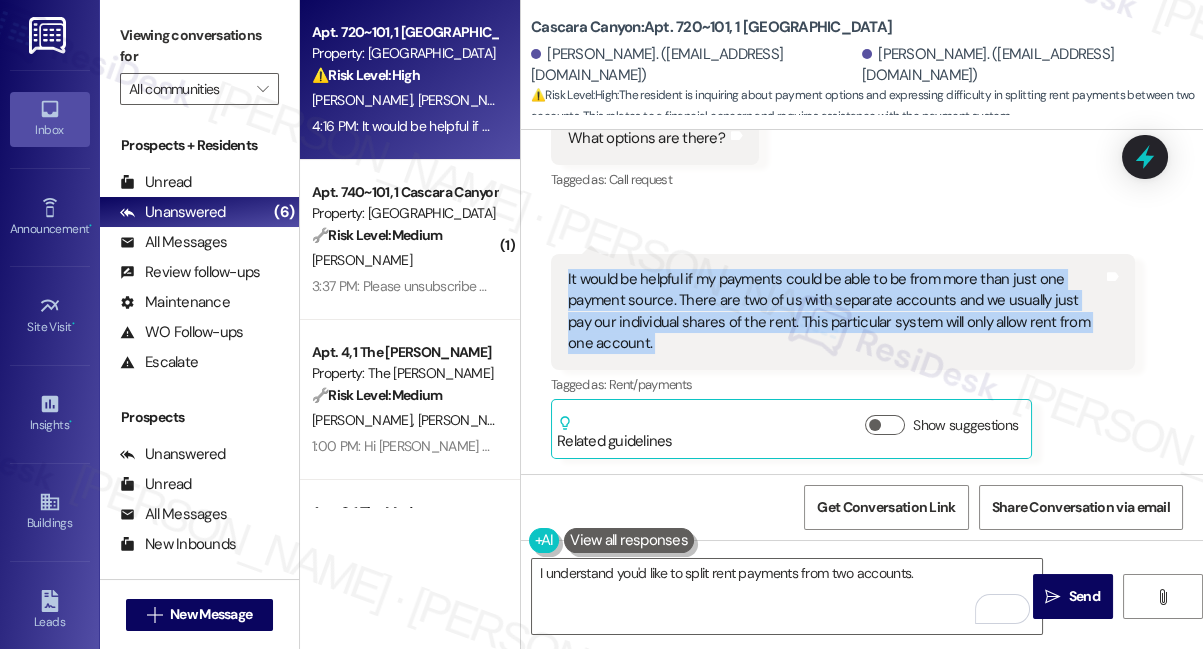 click on "It would be helpful if my payments could be able to be from more than just one payment source. There are two of us with separate accounts and we usually just pay our individual shares of the rent. This particular system will only allow rent from one account." at bounding box center [835, 312] 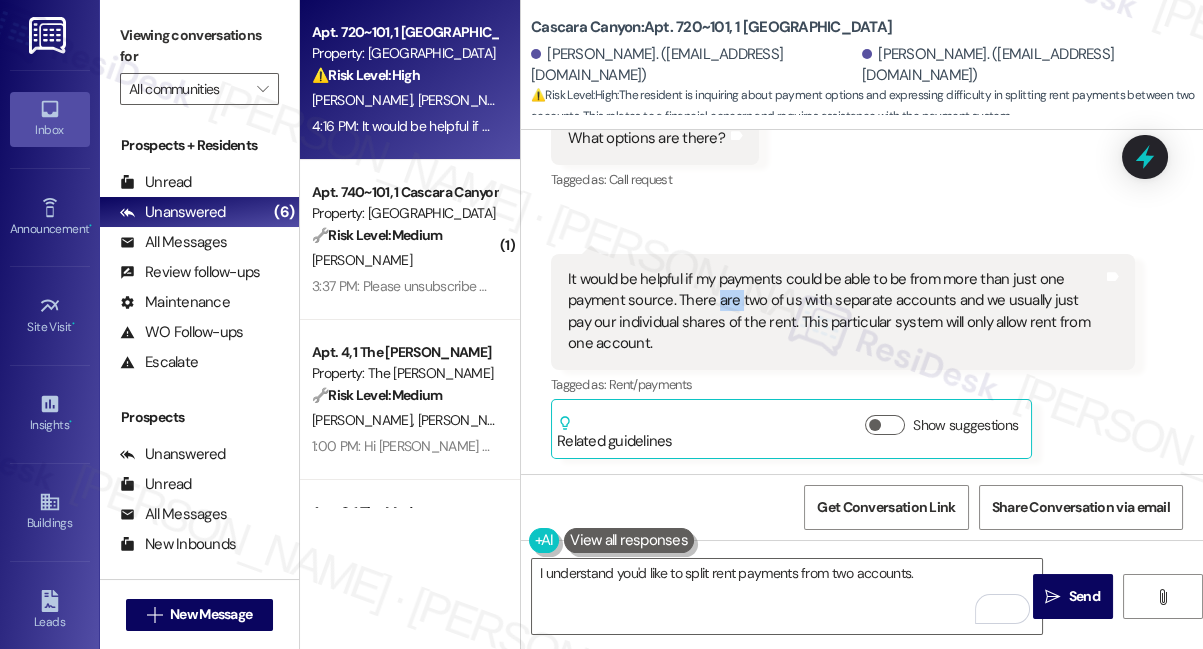 click on "It would be helpful if my payments could be able to be from more than just one payment source. There are two of us with separate accounts and we usually just pay our individual shares of the rent. This particular system will only allow rent from one account." at bounding box center [835, 312] 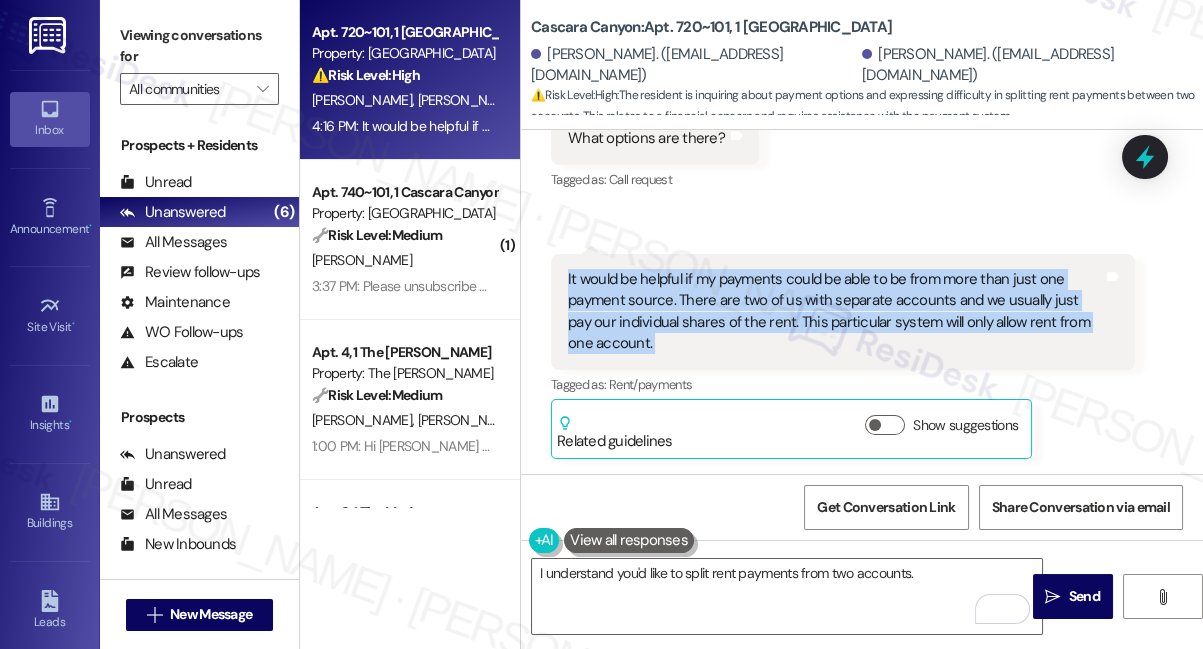 click on "It would be helpful if my payments could be able to be from more than just one payment source. There are two of us with separate accounts and we usually just pay our individual shares of the rent. This particular system will only allow rent from one account." at bounding box center [835, 312] 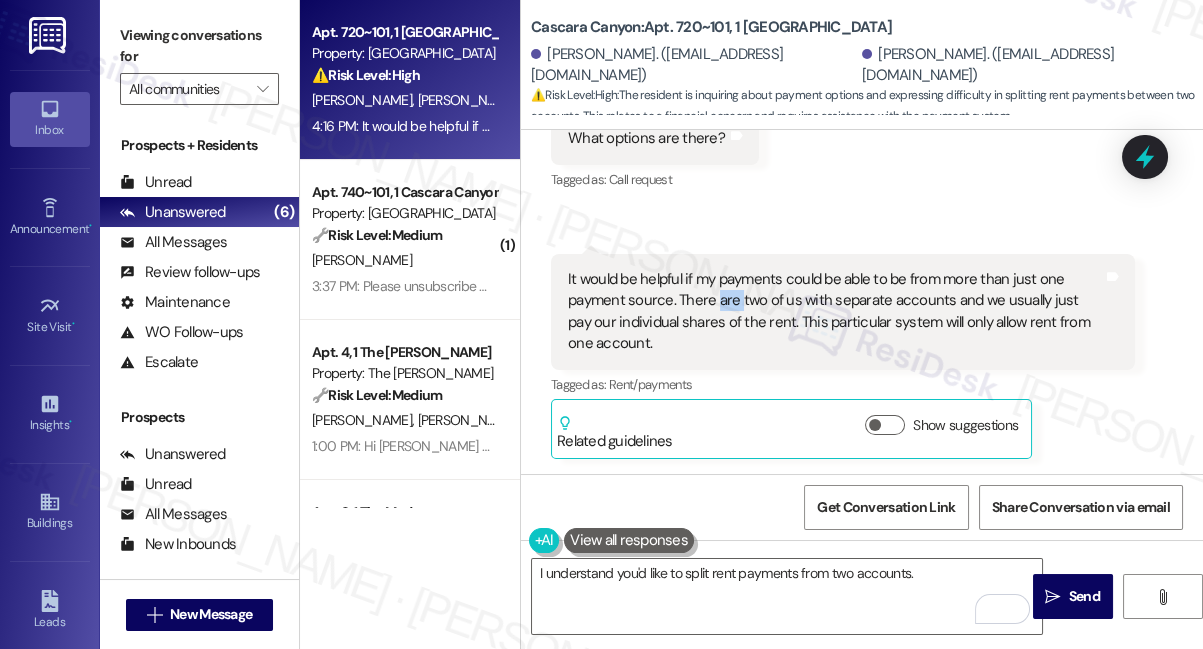 click on "It would be helpful if my payments could be able to be from more than just one payment source. There are two of us with separate accounts and we usually just pay our individual shares of the rent. This particular system will only allow rent from one account." at bounding box center (835, 312) 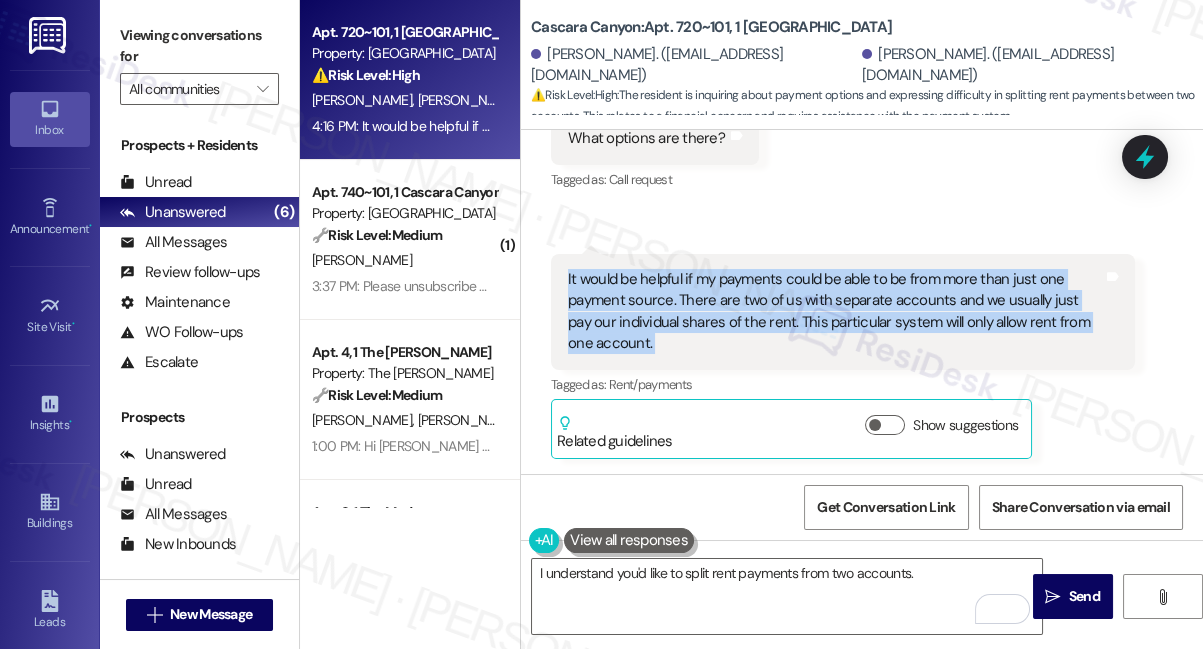 click on "It would be helpful if my payments could be able to be from more than just one payment source. There are two of us with separate accounts and we usually just pay our individual shares of the rent. This particular system will only allow rent from one account." at bounding box center [835, 312] 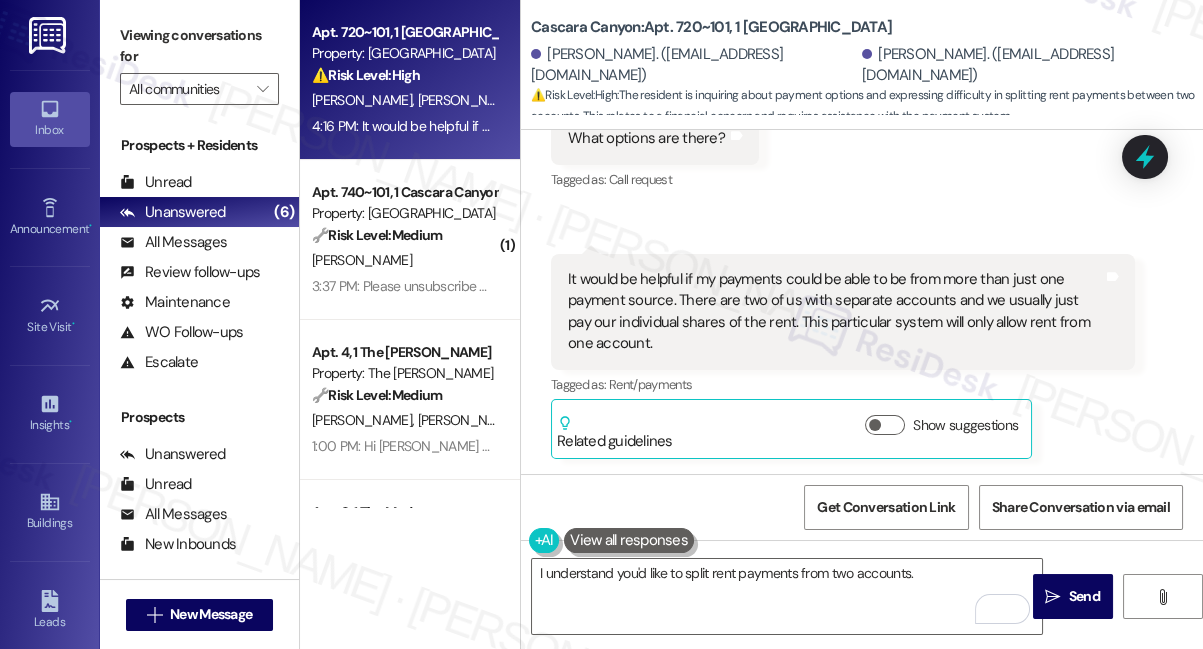 click on "Viewing conversations for" at bounding box center (199, 46) 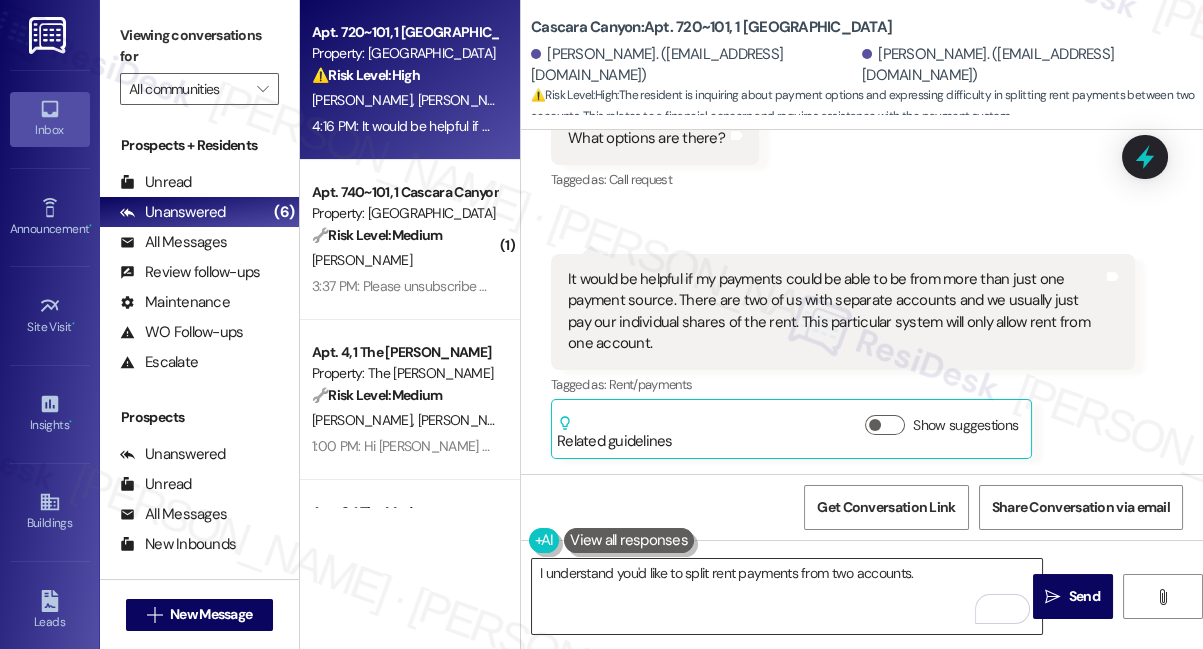 click on "I understand you'd like to split rent payments from two accounts." at bounding box center [787, 596] 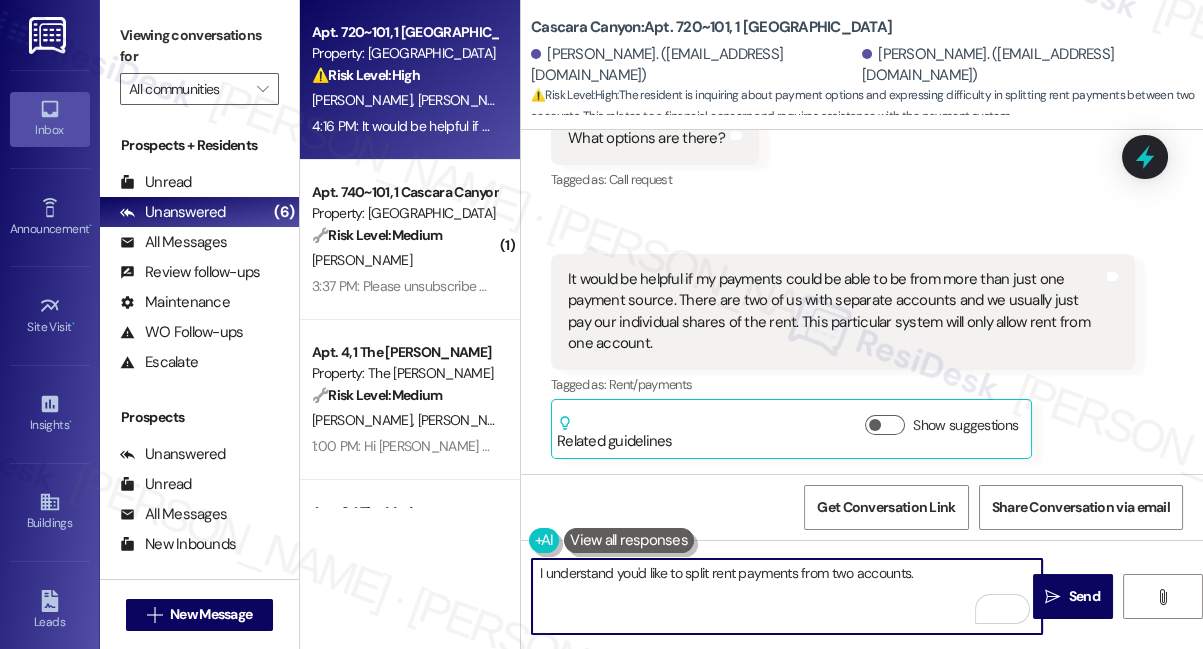 click on "I understand you'd like to split rent payments from two accounts." at bounding box center [787, 596] 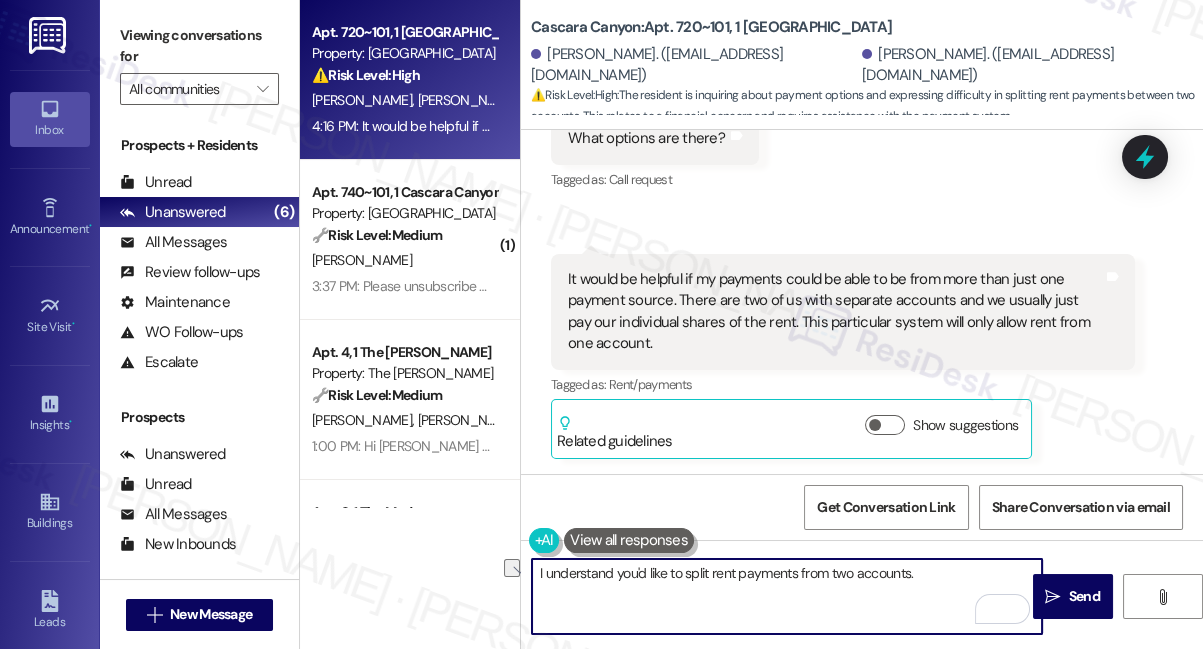 click on "I understand you'd like to split rent payments from two accounts." at bounding box center (787, 596) 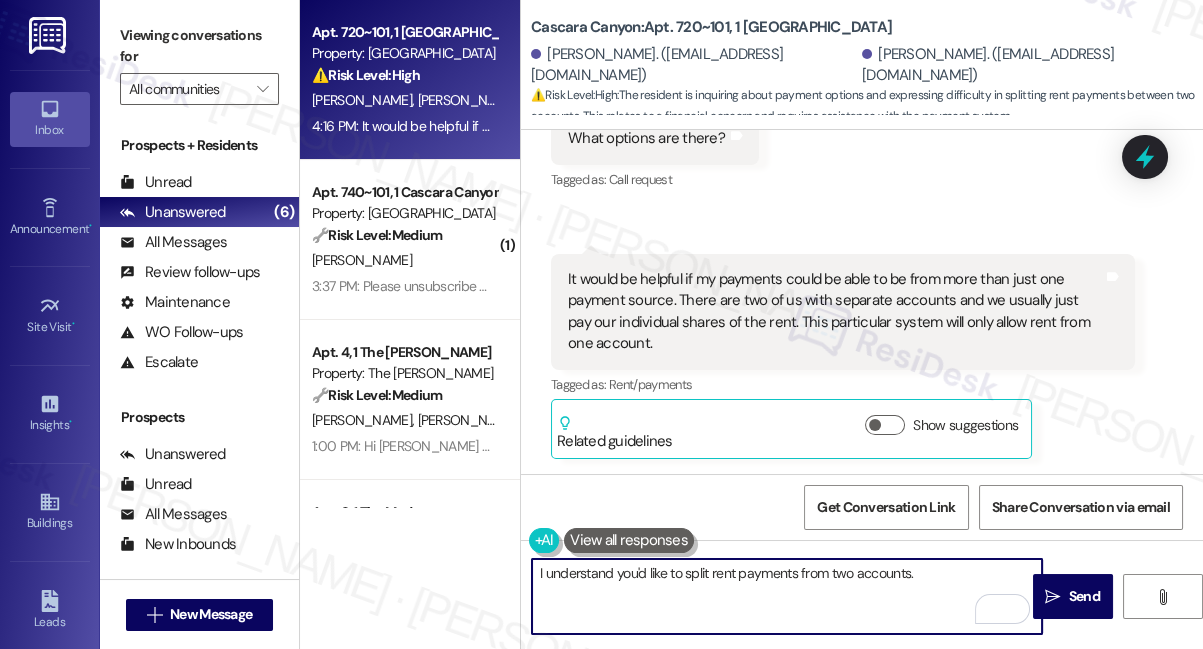 click on "I understand you'd like to split rent payments from two accounts." at bounding box center [787, 596] 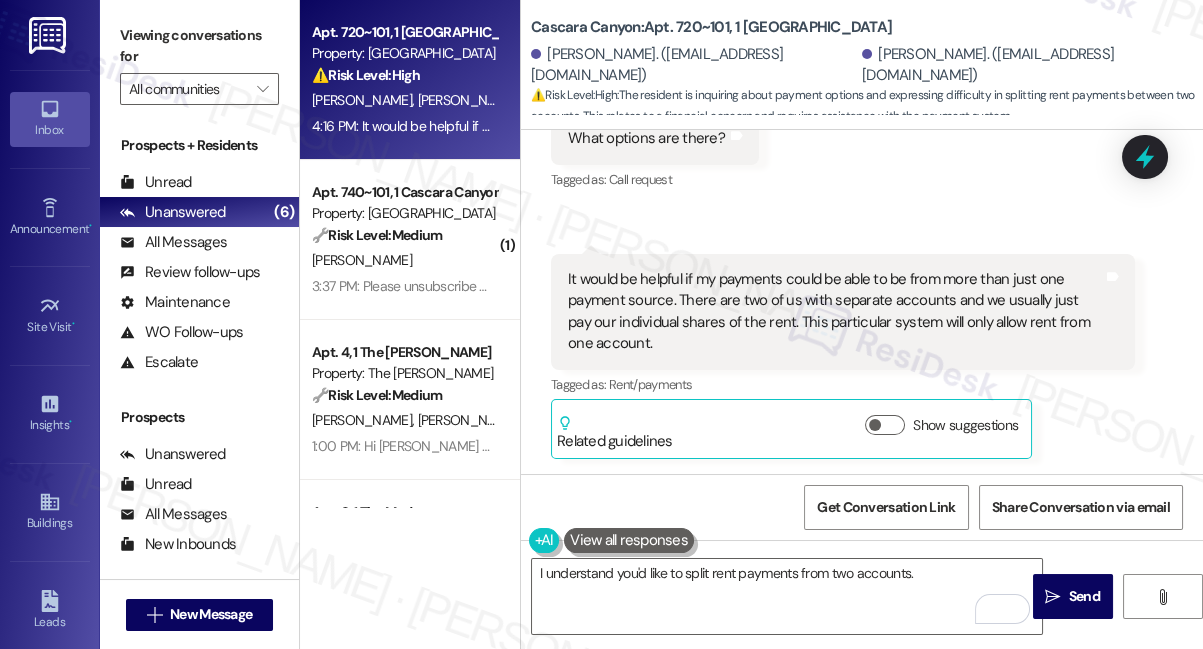 click on "It would be helpful if my payments could be able to be from more than just one payment source. There are two of us with separate accounts and we usually just pay our individual shares of the rent. This particular system will only allow rent from one account." at bounding box center (835, 312) 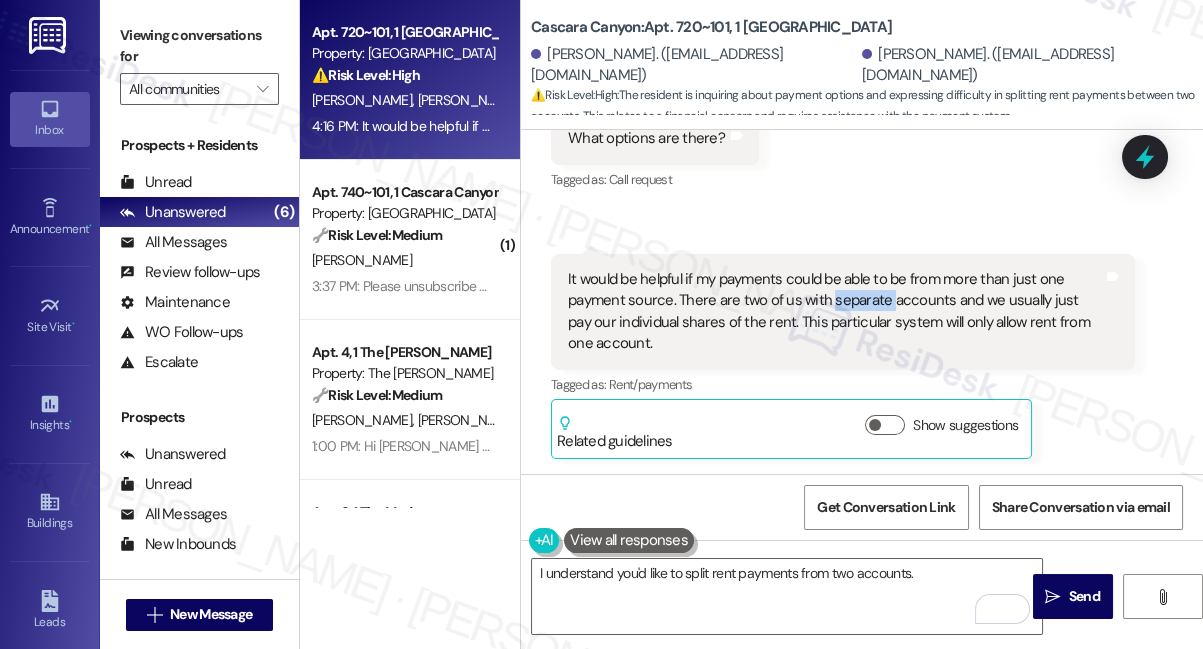 click on "It would be helpful if my payments could be able to be from more than just one payment source. There are two of us with separate accounts and we usually just pay our individual shares of the rent. This particular system will only allow rent from one account." at bounding box center [835, 312] 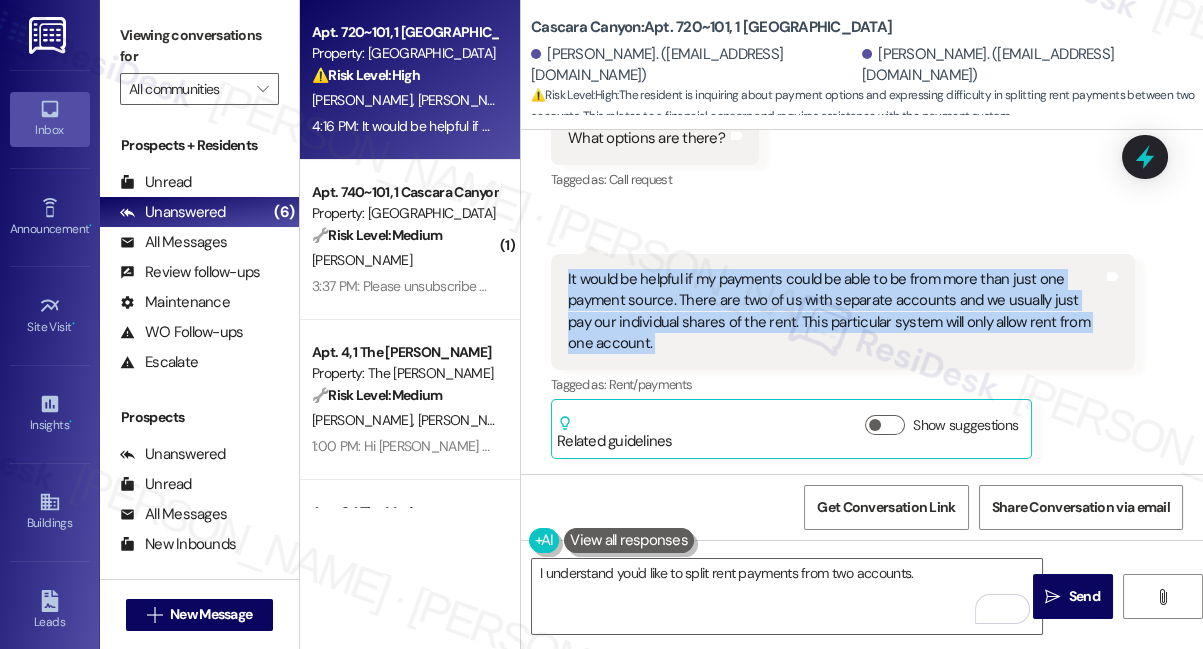click on "It would be helpful if my payments could be able to be from more than just one payment source. There are two of us with separate accounts and we usually just pay our individual shares of the rent. This particular system will only allow rent from one account." at bounding box center [835, 312] 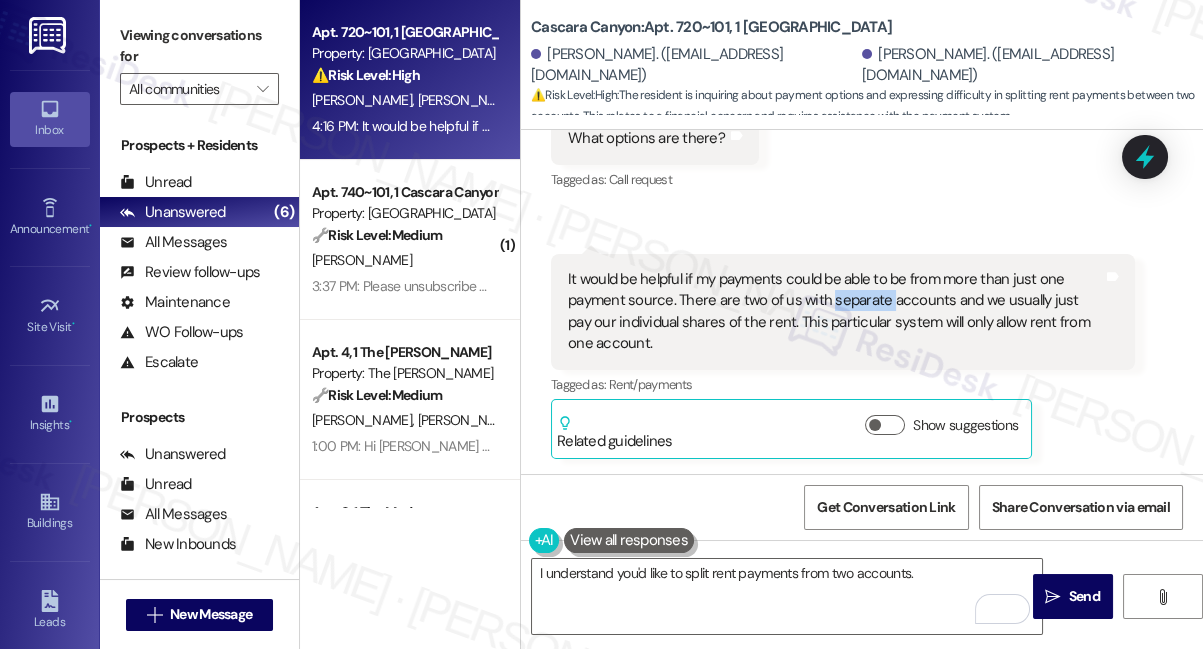 click on "It would be helpful if my payments could be able to be from more than just one payment source. There are two of us with separate accounts and we usually just pay our individual shares of the rent. This particular system will only allow rent from one account." at bounding box center (835, 312) 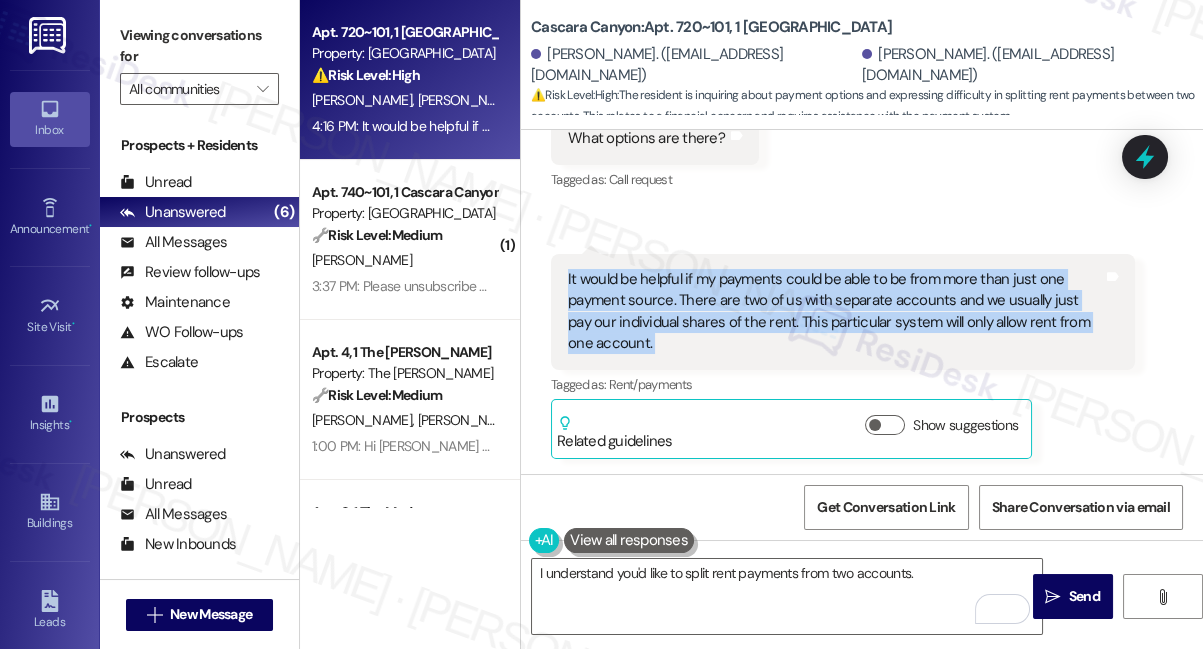 click on "It would be helpful if my payments could be able to be from more than just one payment source. There are two of us with separate accounts and we usually just pay our individual shares of the rent. This particular system will only allow rent from one account." at bounding box center [835, 312] 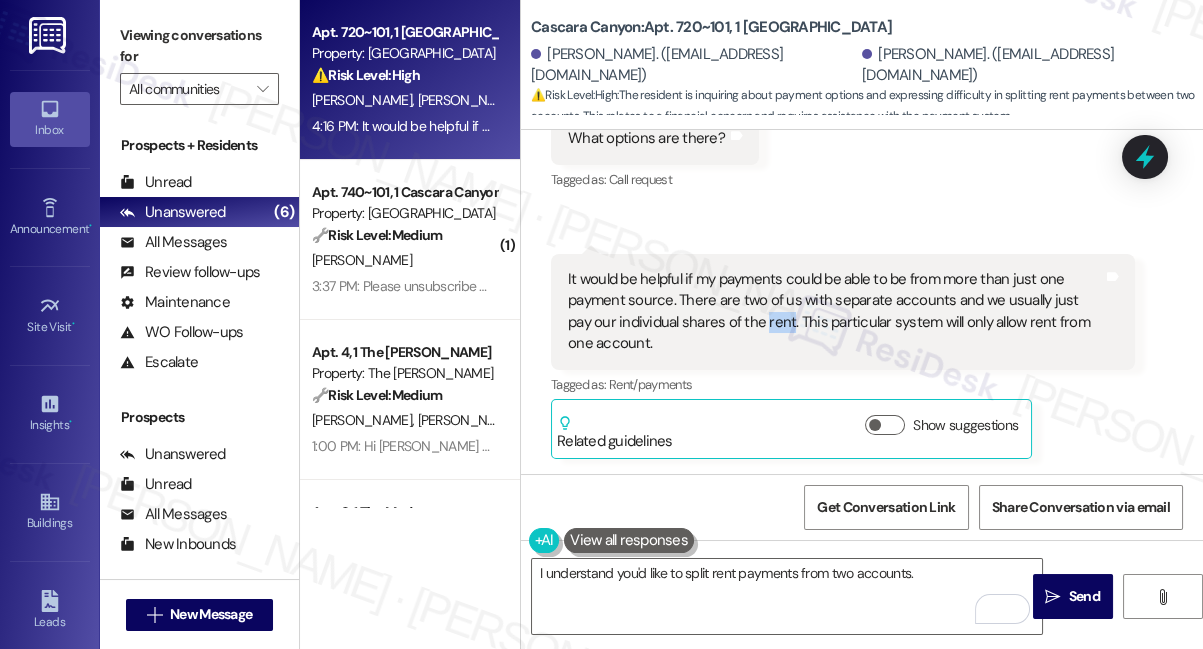 click on "It would be helpful if my payments could be able to be from more than just one payment source. There are two of us with separate accounts and we usually just pay our individual shares of the rent. This particular system will only allow rent from one account." at bounding box center [835, 312] 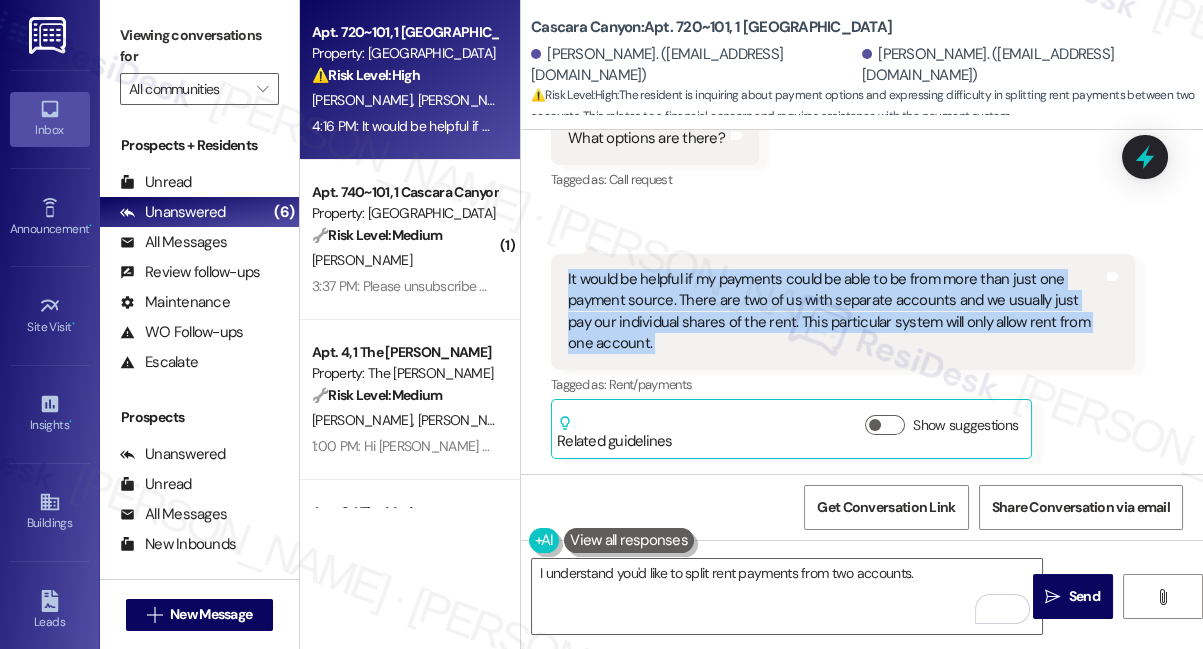 click on "It would be helpful if my payments could be able to be from more than just one payment source. There are two of us with separate accounts and we usually just pay our individual shares of the rent. This particular system will only allow rent from one account." at bounding box center (835, 312) 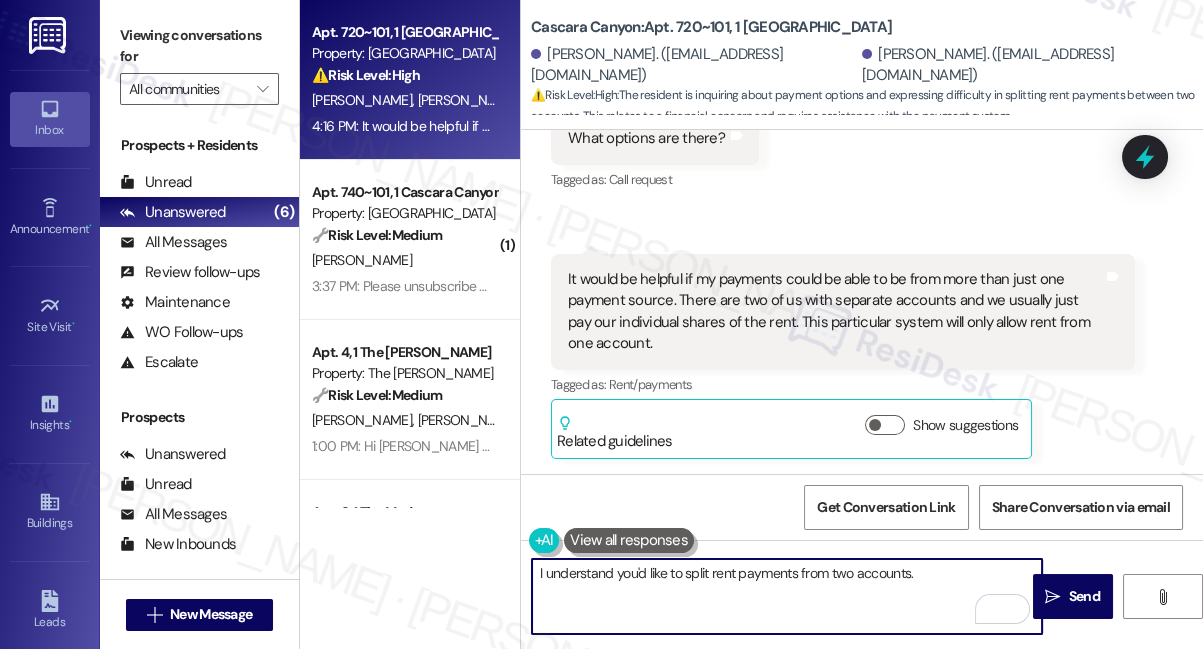 click on "I understand you'd like to split rent payments from two accounts." at bounding box center (787, 596) 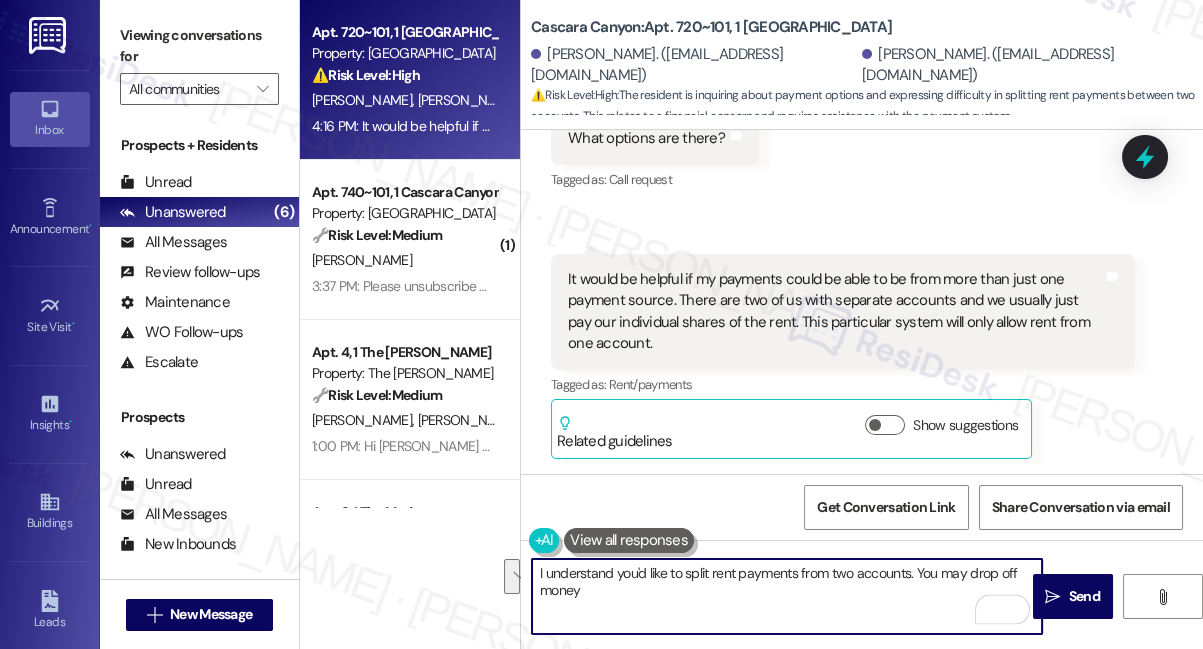 drag, startPoint x: 909, startPoint y: 593, endPoint x: 919, endPoint y: 573, distance: 22.36068 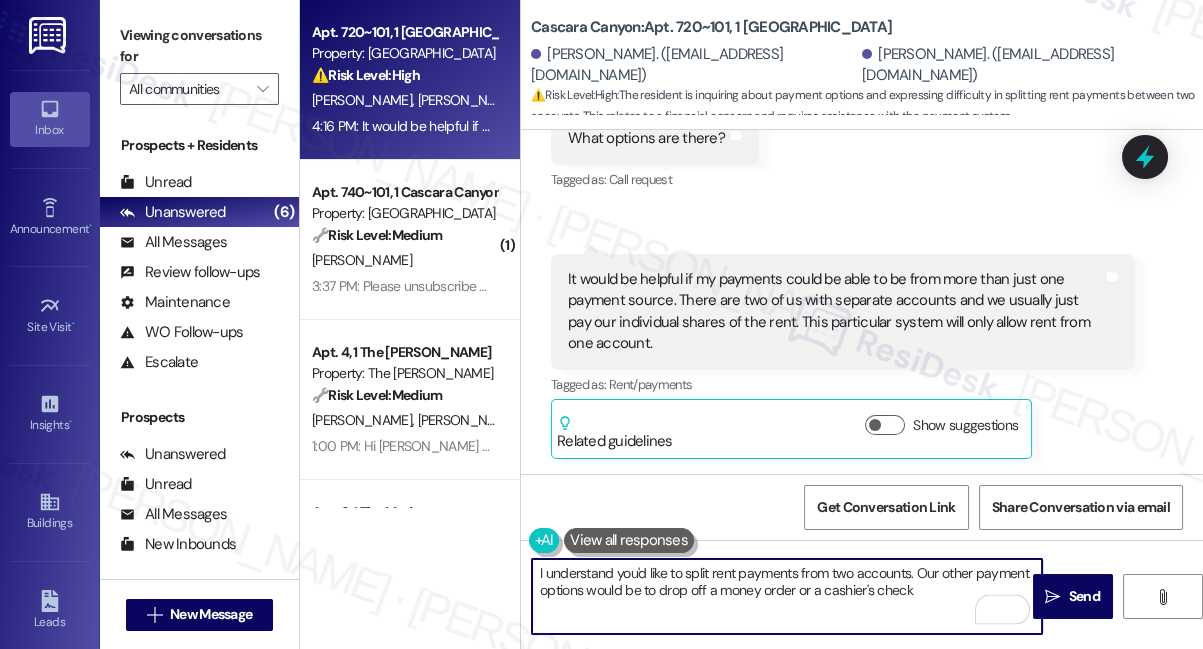 type on "I understand you'd like to split rent payments from two accounts. Our other payment options would be to drop off a money order or a cashier's check" 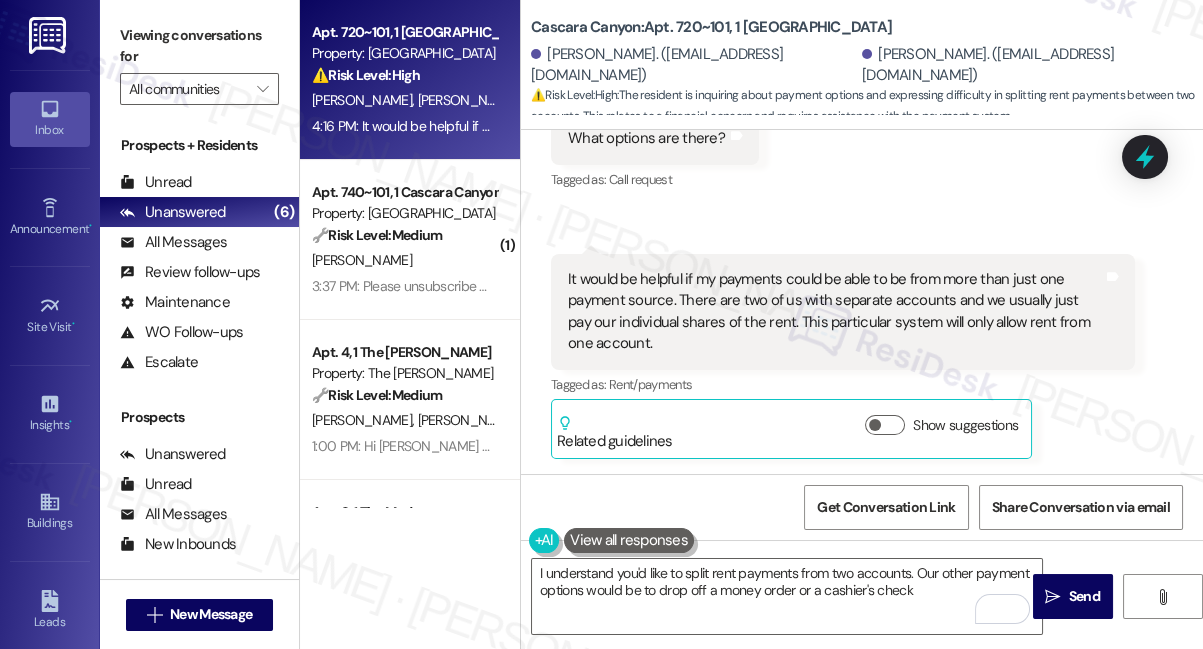 click on "Viewing conversations for" at bounding box center [199, 46] 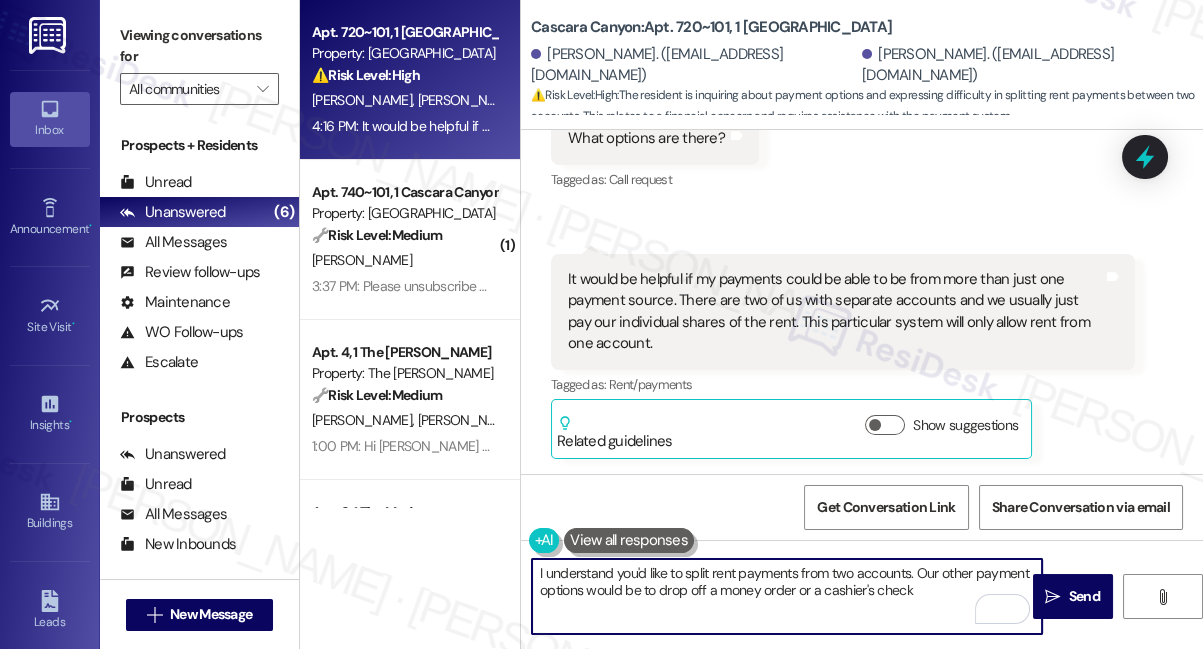 click on "I understand you'd like to split rent payments from two accounts. Our other payment options would be to drop off a money order or a cashier's check" at bounding box center (787, 596) 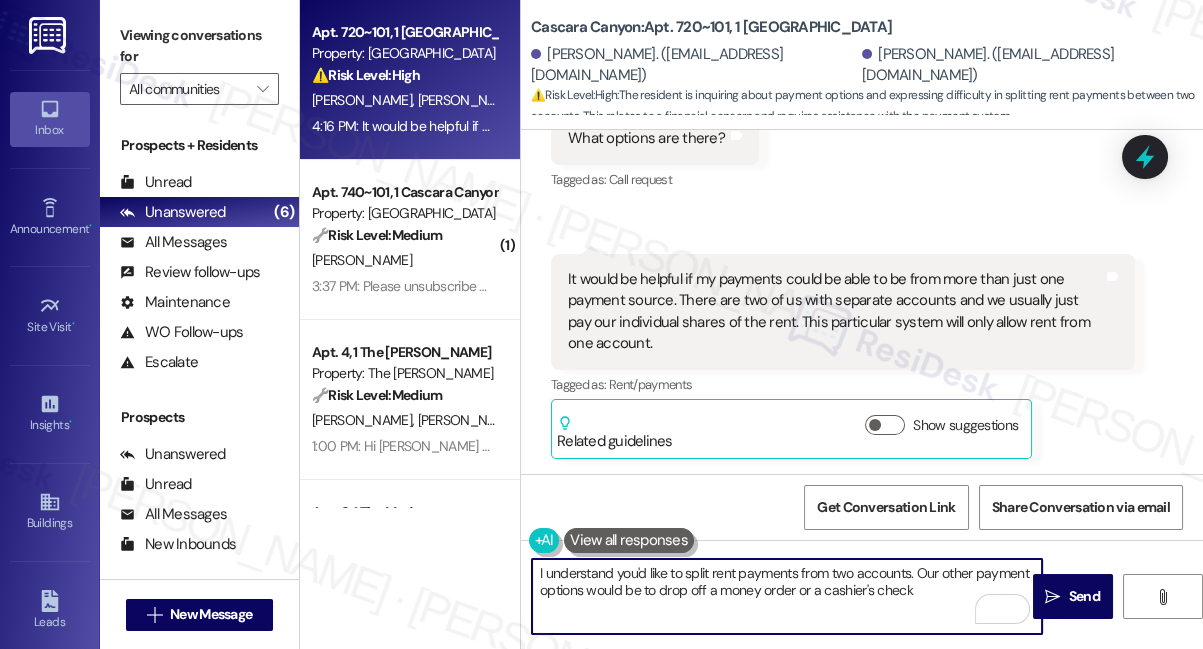 click on "I understand you'd like to split rent payments from two accounts. Our other payment options would be to drop off a money order or a cashier's check" at bounding box center (787, 596) 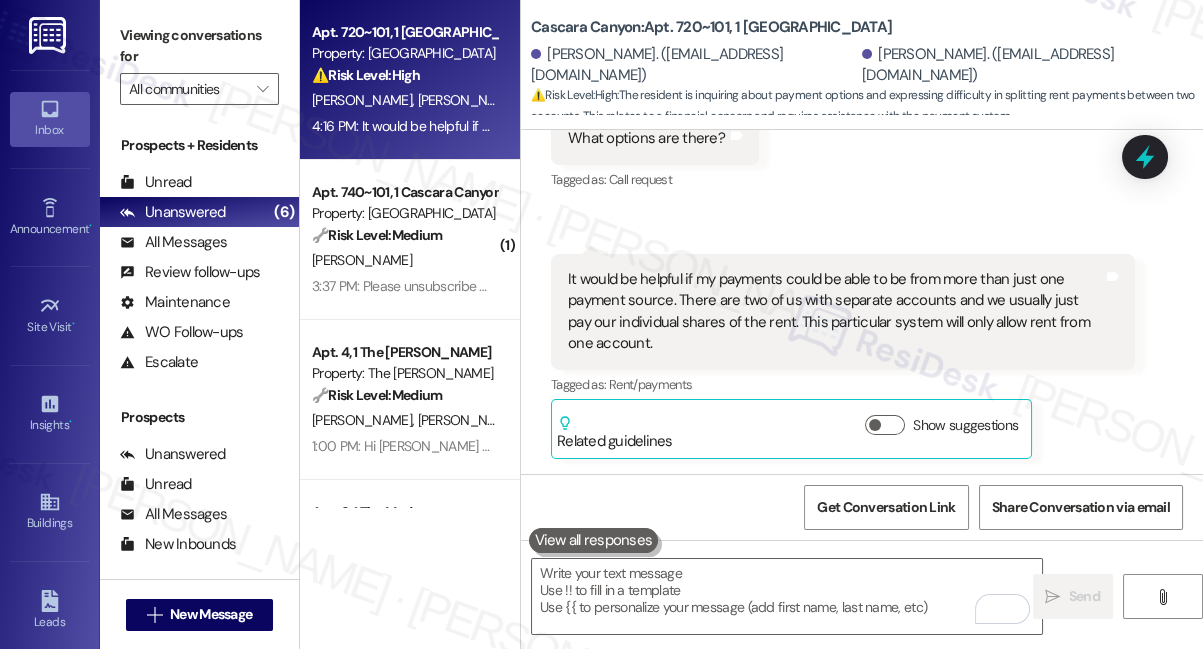 click on "Viewing conversations for" at bounding box center (199, 46) 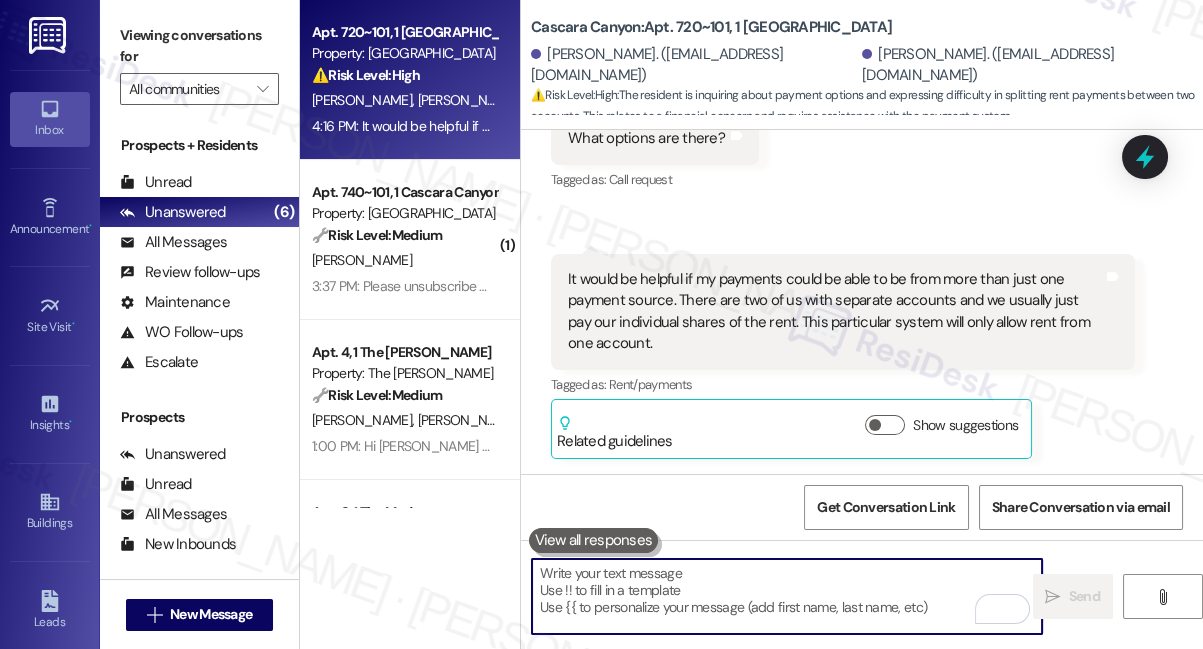 click at bounding box center [787, 596] 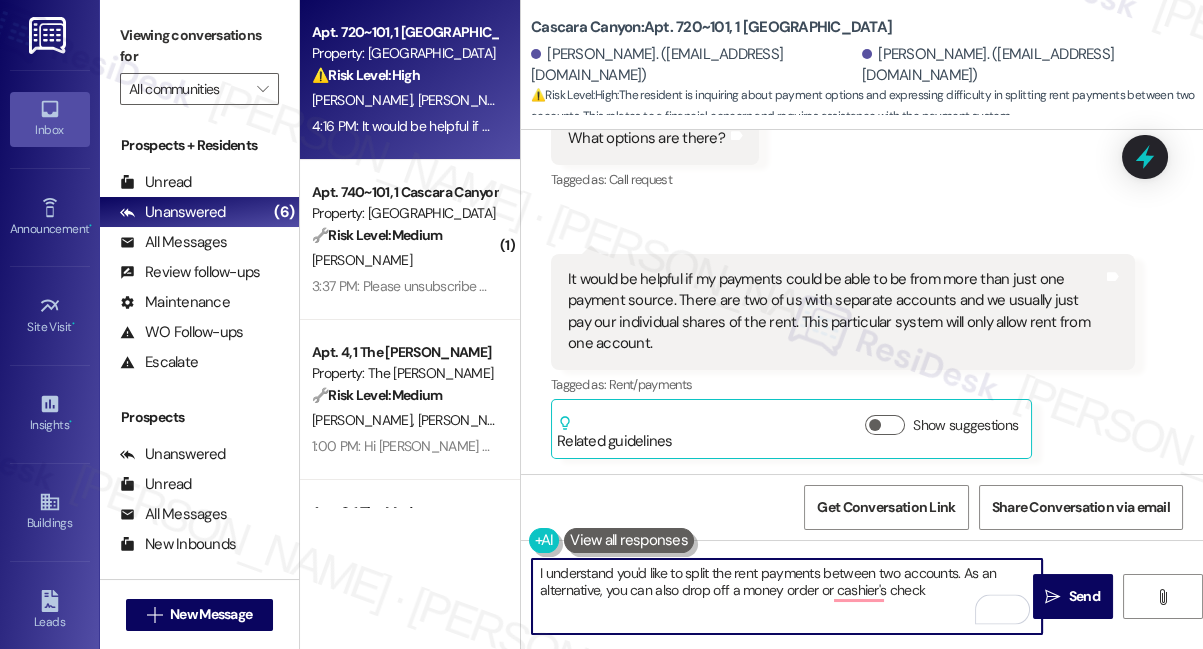click on "I understand you'd like to split the rent payments between two accounts. As an alternative, you can also drop off a money order or cashier's check" at bounding box center (787, 596) 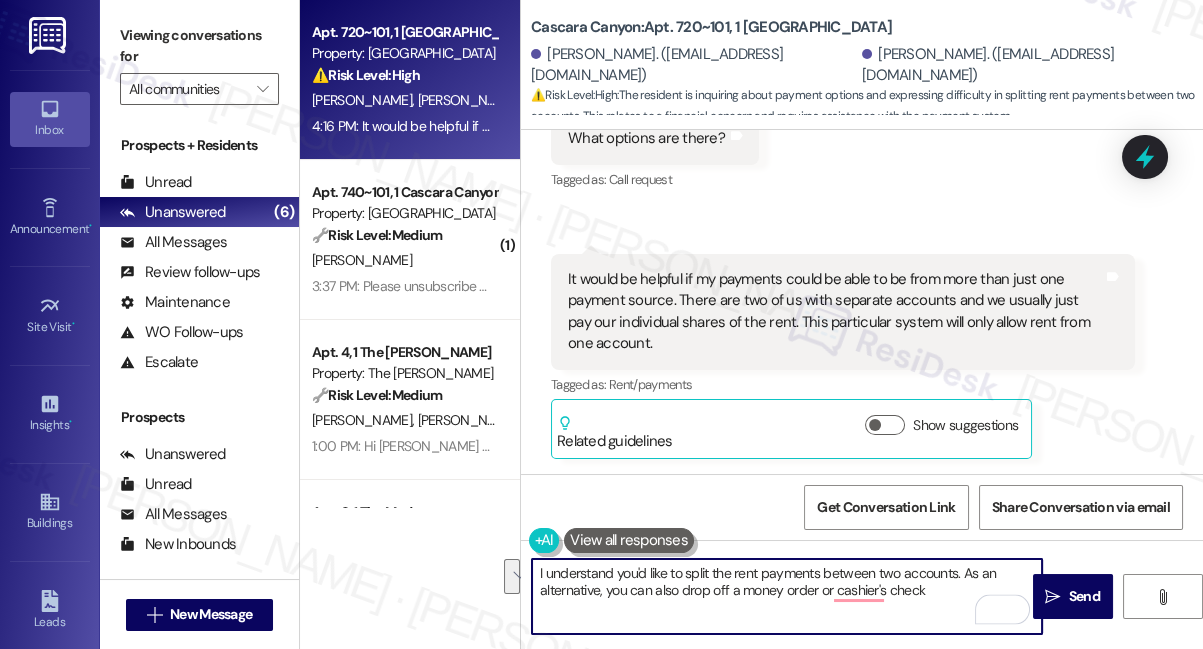 click on "I understand you'd like to split the rent payments between two accounts. As an alternative, you can also drop off a money order or cashier's check" at bounding box center [787, 596] 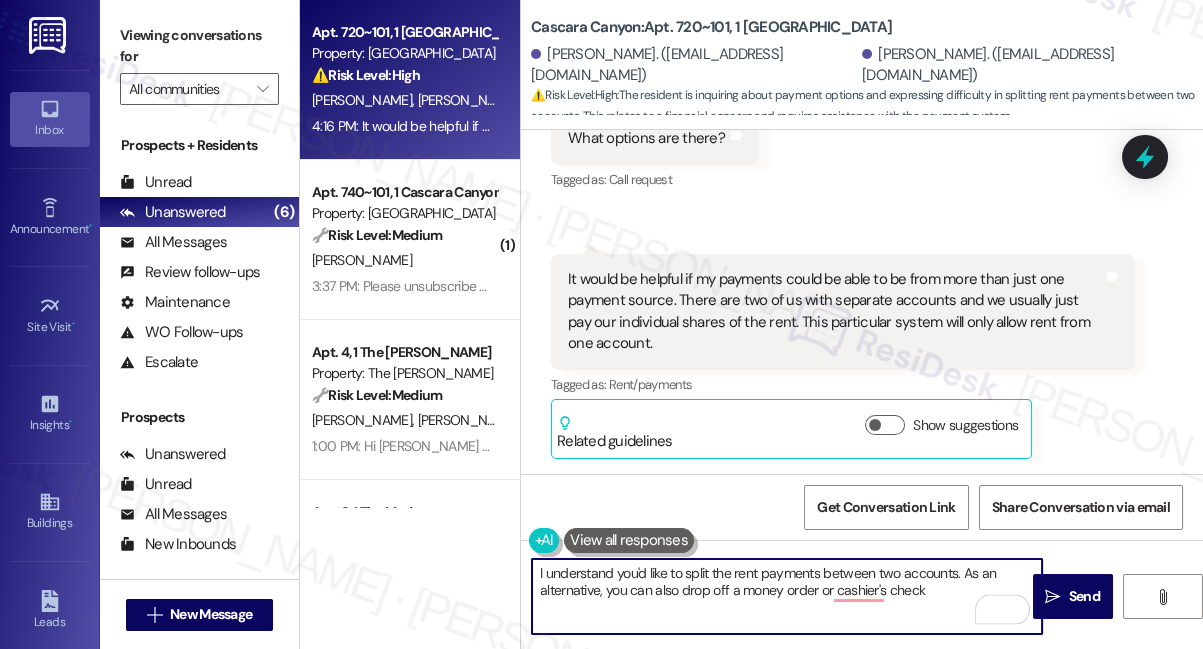 click on "I understand you'd like to split the rent payments between two accounts. As an alternative, you can also drop off a money order or cashier's check" at bounding box center (787, 596) 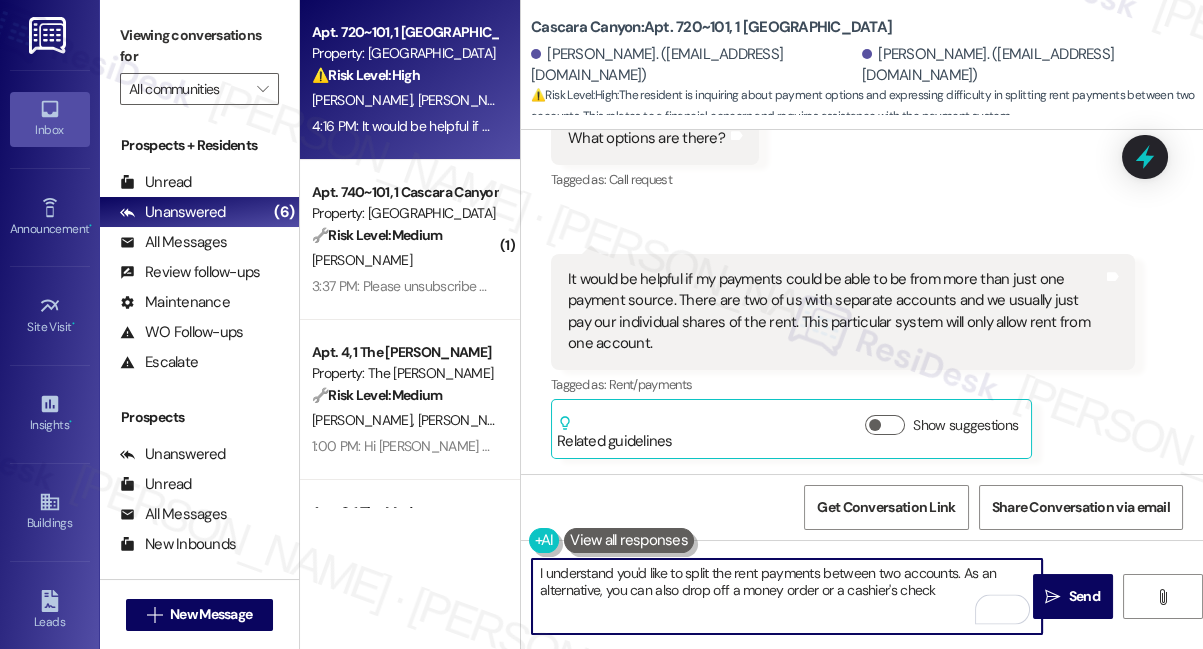 click on "I understand you'd like to split the rent payments between two accounts. As an alternative, you can also drop off a money order or a cashier's check" at bounding box center (787, 596) 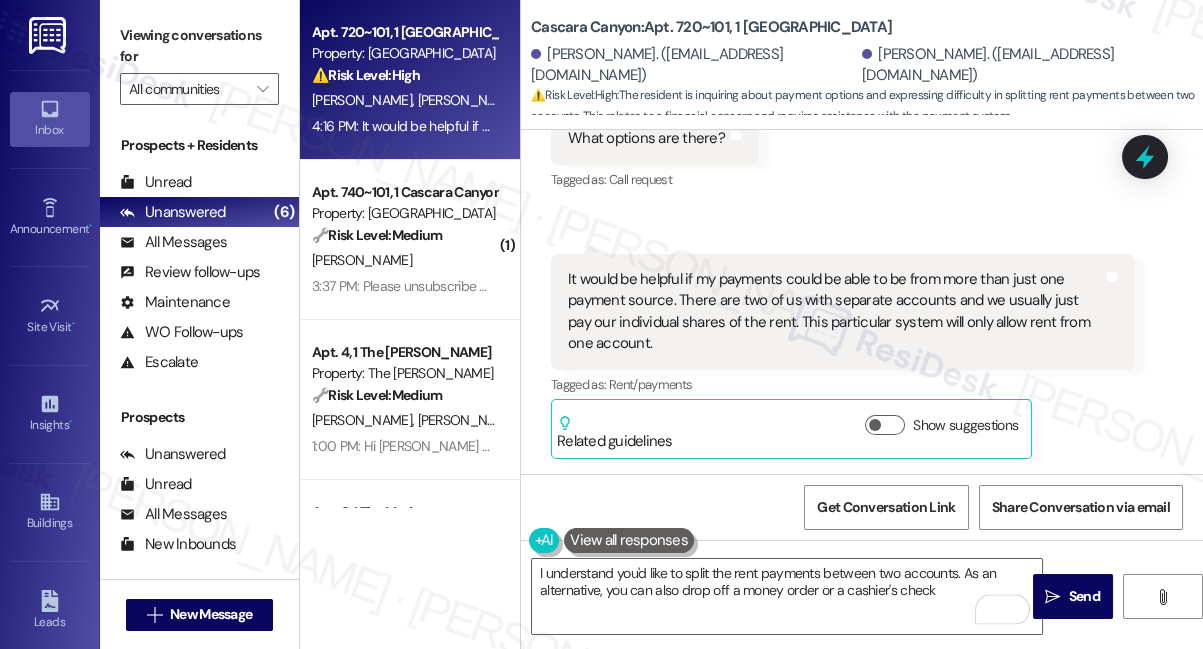 click on "It would be helpful if my payments could be able to be from more than just one payment source. There are two of us with separate accounts and we usually just pay our individual shares of the rent. This particular system will only allow rent from one account. Tags and notes" at bounding box center (843, 312) 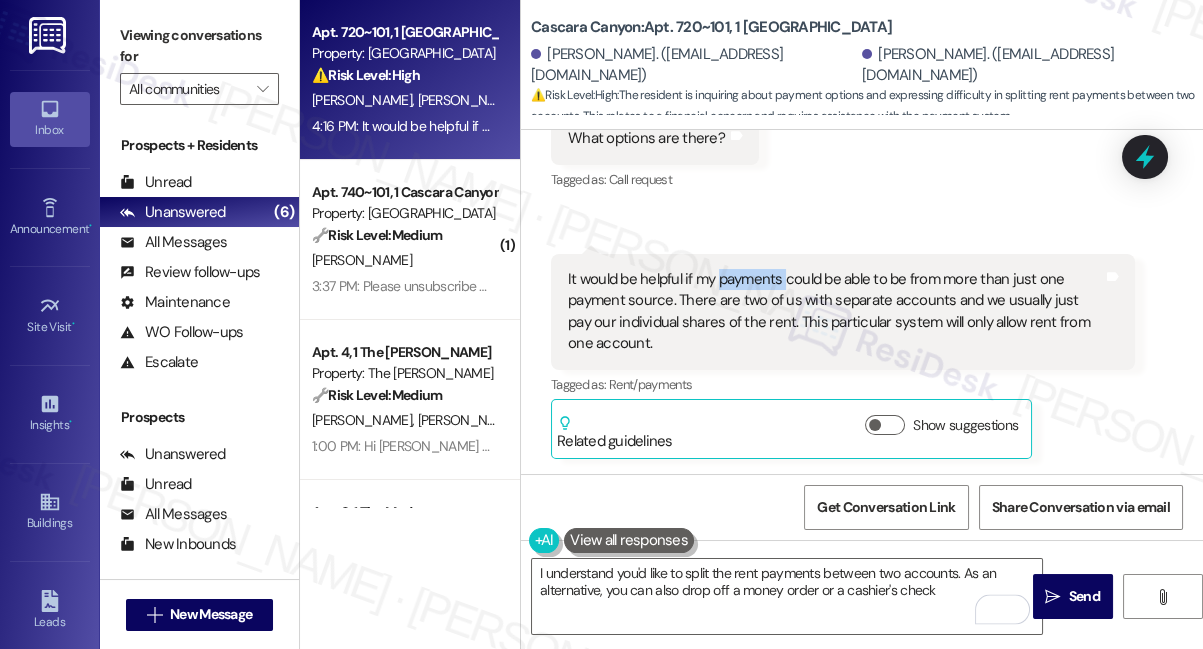 click on "It would be helpful if my payments could be able to be from more than just one payment source. There are two of us with separate accounts and we usually just pay our individual shares of the rent. This particular system will only allow rent from one account. Tags and notes" at bounding box center [843, 312] 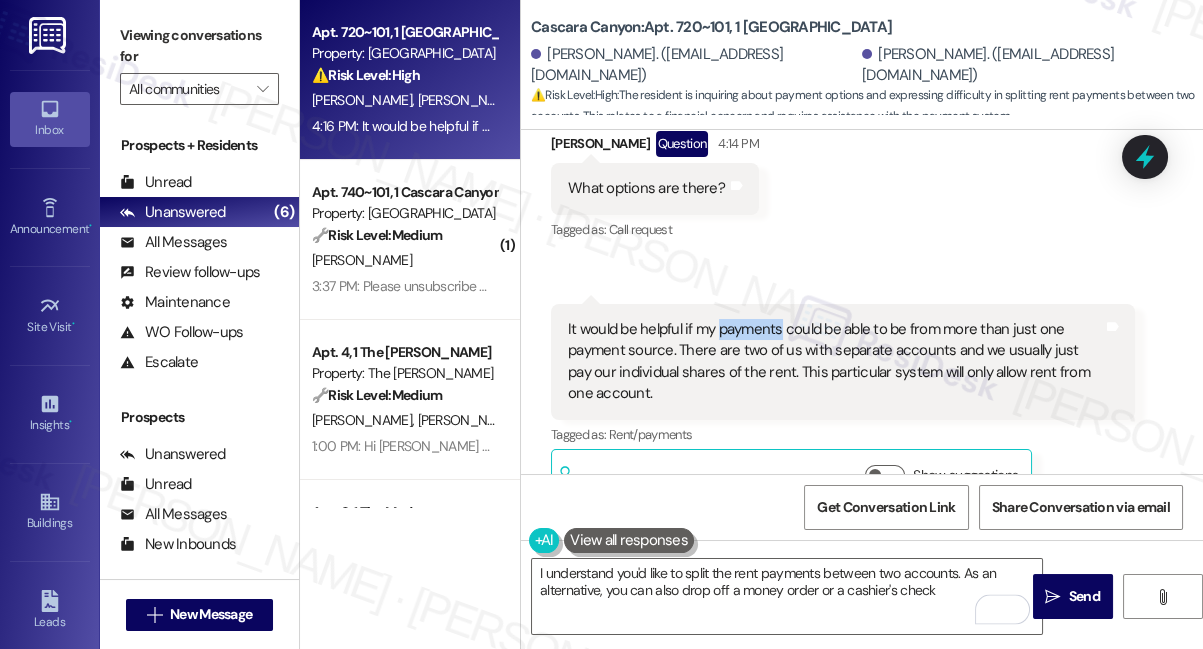 scroll, scrollTop: 1071, scrollLeft: 0, axis: vertical 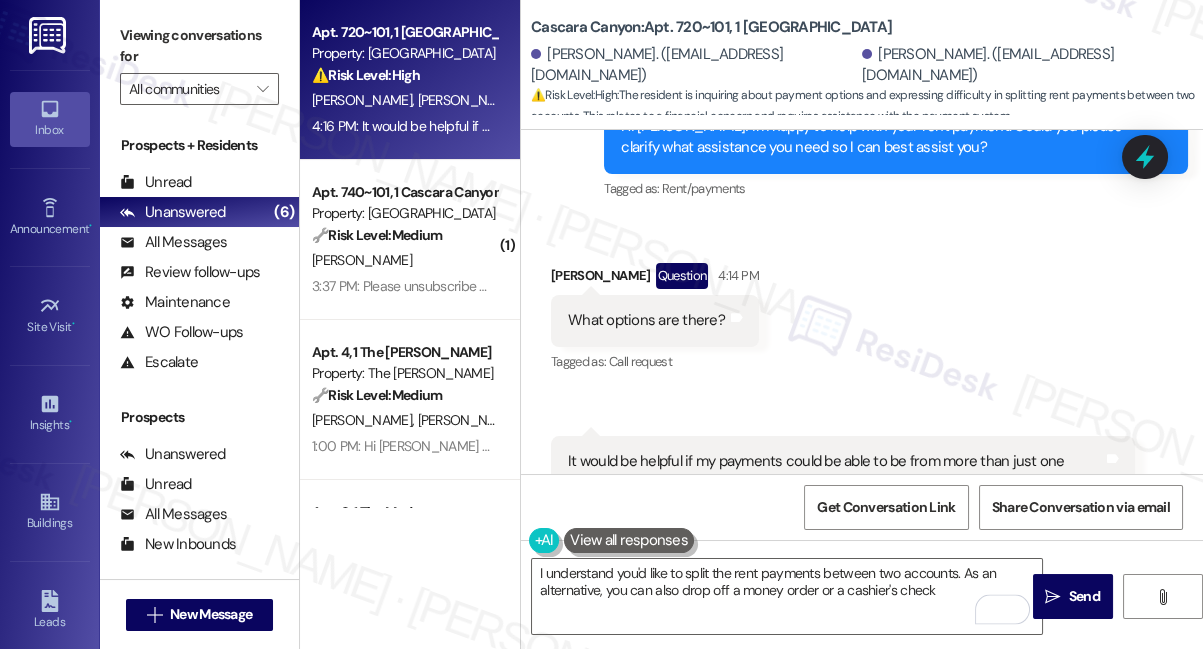 click on "What options are there? Tags and notes" at bounding box center (655, 320) 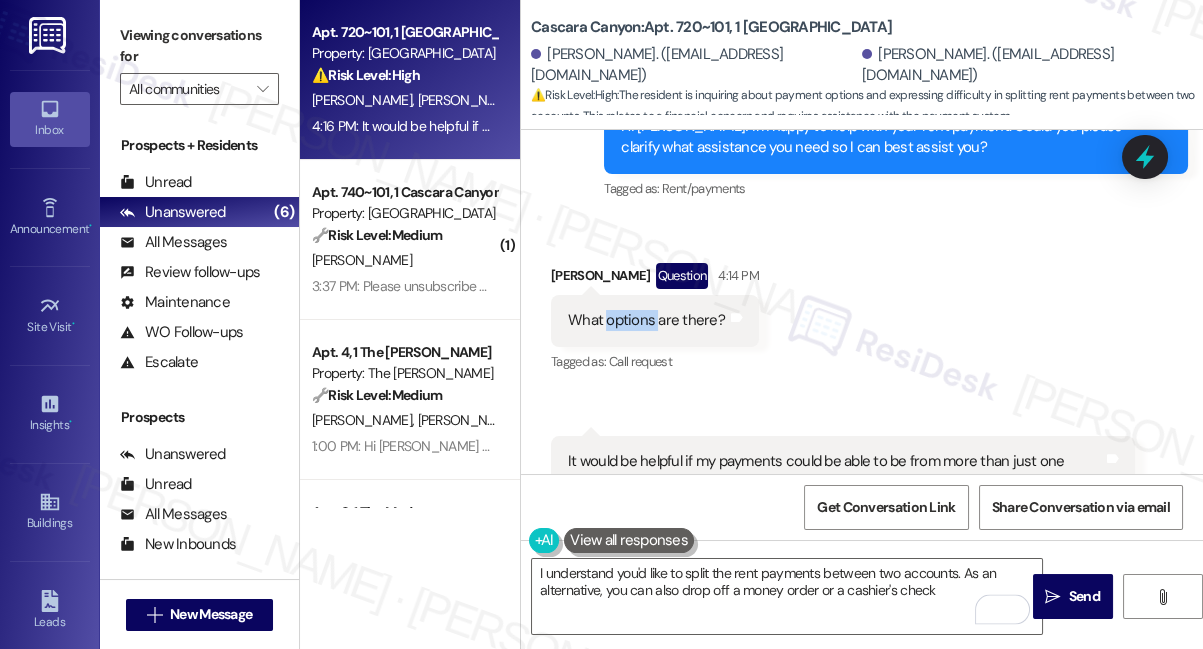 click on "What options are there? Tags and notes" at bounding box center [655, 320] 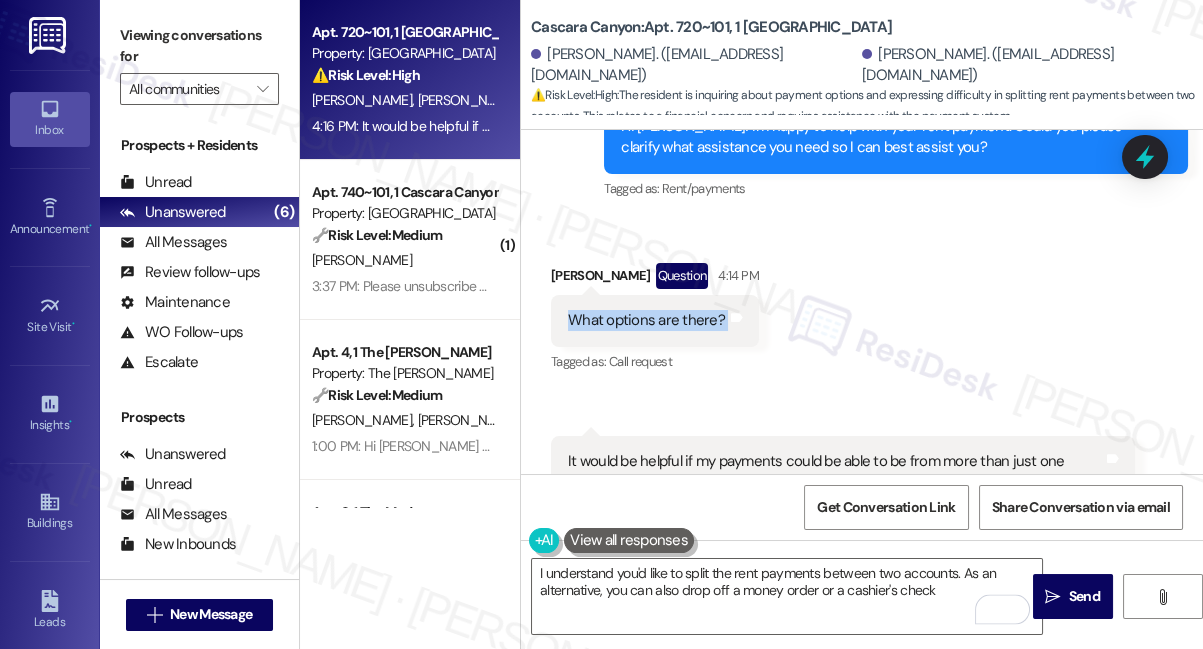 click on "What options are there? Tags and notes" at bounding box center [655, 320] 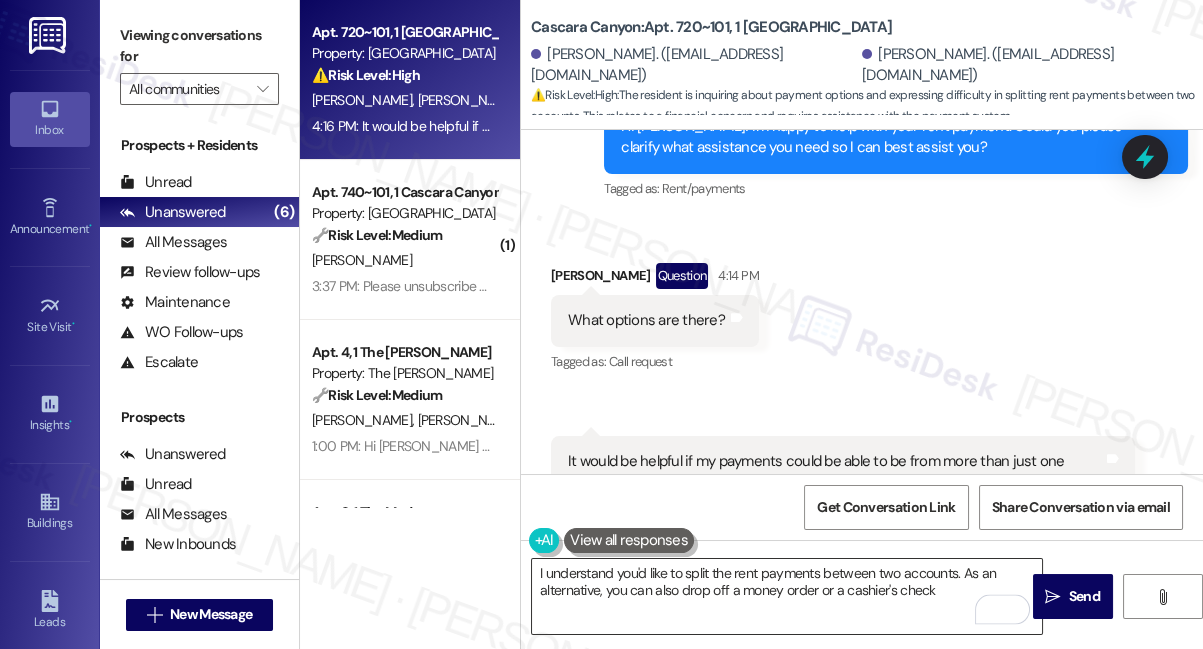 click on "I understand you'd like to split the rent payments between two accounts. As an alternative, you can also drop off a money order or a cashier's check" at bounding box center [787, 596] 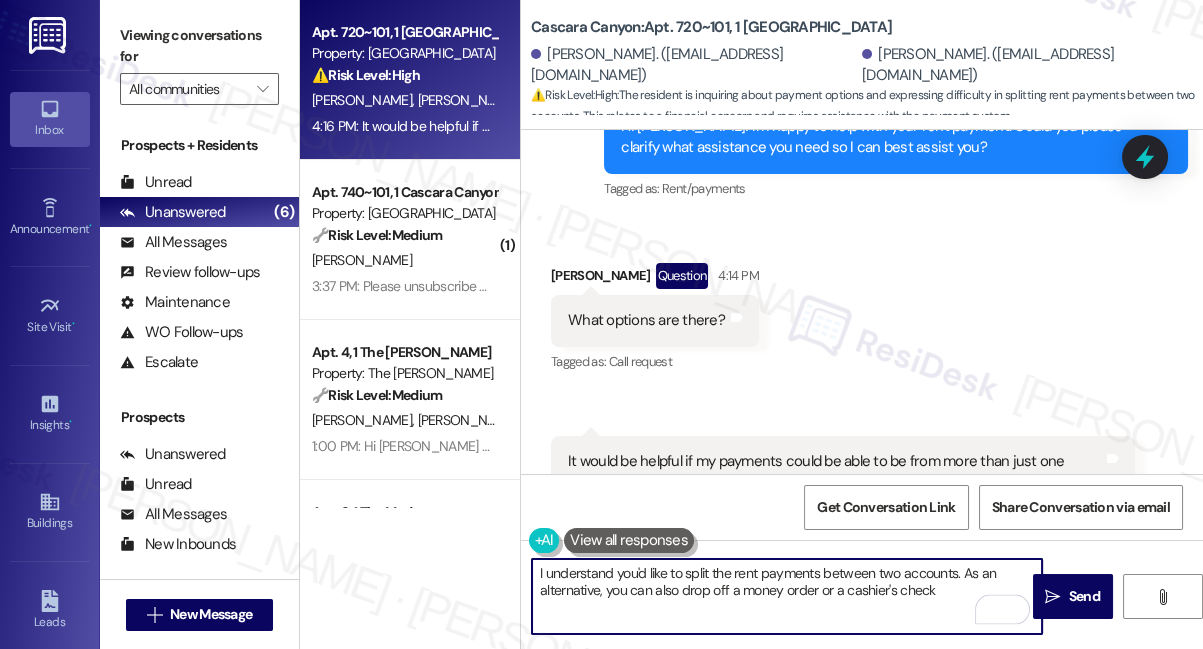 click on "I understand you'd like to split the rent payments between two accounts. As an alternative, you can also drop off a money order or a cashier's check" at bounding box center [787, 596] 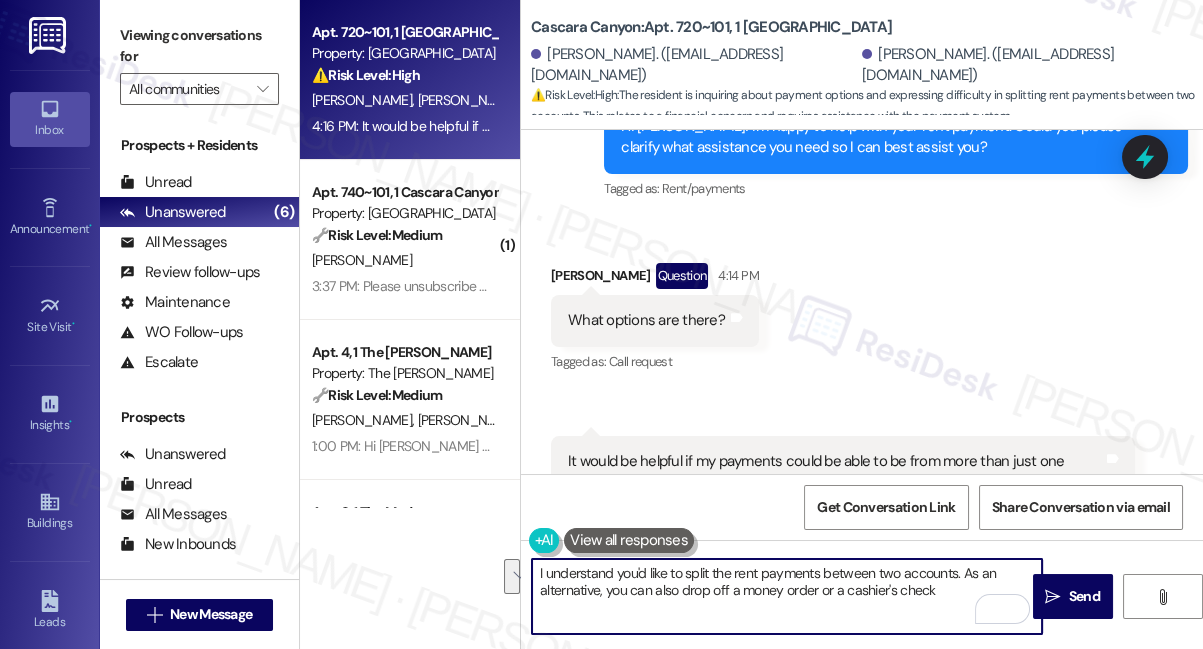 click on "I understand you'd like to split the rent payments between two accounts. As an alternative, you can also drop off a money order or a cashier's check" at bounding box center (787, 596) 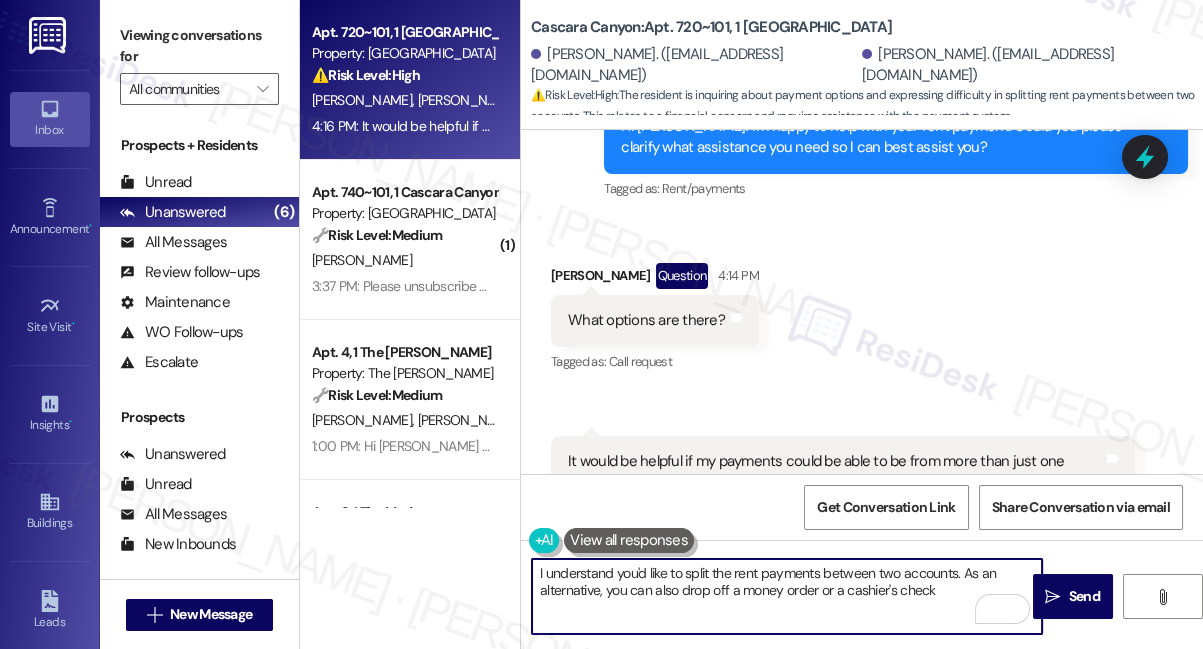 click on "I understand you'd like to split the rent payments between two accounts. As an alternative, you can also drop off a money order or a cashier's check" at bounding box center (787, 596) 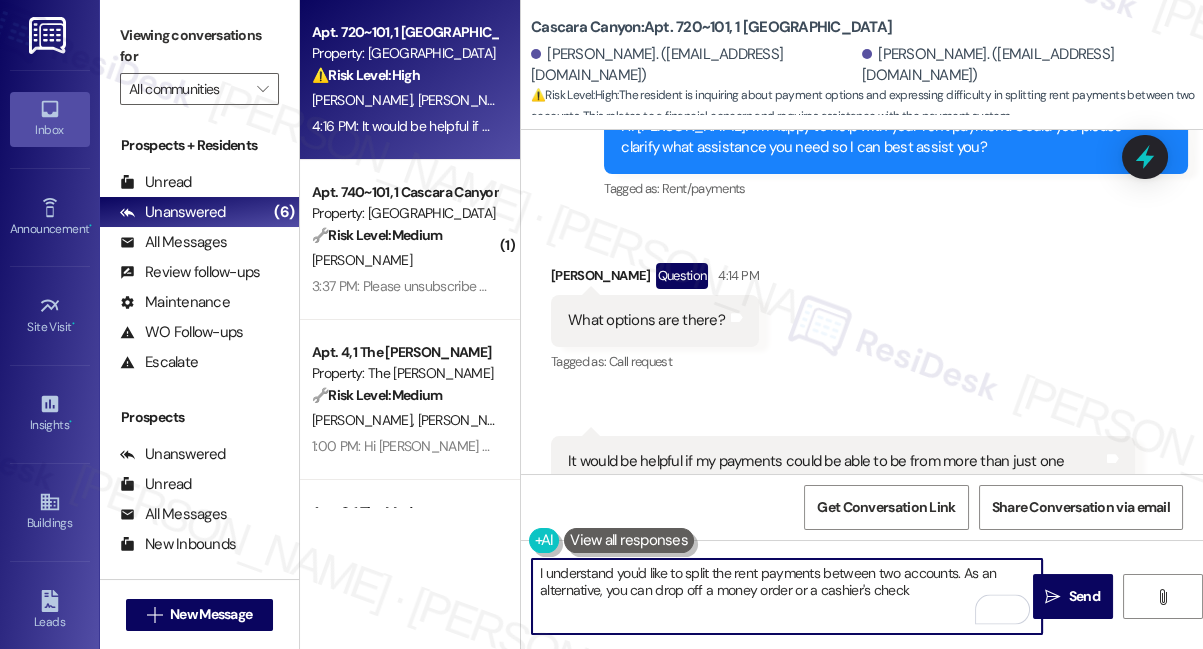 click on "I understand you'd like to split the rent payments between two accounts. As an alternative, you can drop off a money order or a cashier's check" at bounding box center (787, 596) 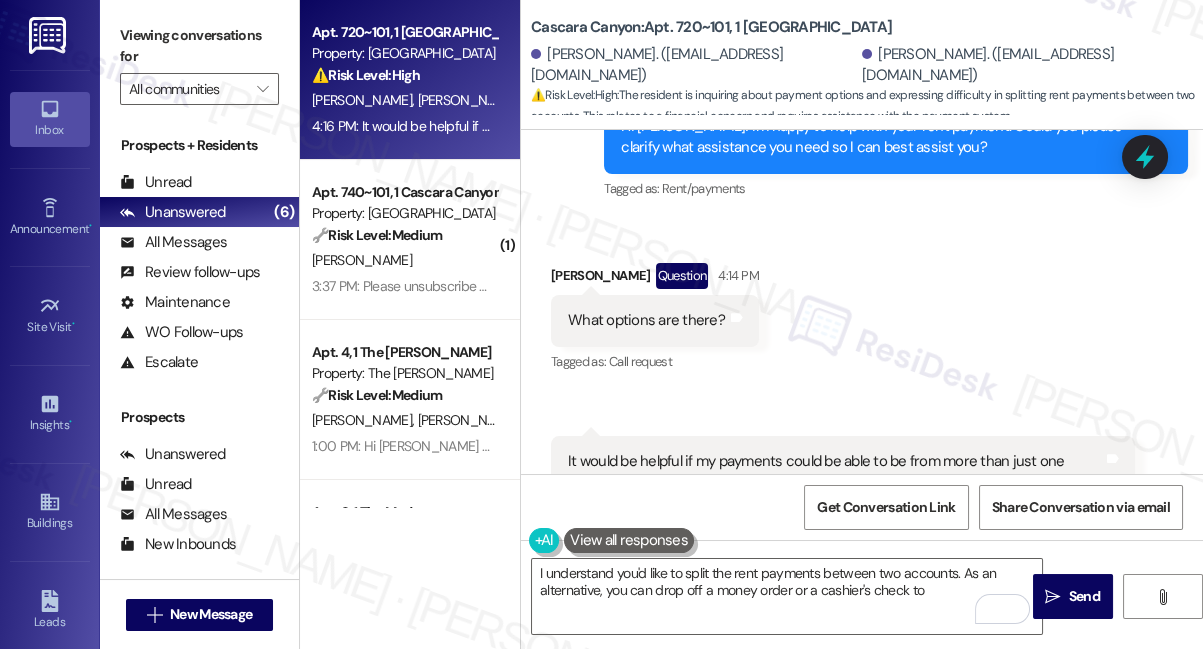 click on "Viewing conversations for" at bounding box center [199, 46] 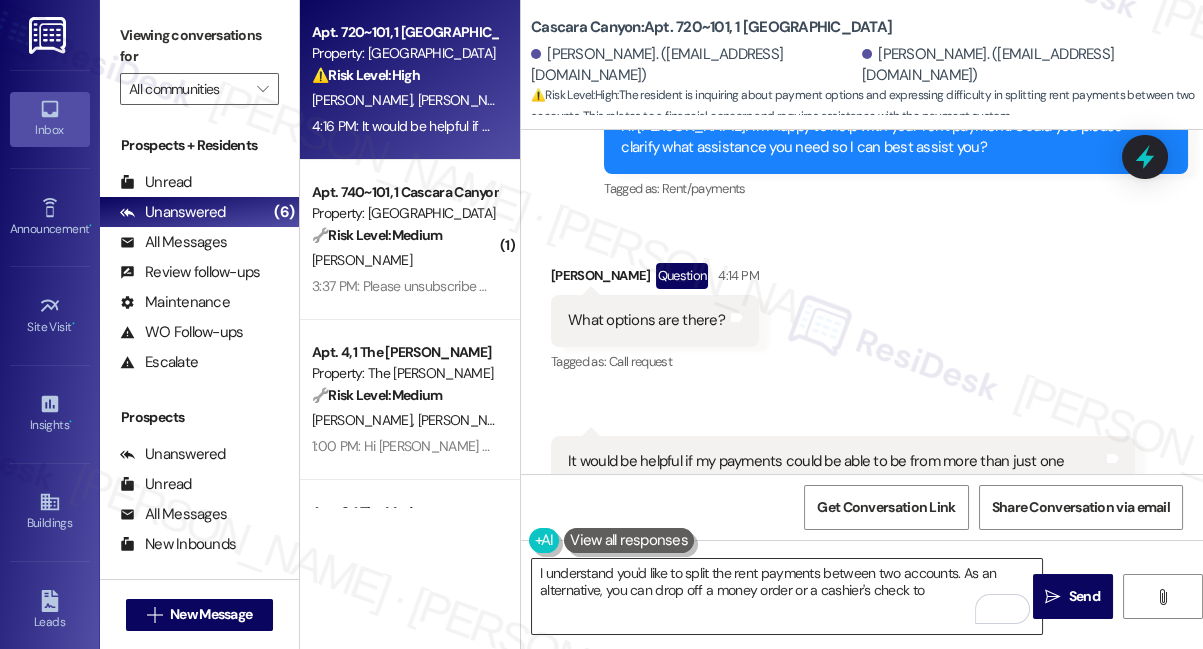 click on "I understand you'd like to split the rent payments between two accounts. As an alternative, you can drop off a money order or a cashier's check to" at bounding box center (787, 596) 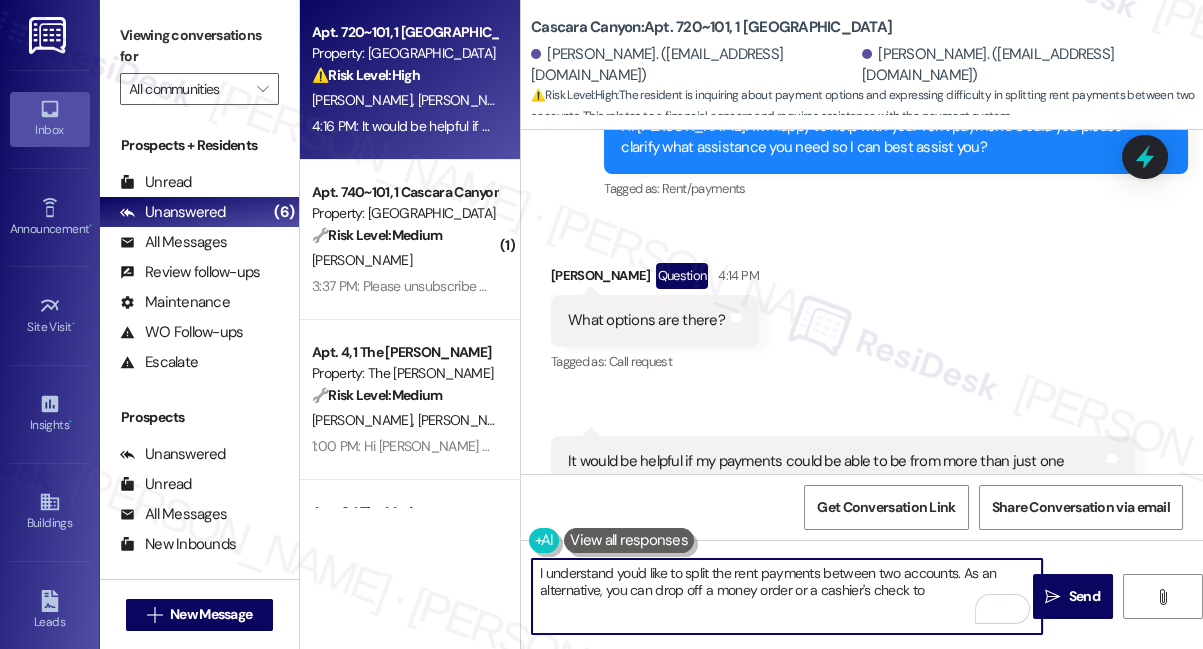 drag, startPoint x: 935, startPoint y: 590, endPoint x: 921, endPoint y: 592, distance: 14.142136 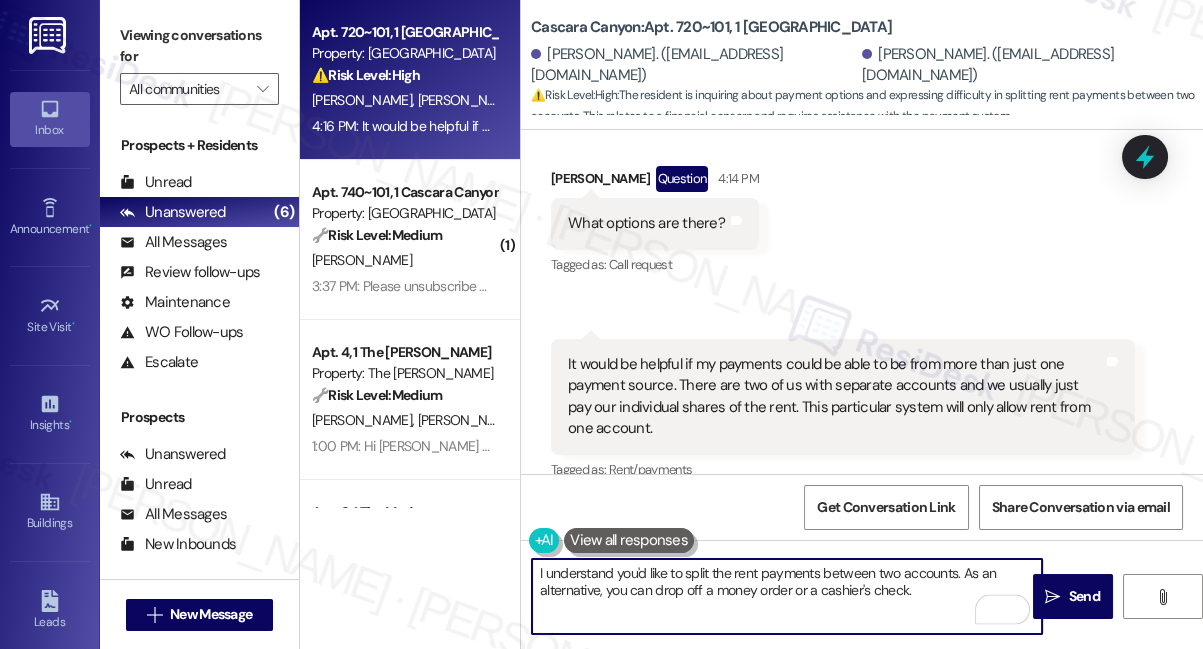 scroll, scrollTop: 1253, scrollLeft: 0, axis: vertical 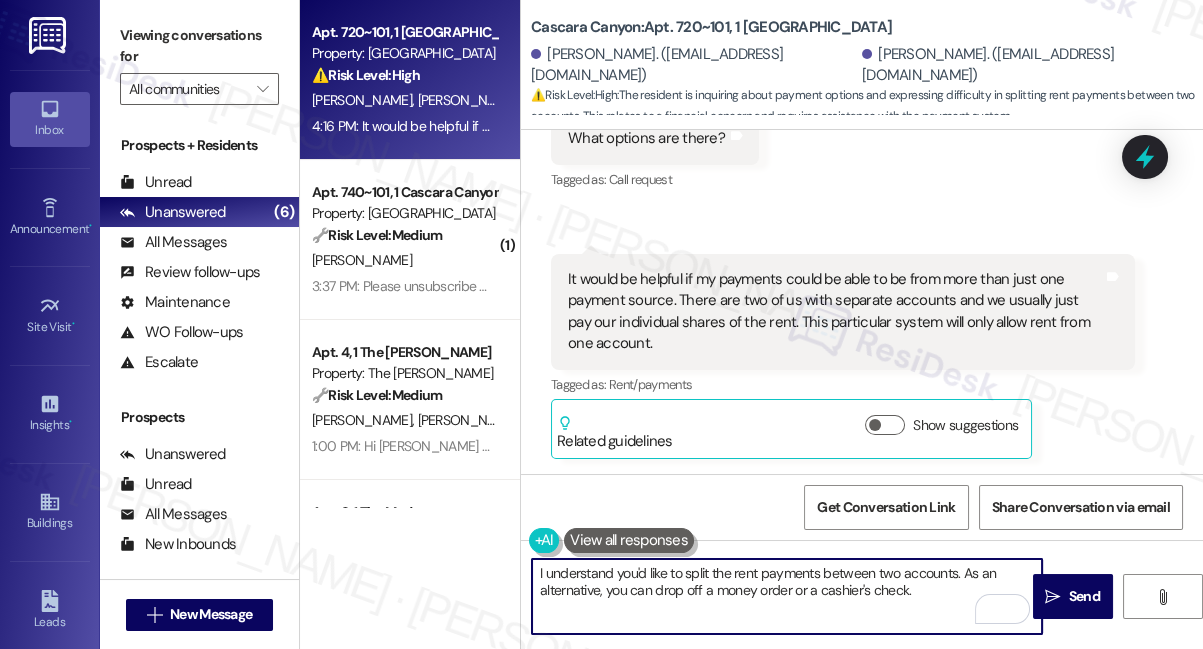 click on "It would be helpful if my payments could be able to be from more than just one payment source. There are two of us with separate accounts and we usually just pay our individual shares of the rent. This particular system will only allow rent from one account." at bounding box center (835, 312) 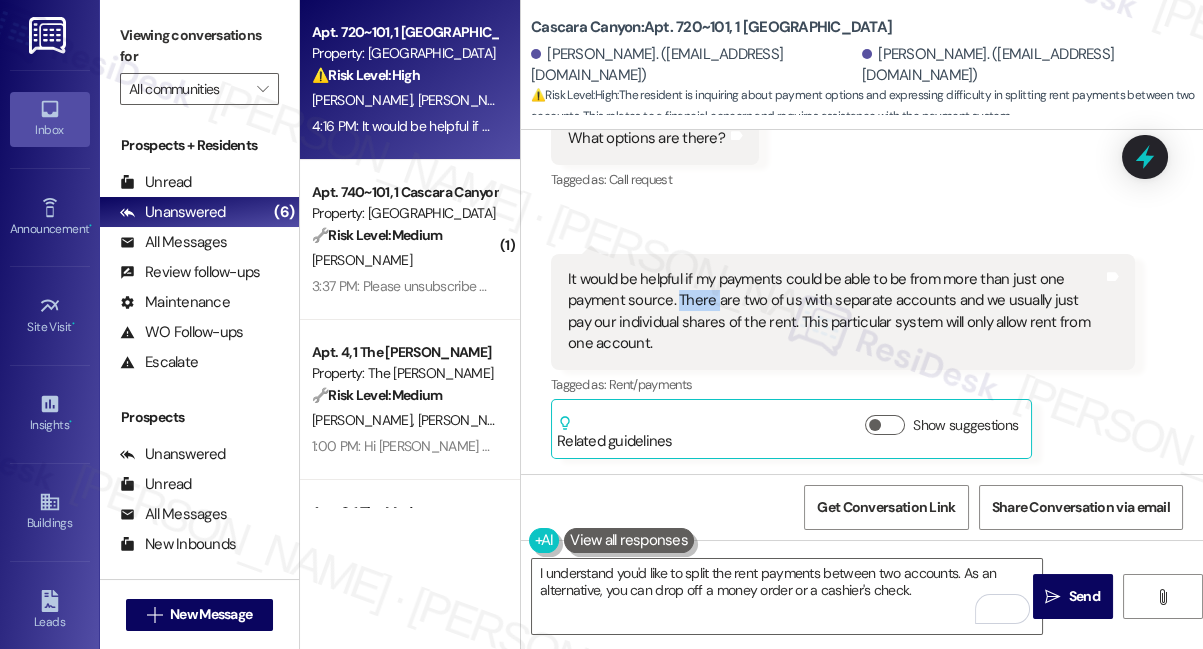 click on "It would be helpful if my payments could be able to be from more than just one payment source. There are two of us with separate accounts and we usually just pay our individual shares of the rent. This particular system will only allow rent from one account." at bounding box center [835, 312] 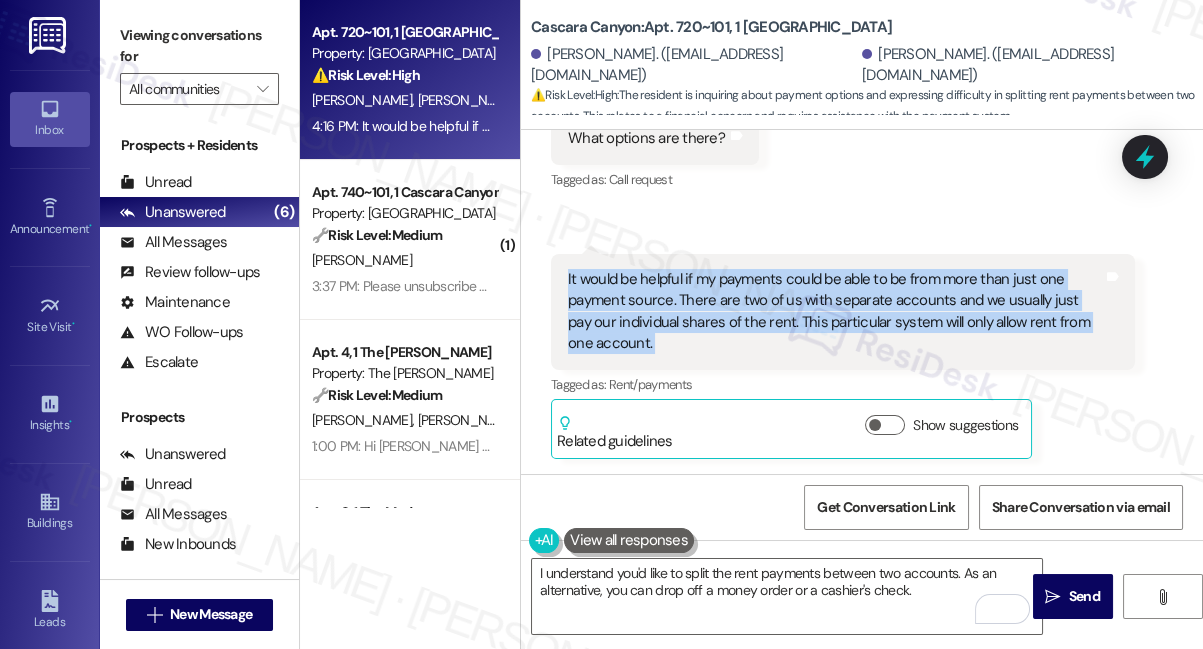 click on "It would be helpful if my payments could be able to be from more than just one payment source. There are two of us with separate accounts and we usually just pay our individual shares of the rent. This particular system will only allow rent from one account." at bounding box center [835, 312] 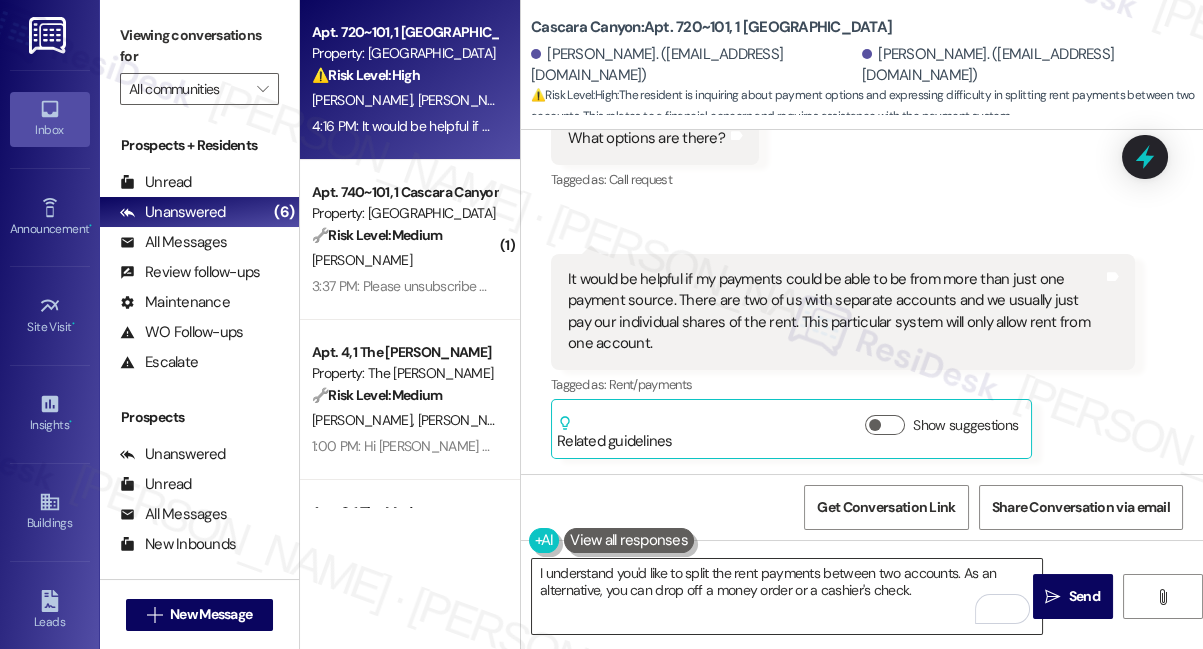 click on "I understand you'd like to split the rent payments between two accounts. As an alternative, you can drop off a money order or a cashier's check." at bounding box center [787, 596] 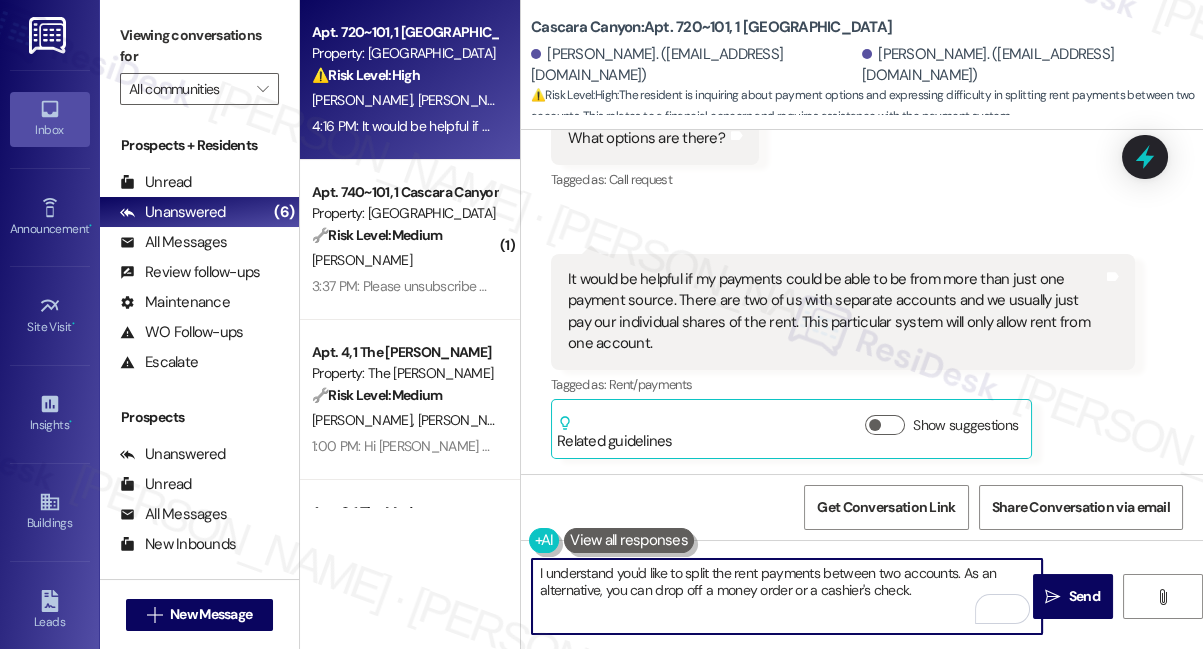 click on "I understand you'd like to split the rent payments between two accounts. As an alternative, you can drop off a money order or a cashier's check." at bounding box center (787, 596) 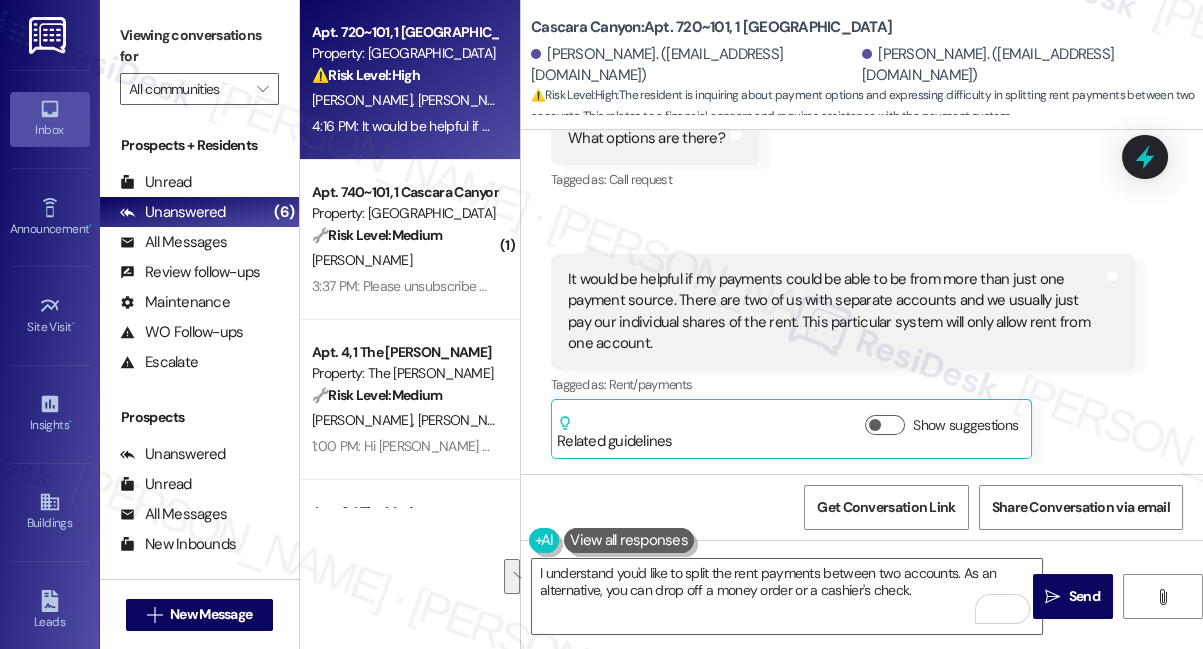 click on "It would be helpful if my payments could be able to be from more than just one payment source. There are two of us with separate accounts and we usually just pay our individual shares of the rent. This particular system will only allow rent from one account." at bounding box center (835, 312) 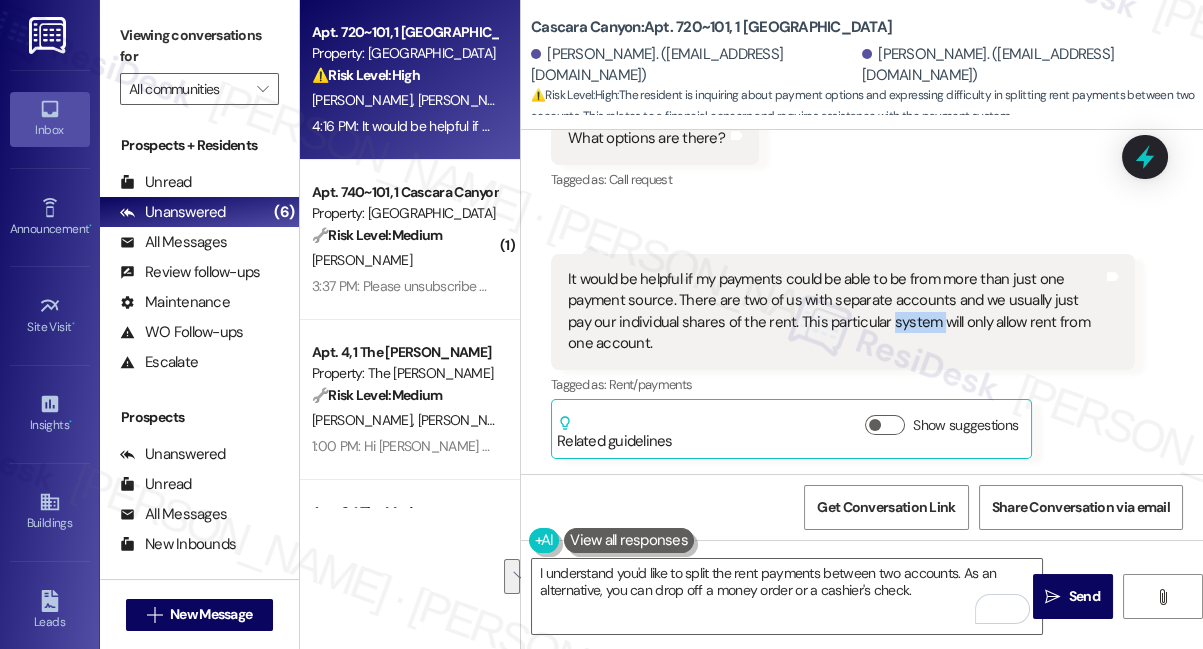 click on "It would be helpful if my payments could be able to be from more than just one payment source. There are two of us with separate accounts and we usually just pay our individual shares of the rent. This particular system will only allow rent from one account." at bounding box center [835, 312] 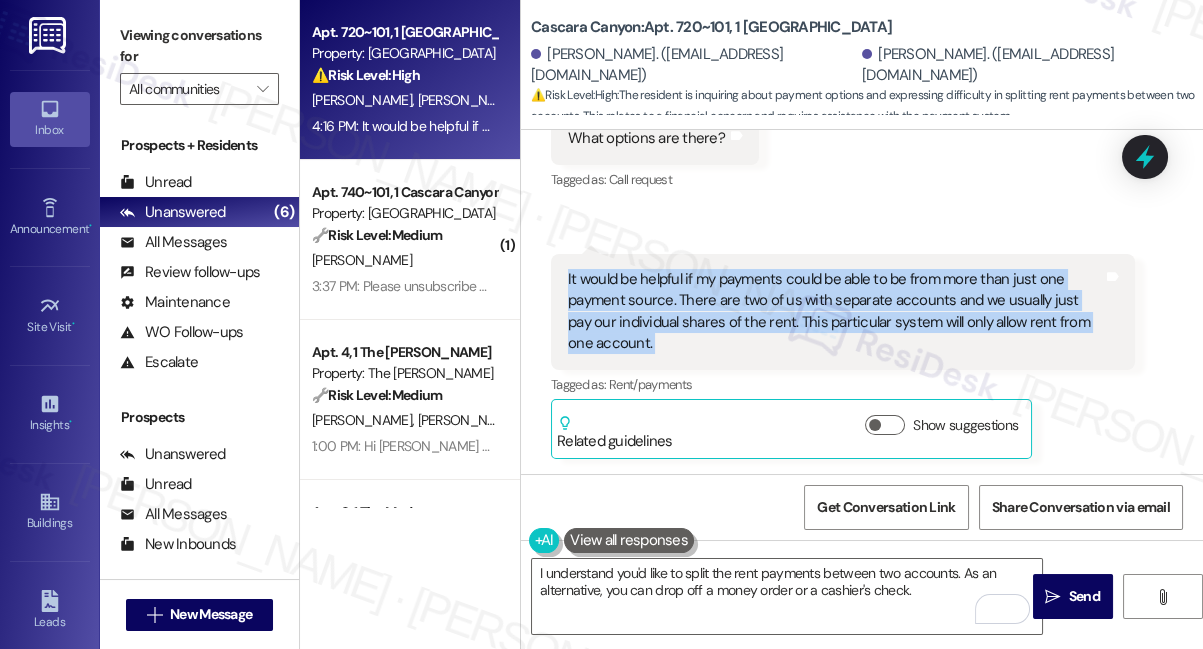 click on "It would be helpful if my payments could be able to be from more than just one payment source. There are two of us with separate accounts and we usually just pay our individual shares of the rent. This particular system will only allow rent from one account." at bounding box center (835, 312) 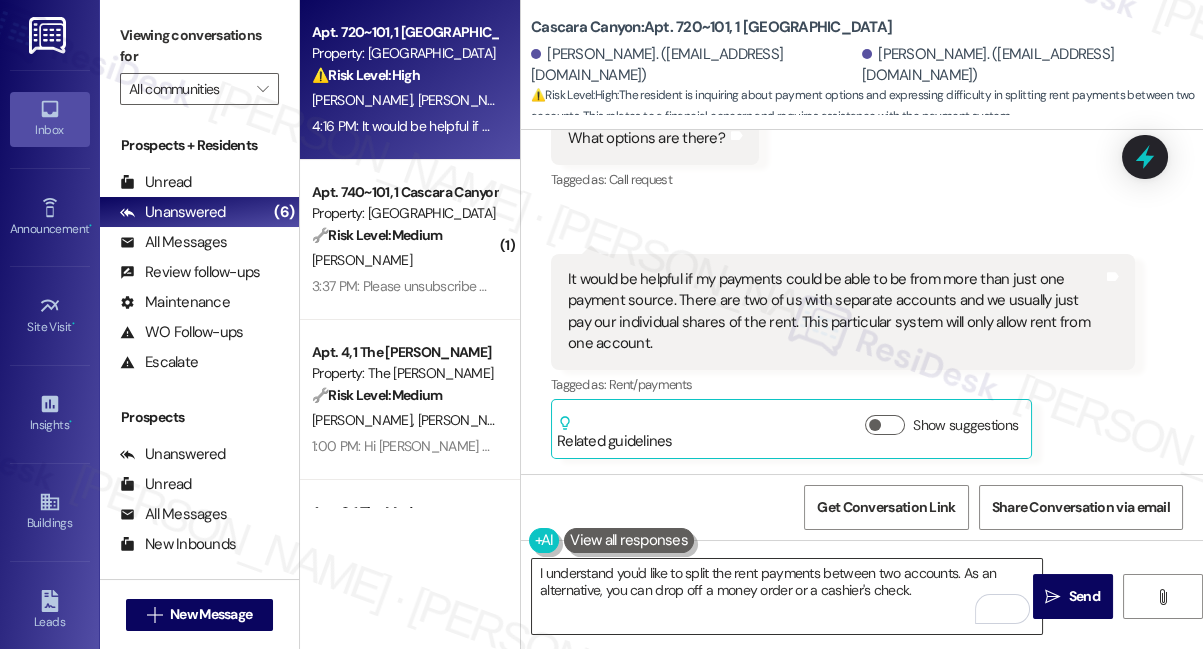 click on "I understand you'd like to split the rent payments between two accounts. As an alternative, you can drop off a money order or a cashier's check." at bounding box center [787, 596] 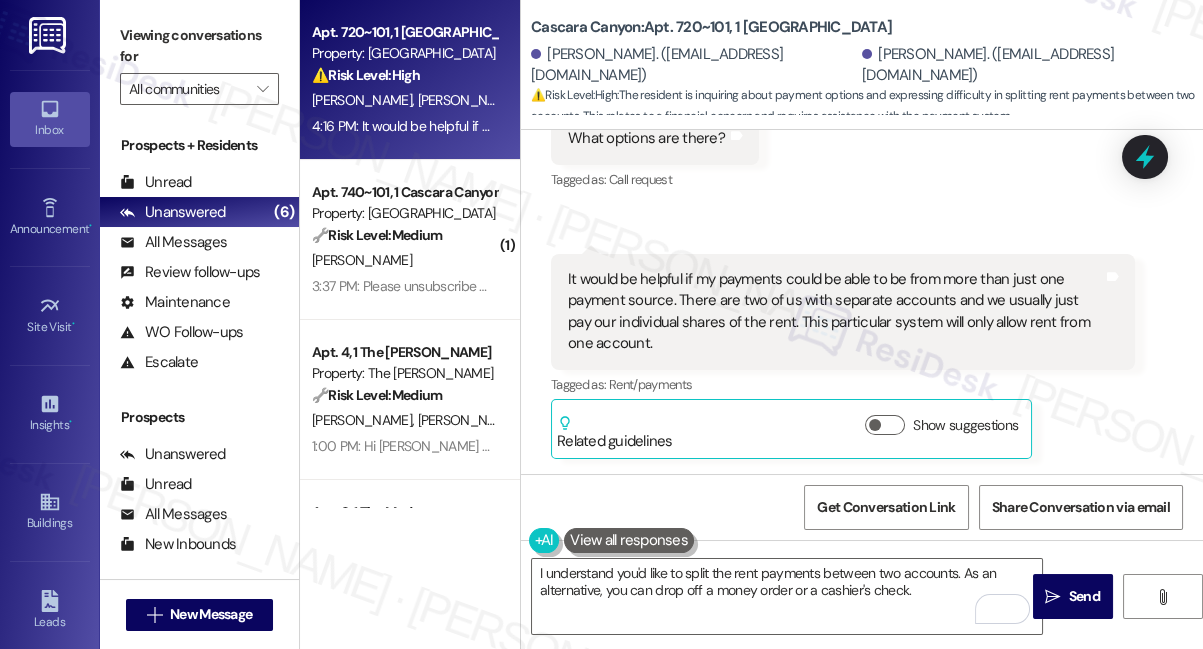 click on "Viewing conversations for" at bounding box center [199, 46] 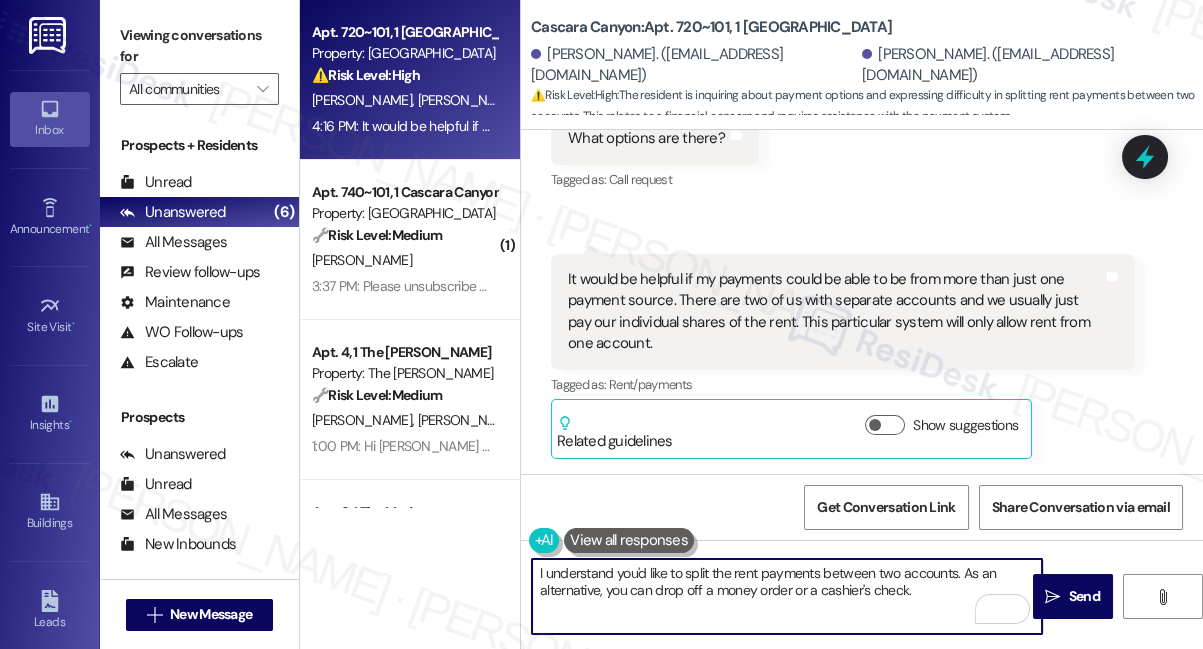 click on "I understand you'd like to split the rent payments between two accounts. As an alternative, you can drop off a money order or a cashier's check." at bounding box center [787, 596] 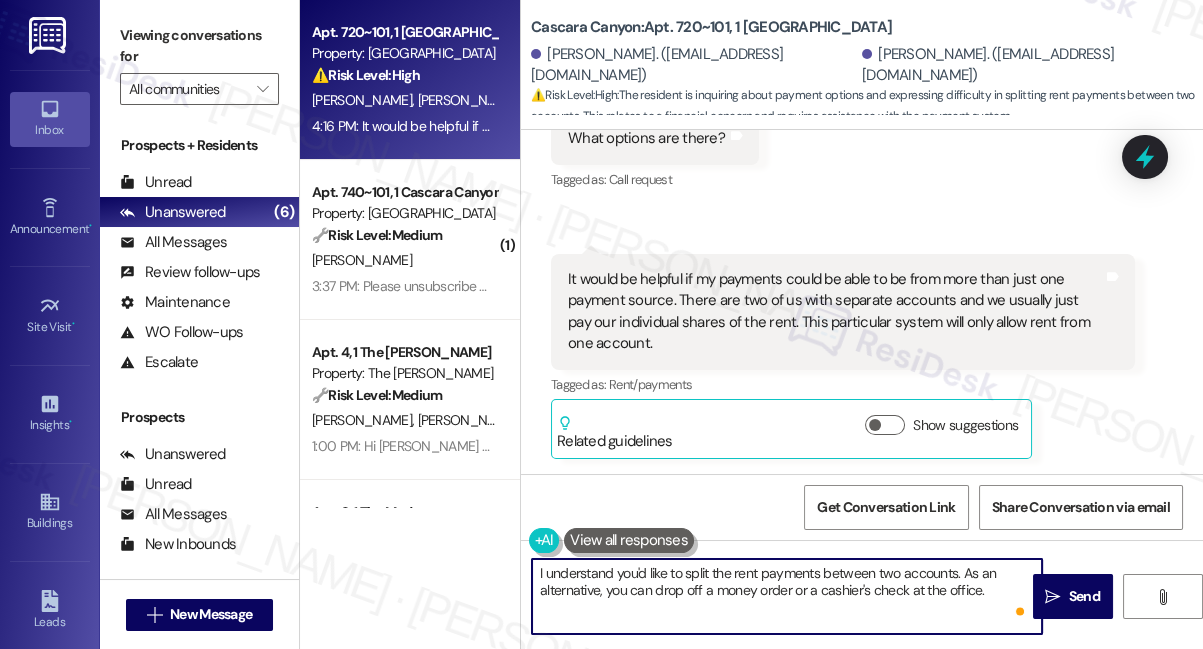 click on "I understand you'd like to split the rent payments between two accounts. As an alternative, you can drop off a money order or a cashier's check at the office." at bounding box center (787, 596) 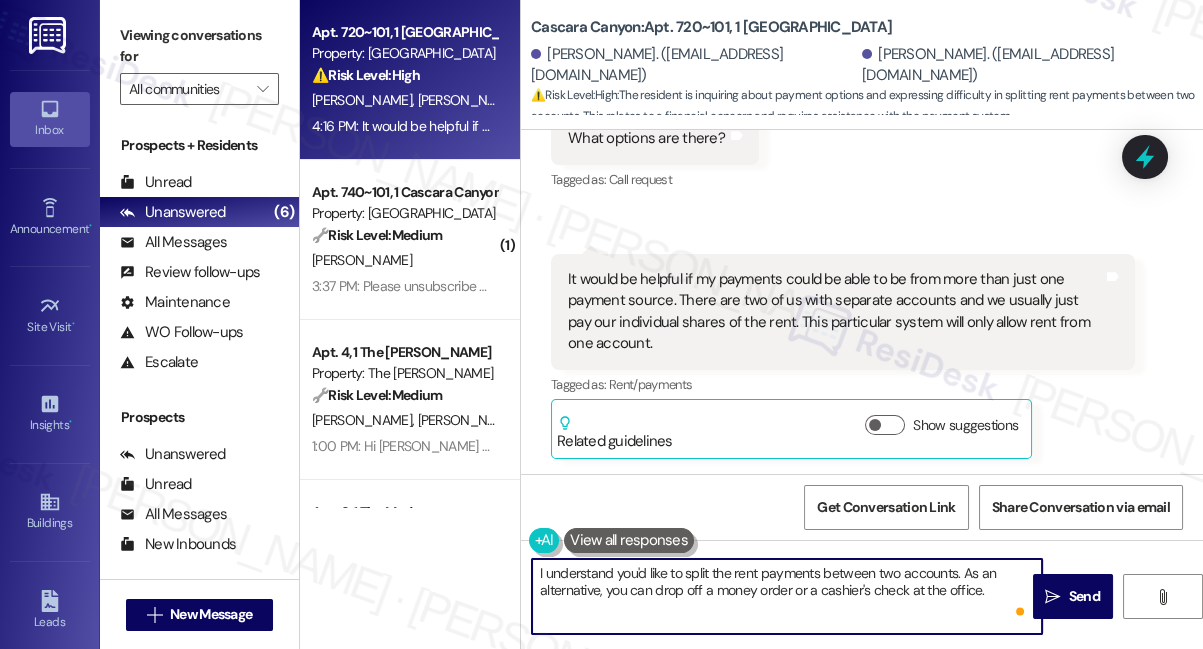 click on "I understand you'd like to split the rent payments between two accounts. As an alternative, you can drop off a money order or a cashier's check at the office." at bounding box center (787, 596) 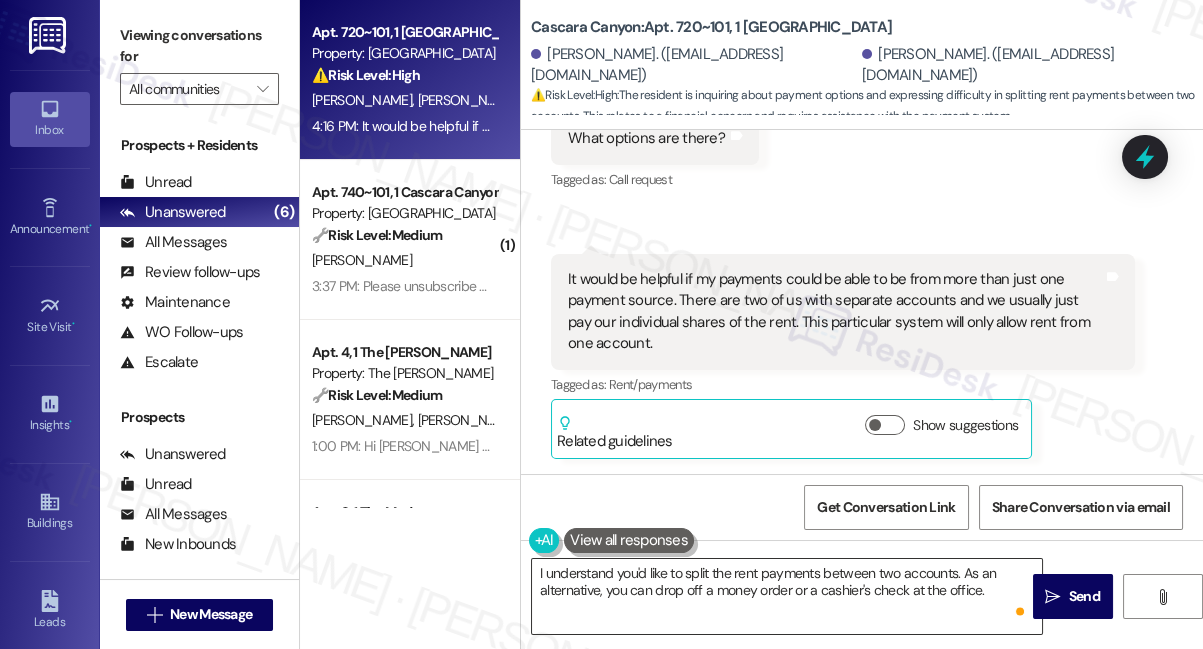 drag, startPoint x: 1040, startPoint y: 595, endPoint x: 831, endPoint y: 595, distance: 209 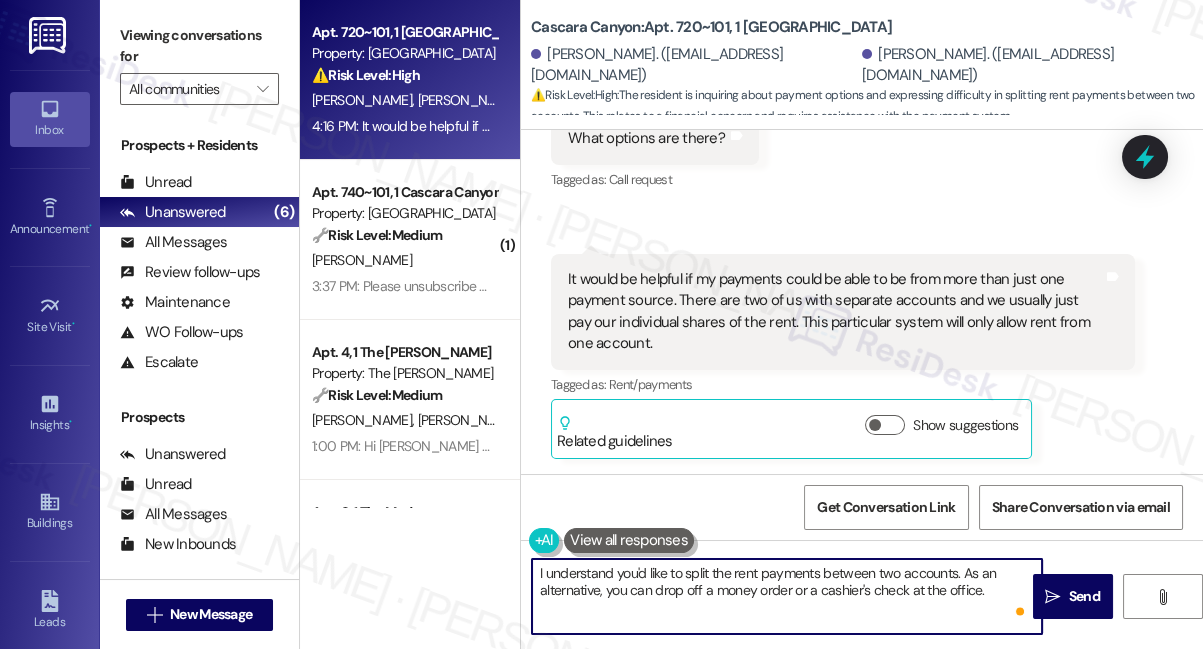click on "I understand you'd like to split the rent payments between two accounts. As an alternative, you can drop off a money order or a cashier's check at the office." at bounding box center [787, 596] 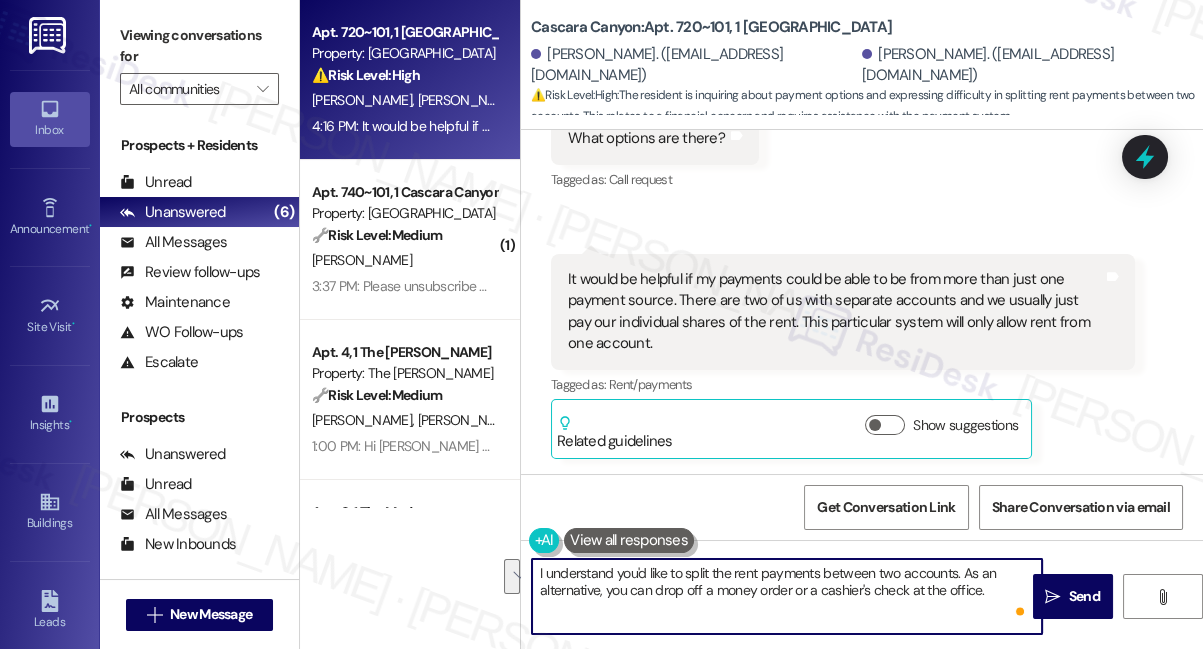 click on "I understand you'd like to split the rent payments between two accounts. As an alternative, you can drop off a money order or a cashier's check at the office." at bounding box center (787, 596) 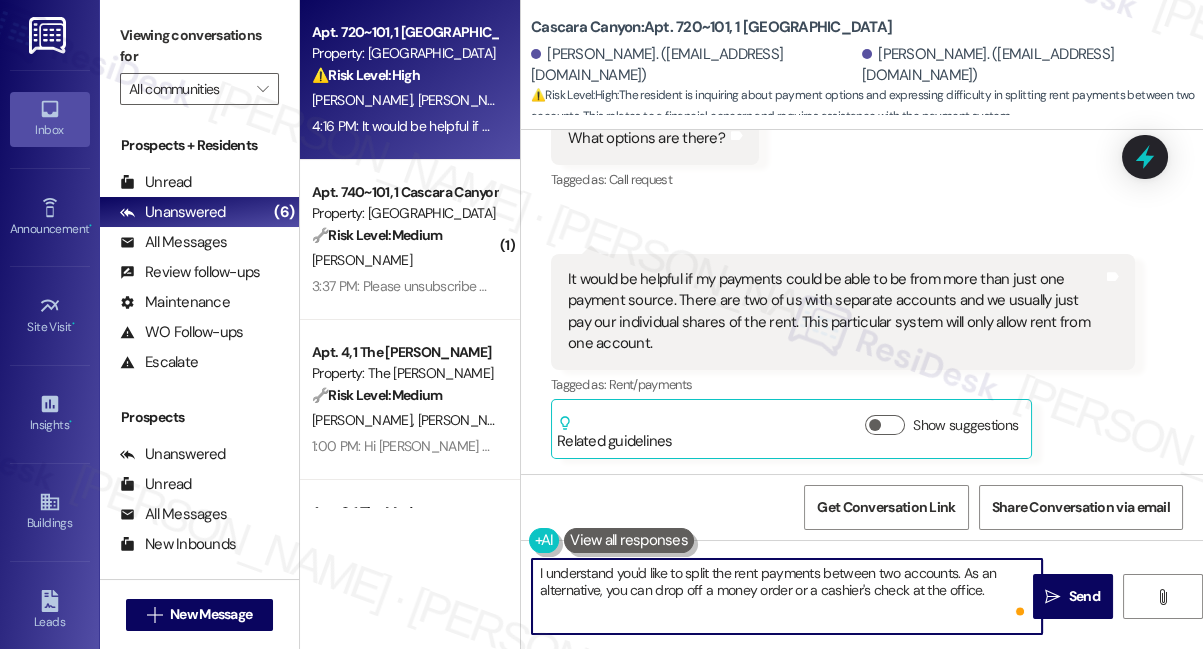 click on "I understand you'd like to split the rent payments between two accounts. As an alternative, you can drop off a money order or a cashier's check at the office." at bounding box center [787, 596] 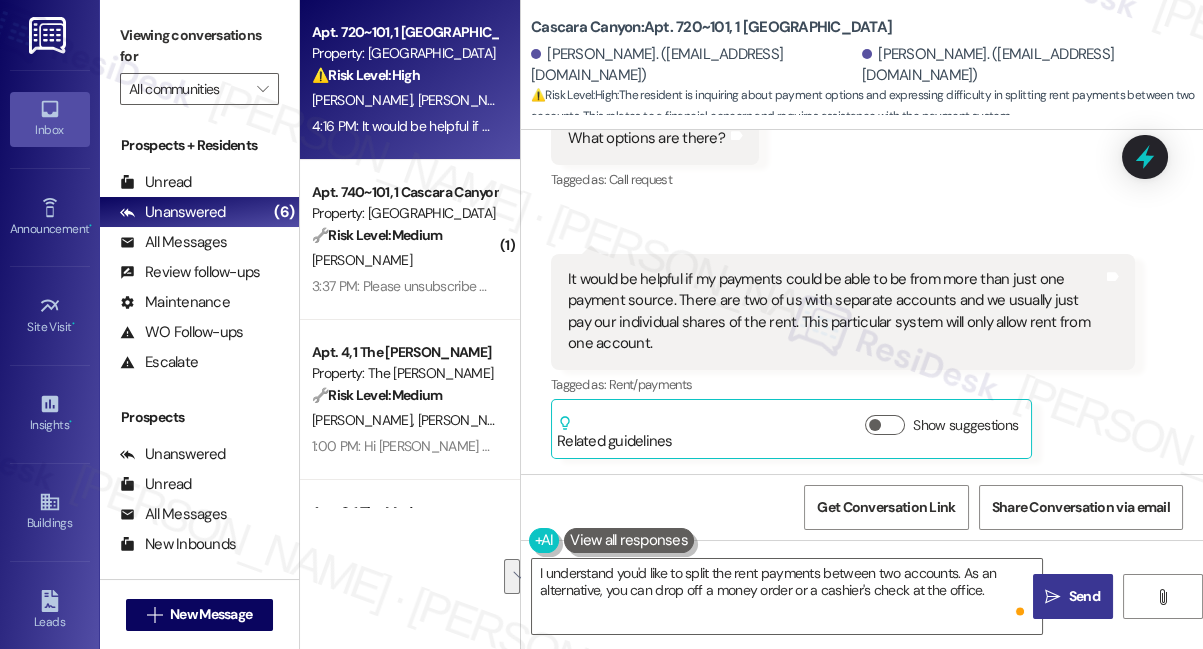 click on "Send" at bounding box center (1084, 596) 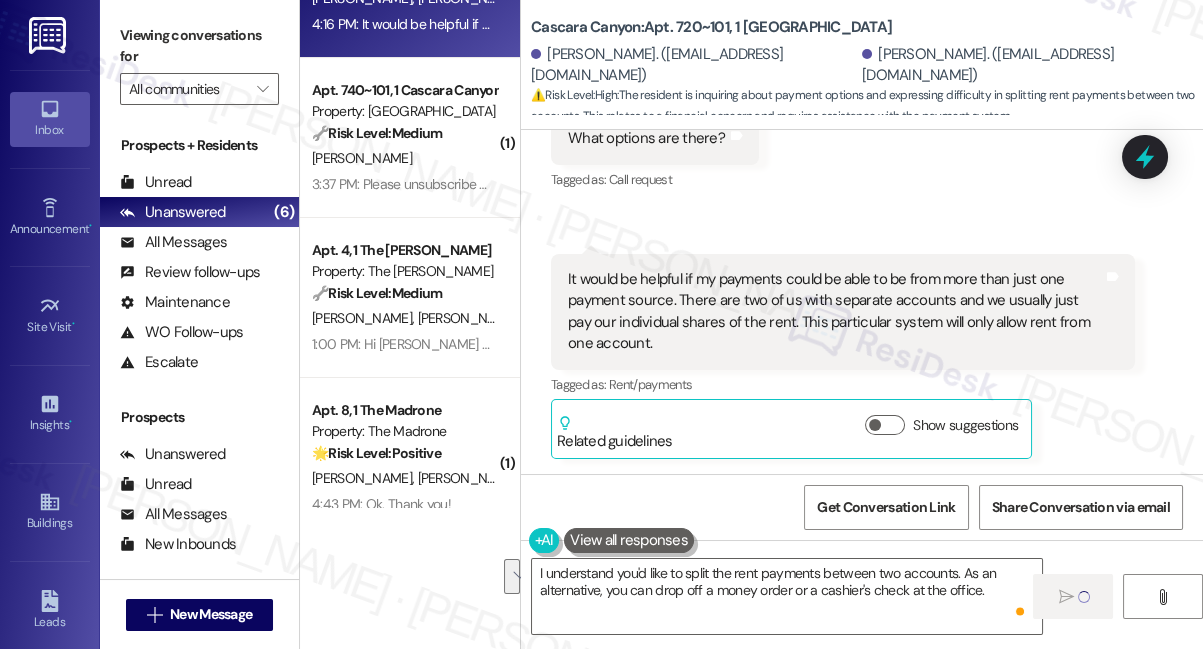 scroll, scrollTop: 0, scrollLeft: 0, axis: both 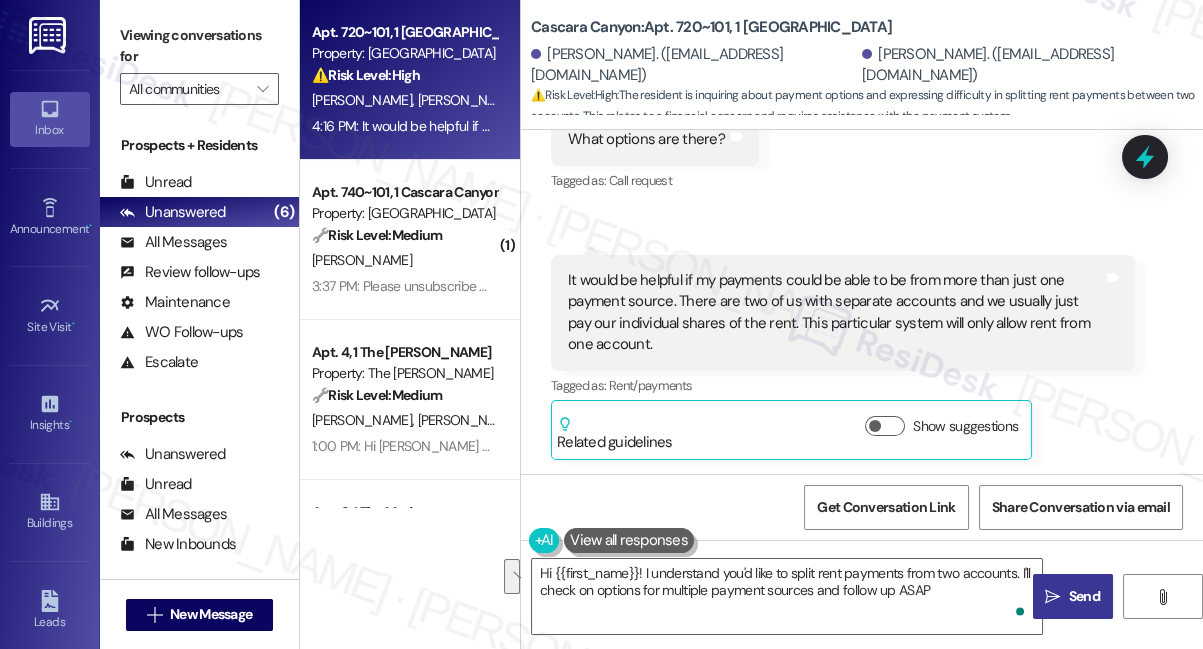 type on "Hi {{first_name}}! I understand you'd like to split rent payments from two accounts. I'll check on options for multiple payment sources and follow up ASAP!" 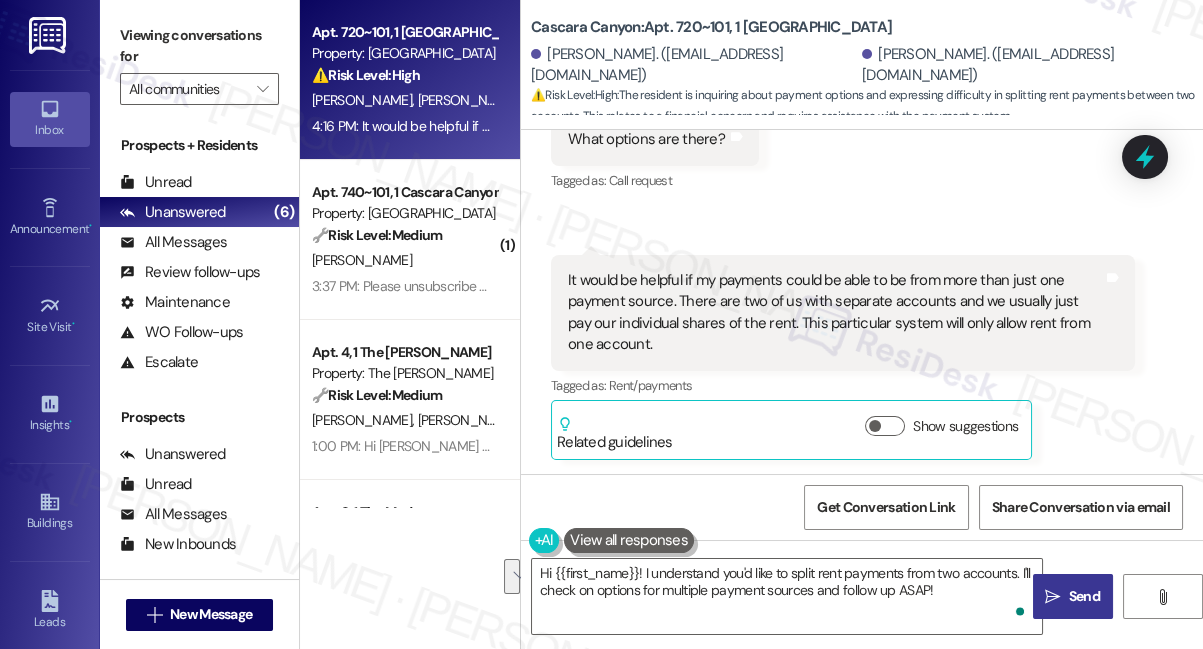 click on "🔧  Risk Level:  Medium" at bounding box center (377, 235) 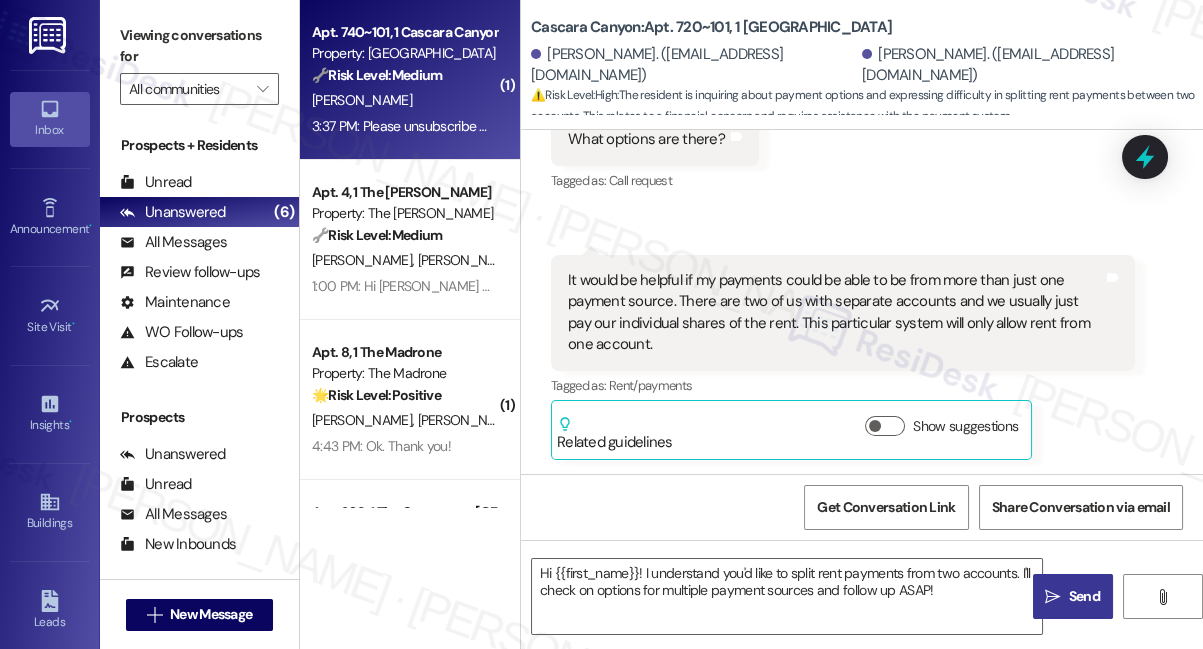 type on "Fetching suggested responses. Please feel free to read through the conversation in the meantime." 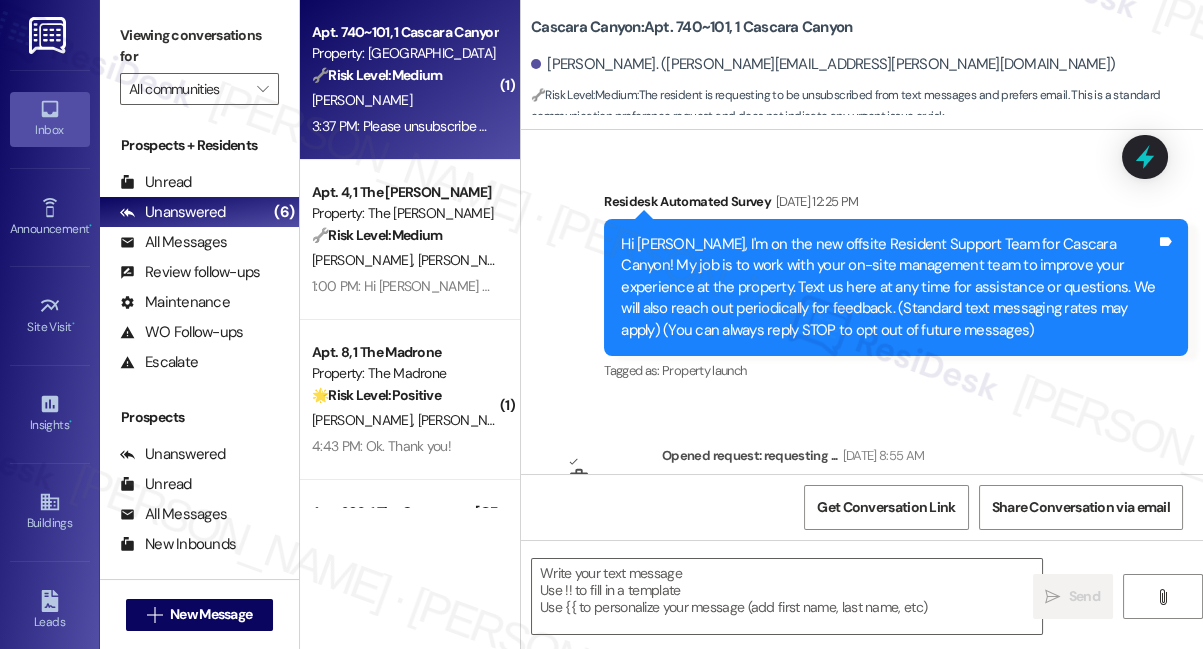 click on "3:37 PM: Please unsubscribe me from text messages, I prefer email messages only  3:37 PM: Please unsubscribe me from text messages, I prefer email messages only" at bounding box center (550, 126) 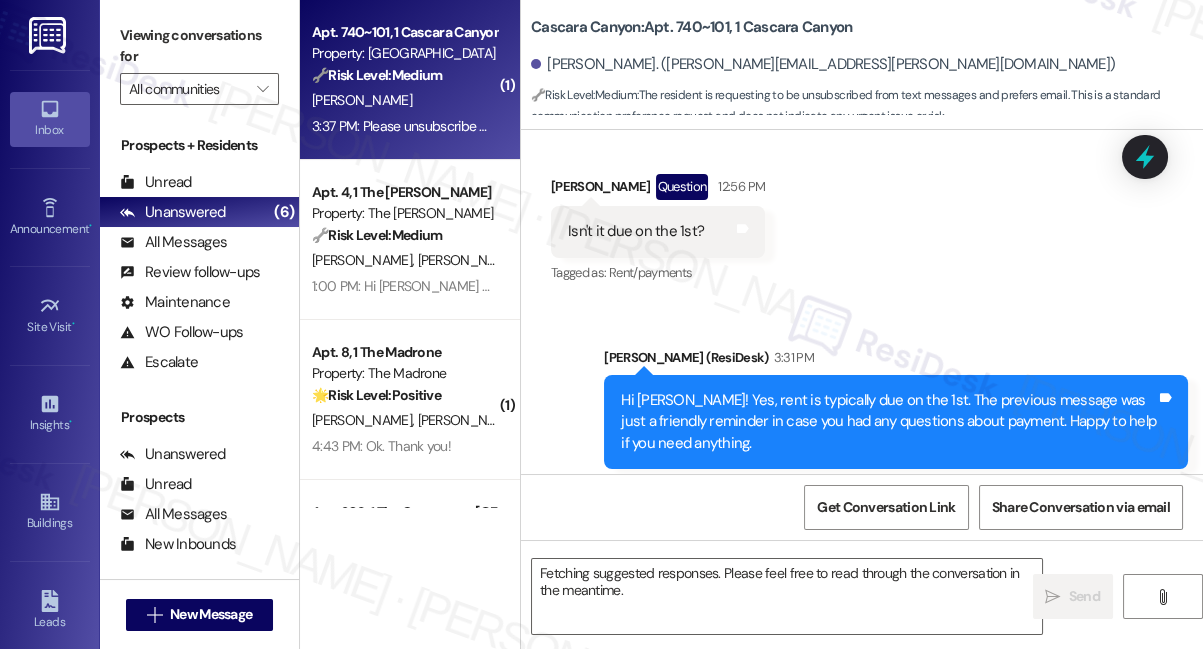 scroll, scrollTop: 7431, scrollLeft: 0, axis: vertical 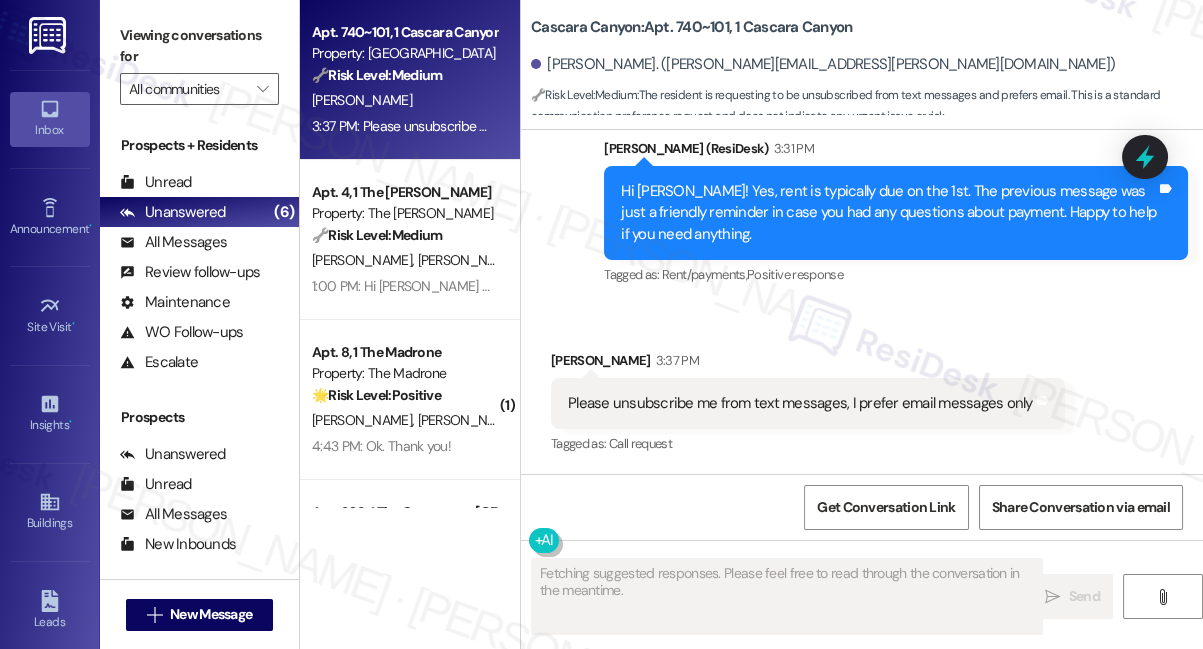 click on "Please unsubscribe me from text messages, I prefer email messages only" at bounding box center [800, 403] 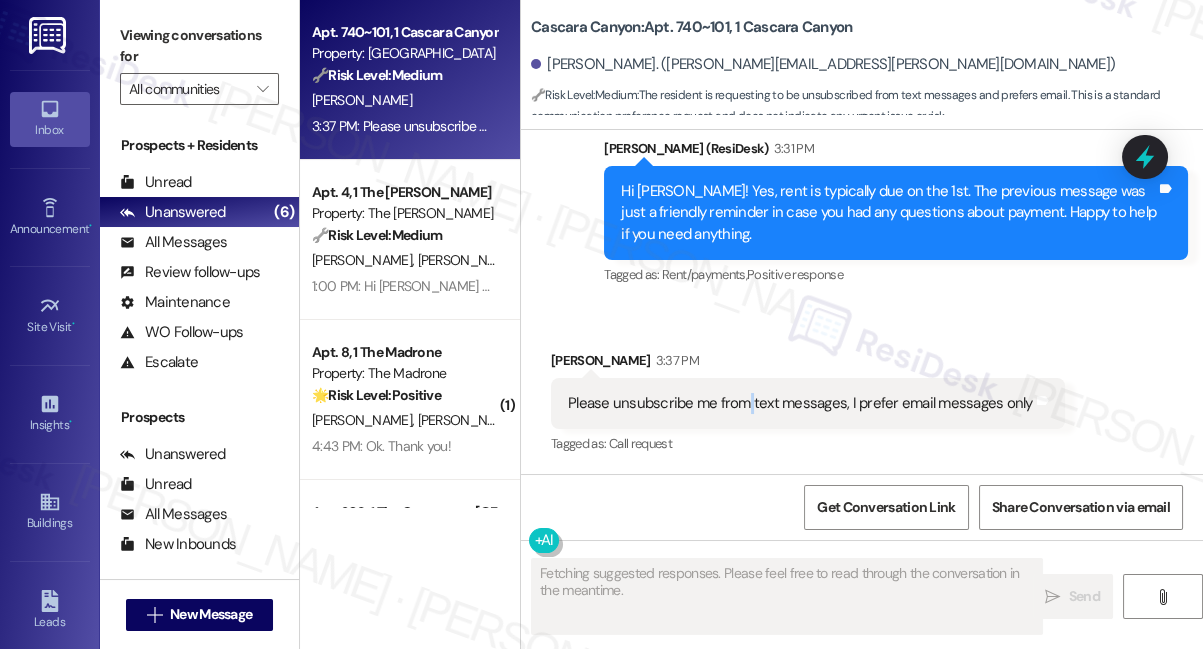 click on "Please unsubscribe me from text messages, I prefer email messages only" at bounding box center (800, 403) 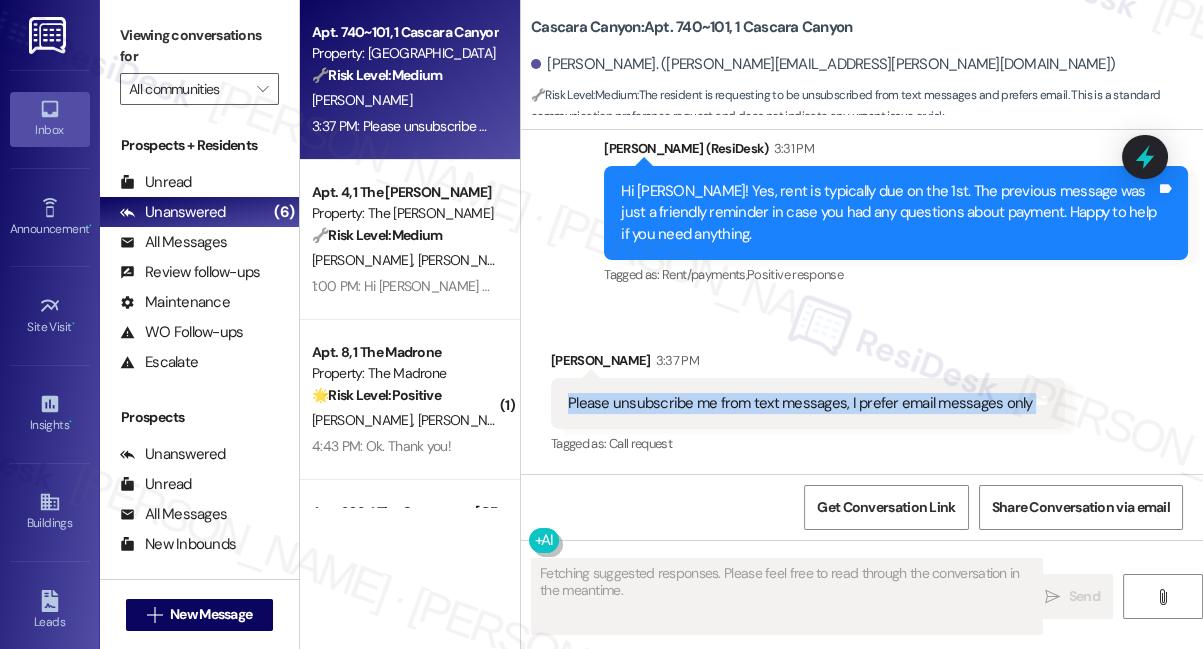 click on "Please unsubscribe me from text messages, I prefer email messages only" at bounding box center [800, 403] 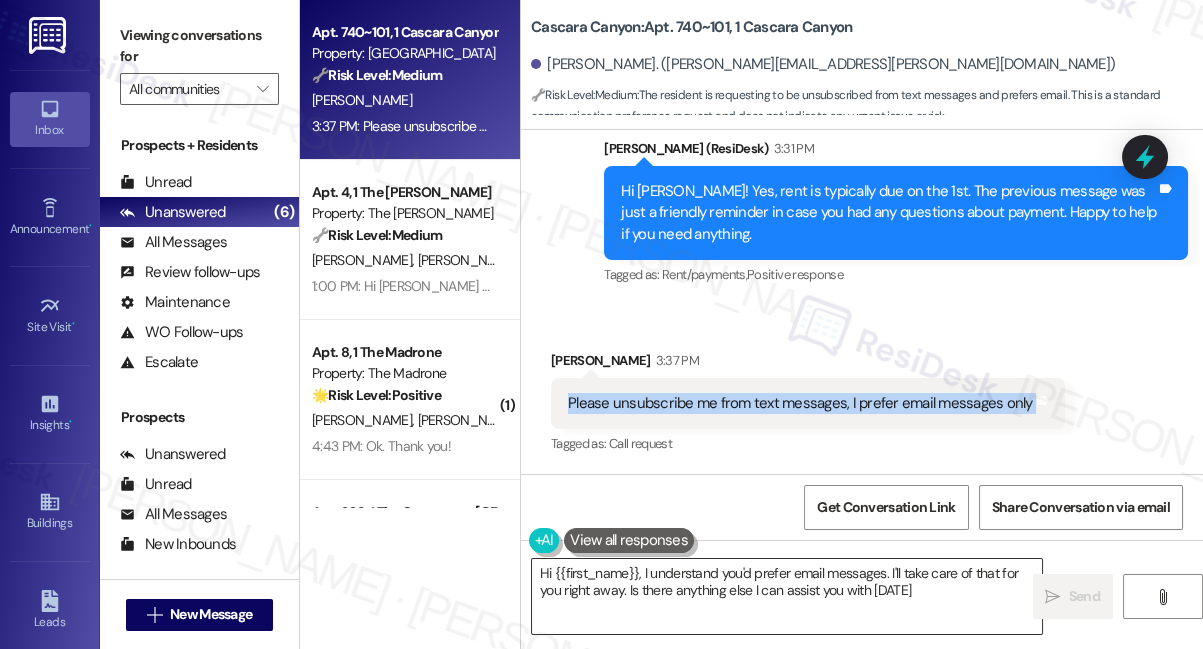type on "Hi {{first_name}}, I understand you'd prefer email messages. I'll take care of that for you right away. Is there anything else I can assist you with [DATE]?" 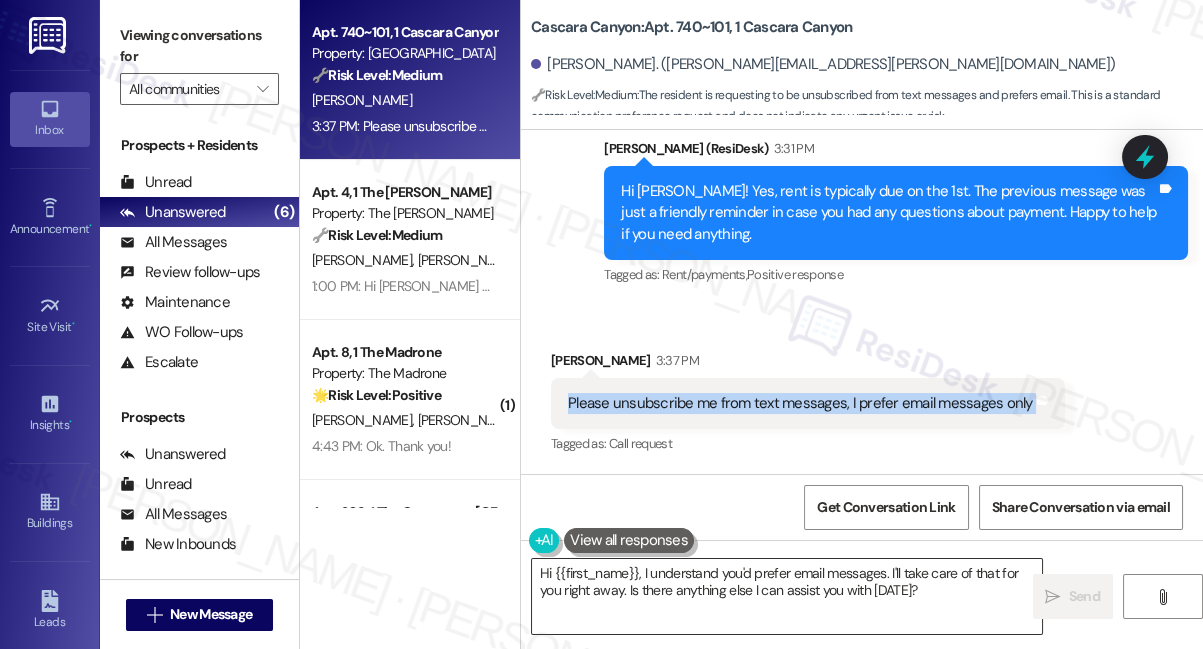 click on "Hi {{first_name}}, I understand you'd prefer email messages. I'll take care of that for you right away. Is there anything else I can assist you with [DATE]?" at bounding box center [787, 596] 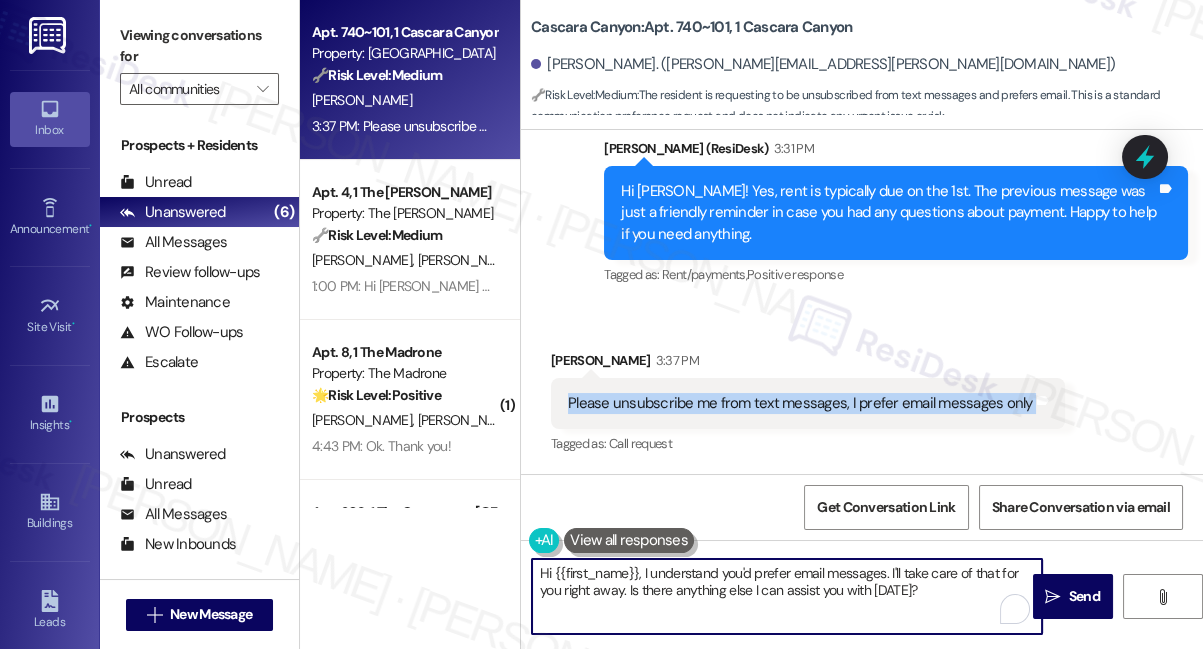 click on "Hi {{first_name}}, I understand you'd prefer email messages. I'll take care of that for you right away. Is there anything else I can assist you with [DATE]?" at bounding box center (787, 596) 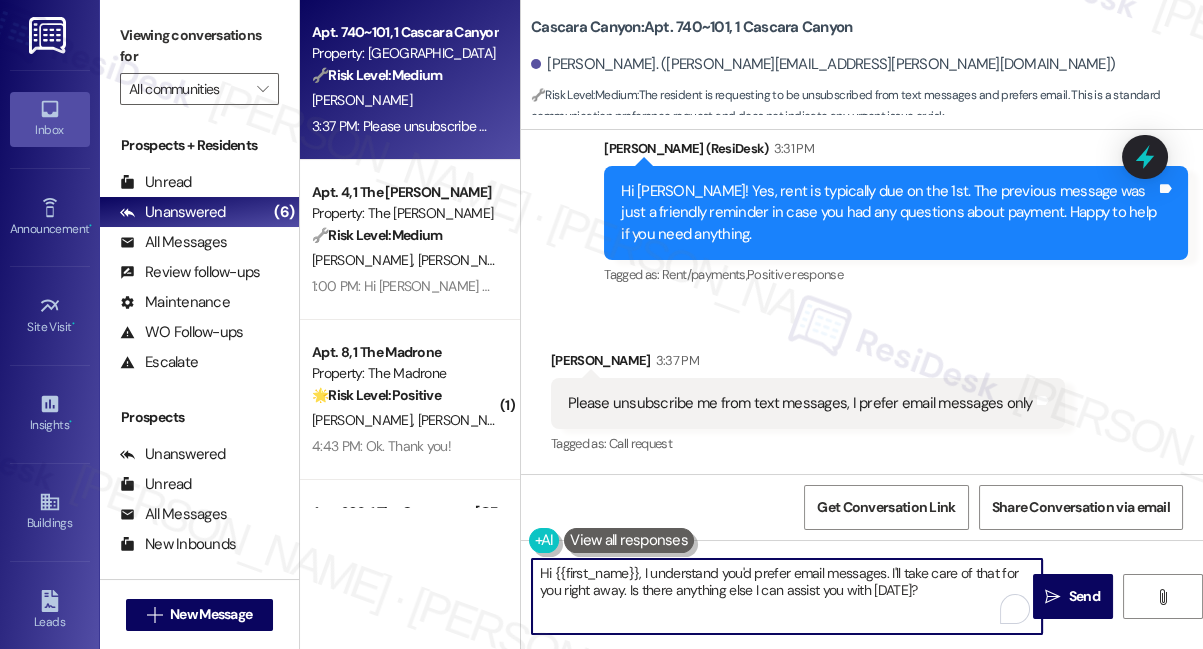 click on "Hi {{first_name}}, I understand you'd prefer email messages. I'll take care of that for you right away. Is there anything else I can assist you with [DATE]?" at bounding box center (787, 596) 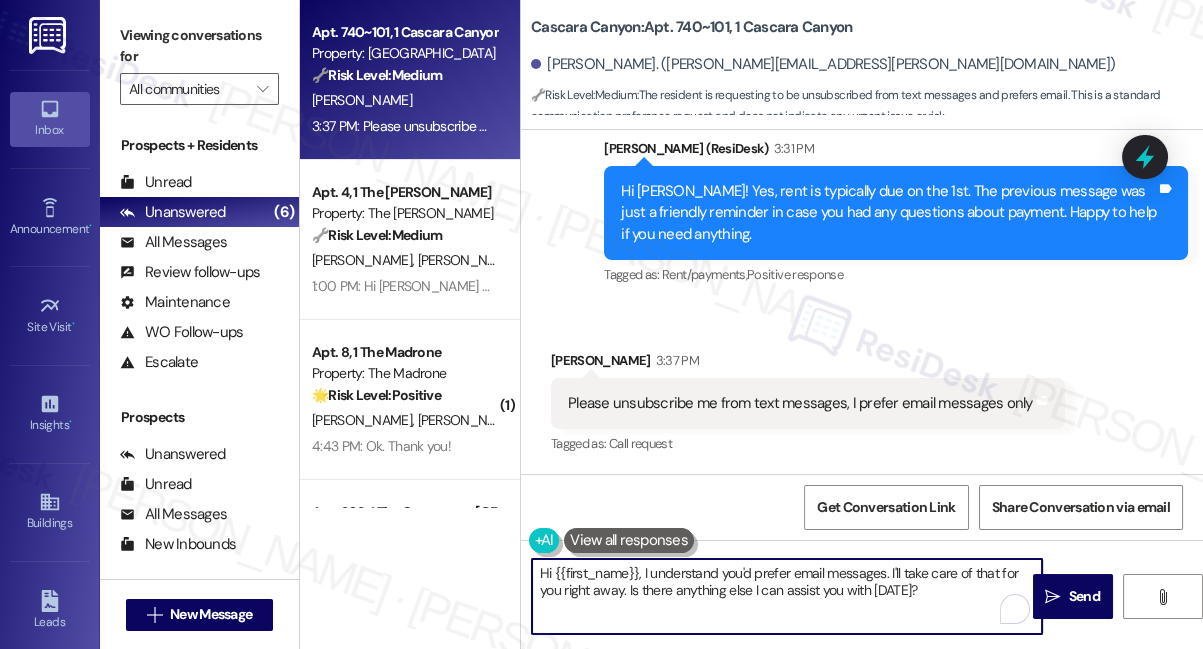 click on "Hi {{first_name}}, I understand you'd prefer email messages. I'll take care of that for you right away. Is there anything else I can assist you with [DATE]?" at bounding box center (787, 596) 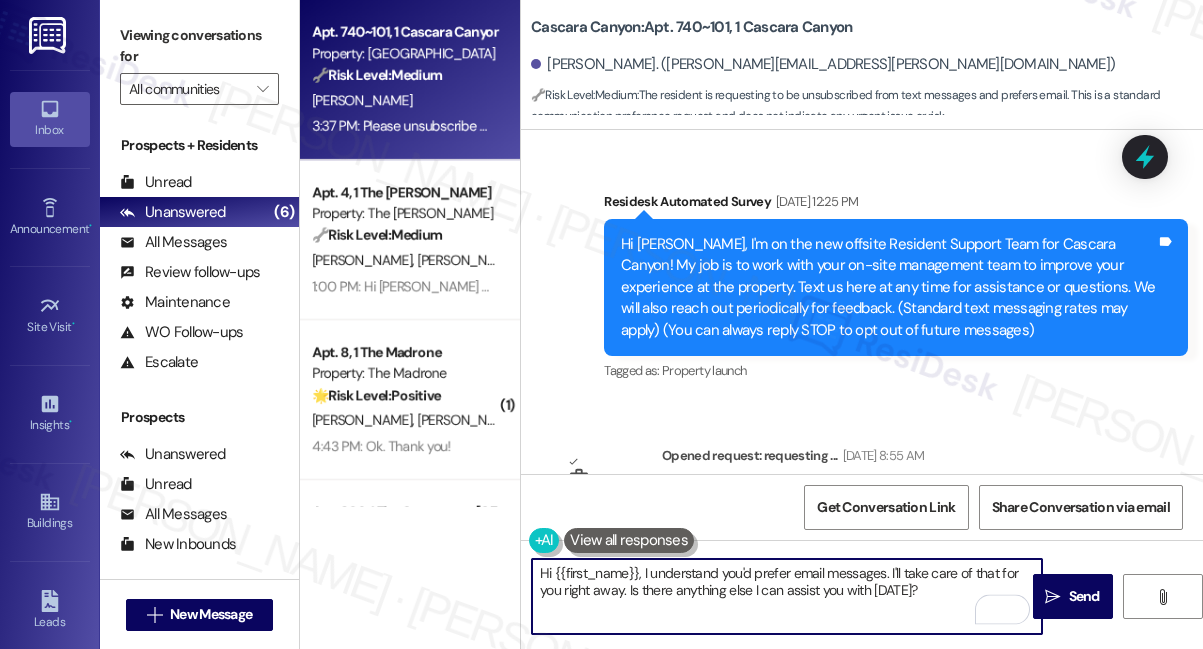 scroll, scrollTop: 0, scrollLeft: 0, axis: both 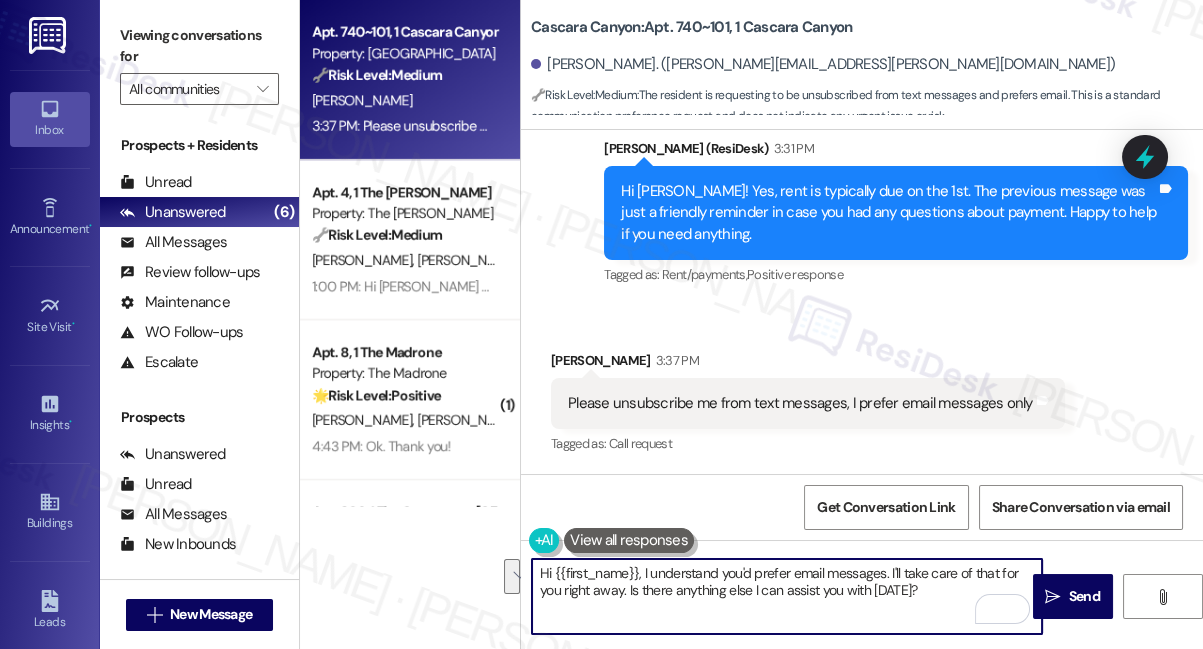 click on "Hi {{first_name}}, I understand you'd prefer email messages. I'll take care of that for you right away. Is there anything else I can assist you with [DATE]?" at bounding box center [787, 596] 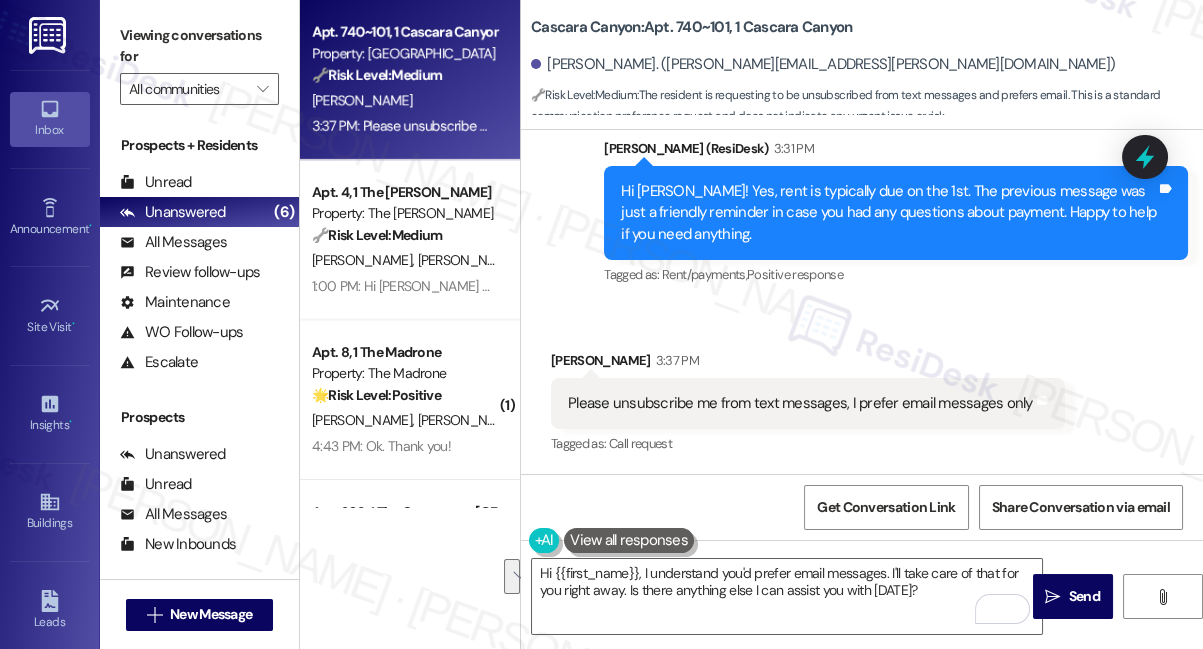 click on "Viewing conversations for" at bounding box center [199, 46] 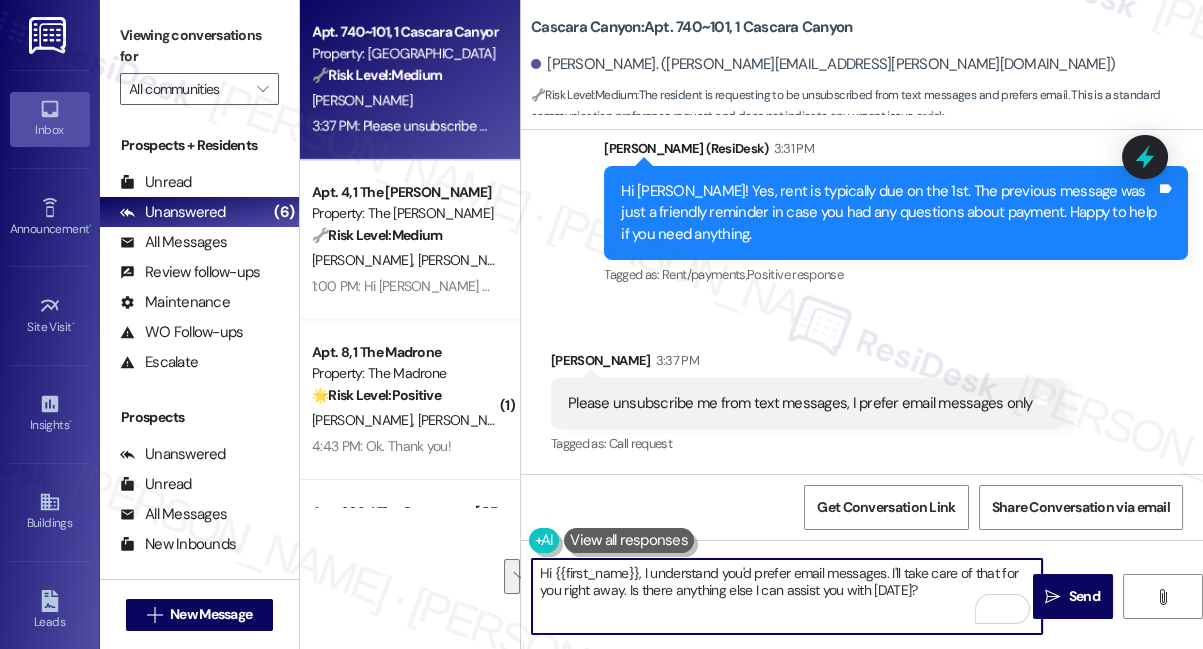 drag, startPoint x: 927, startPoint y: 594, endPoint x: 887, endPoint y: 569, distance: 47.169907 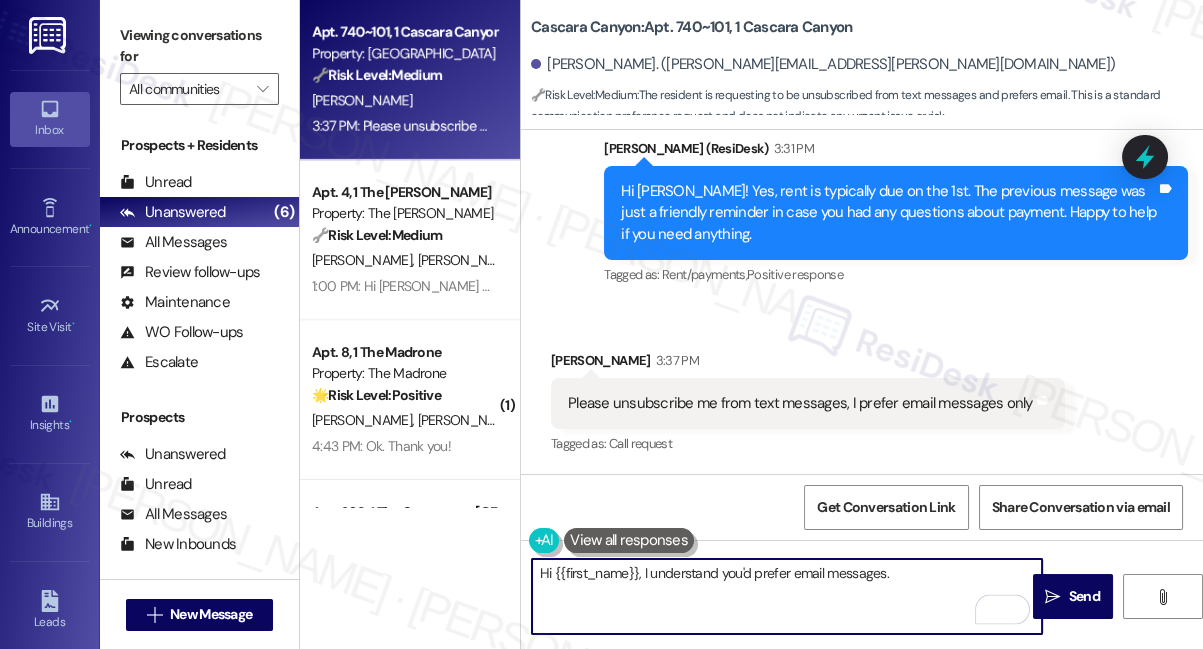 paste on "Please reply STOP to stop receiving texts from this number." 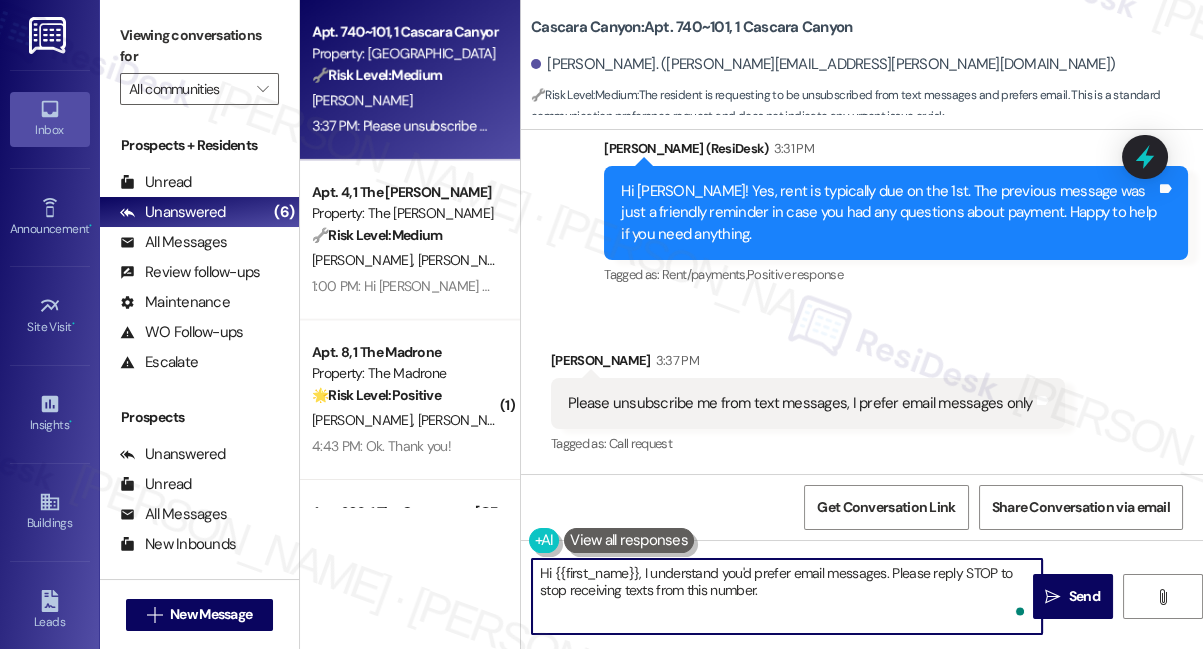 click on "Hi {{first_name}}, I understand you'd prefer email messages. Please reply STOP to stop receiving texts from this number." at bounding box center (787, 596) 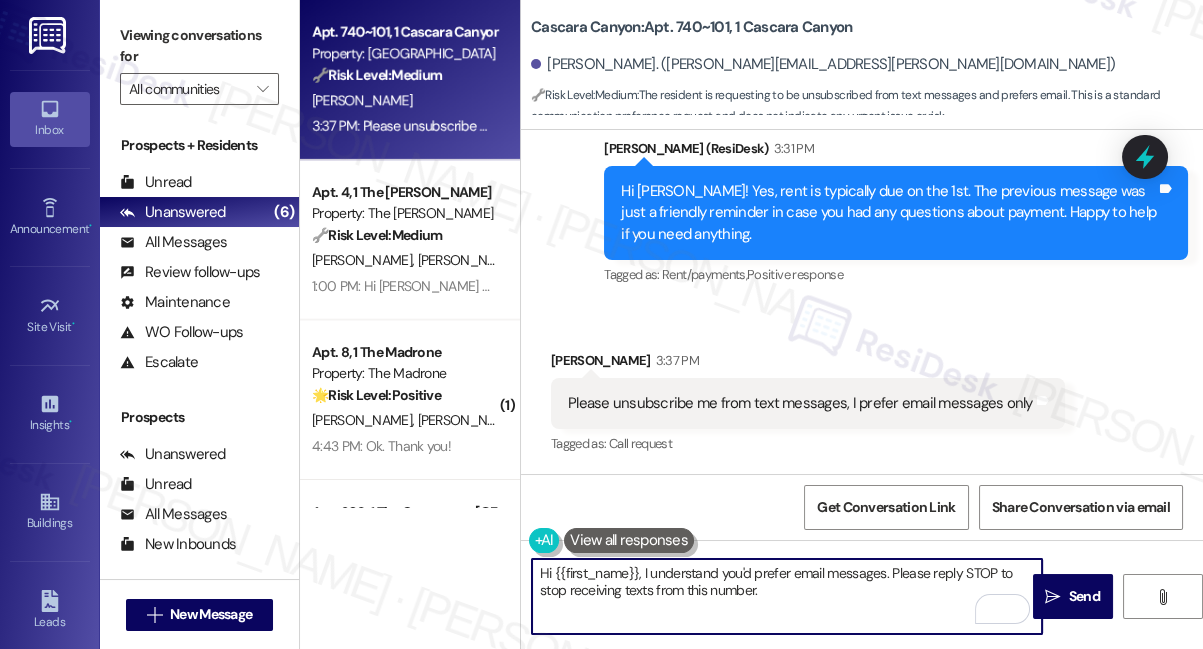 click on "Hi {{first_name}}, I understand you'd prefer email messages. Please reply STOP to stop receiving texts from this number." at bounding box center [787, 596] 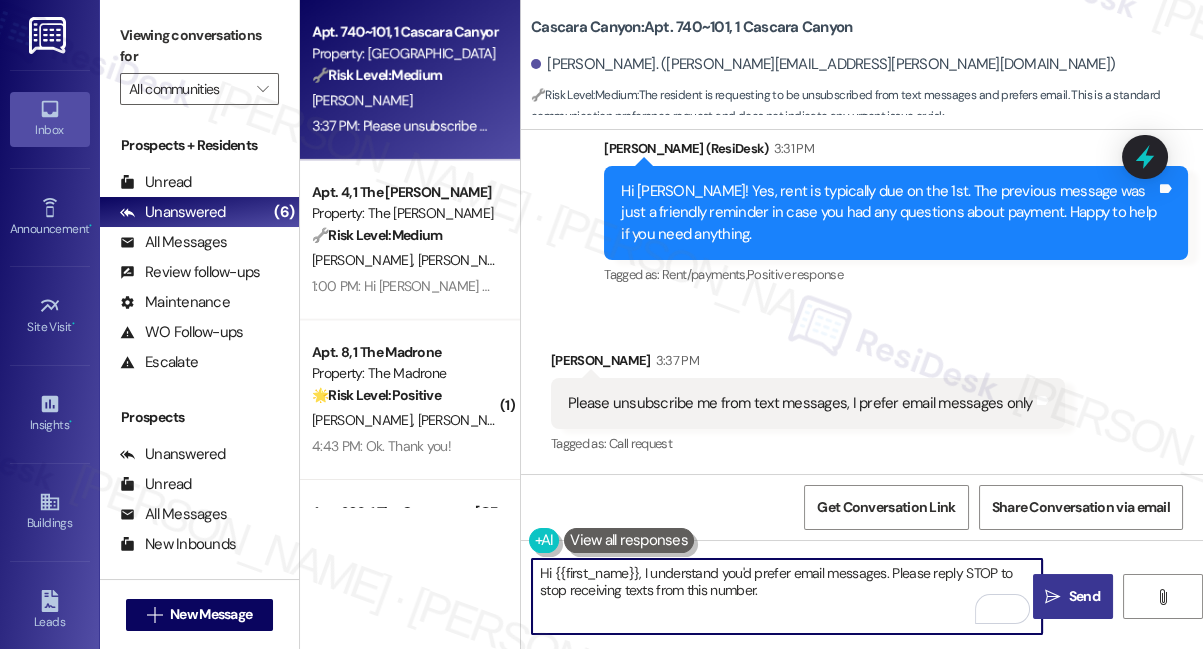 type on "Hi {{first_name}}, I understand you'd prefer email messages. Please reply STOP to stop receiving texts from this number." 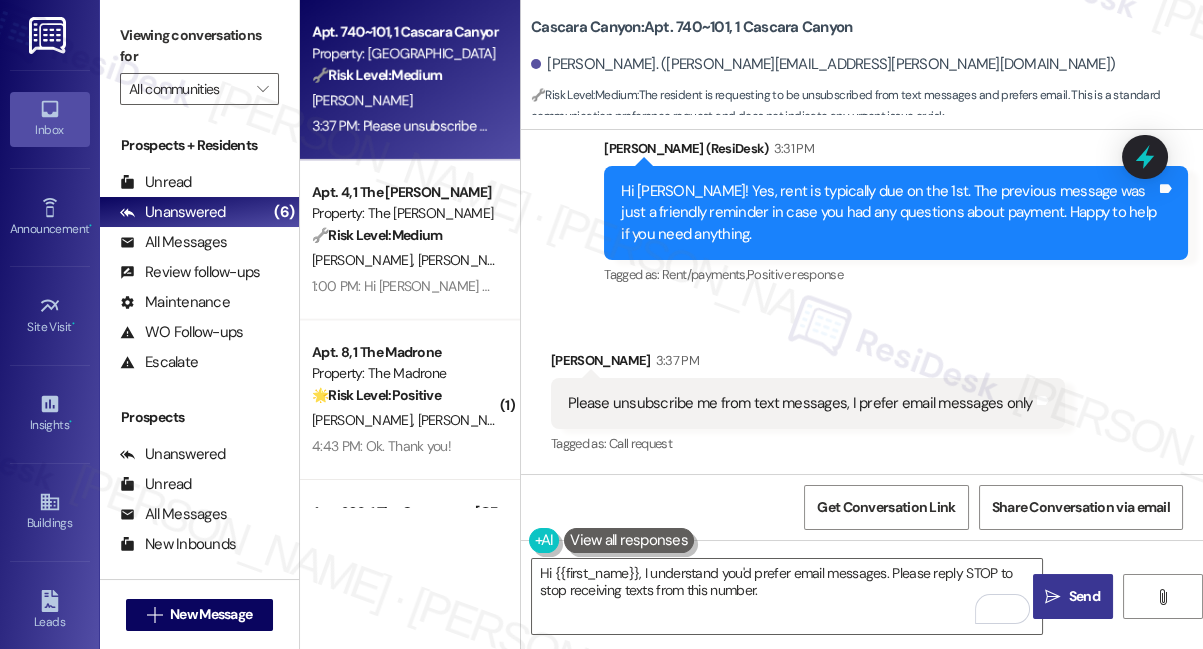 click on "Send" at bounding box center [1084, 596] 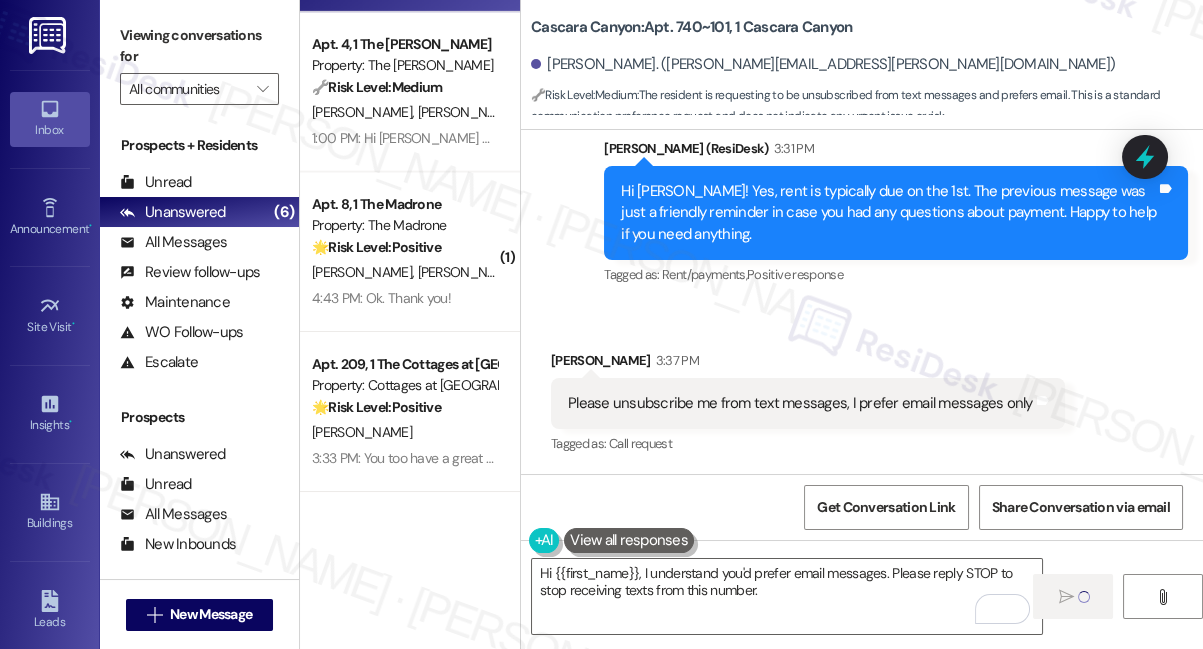 scroll, scrollTop: 0, scrollLeft: 0, axis: both 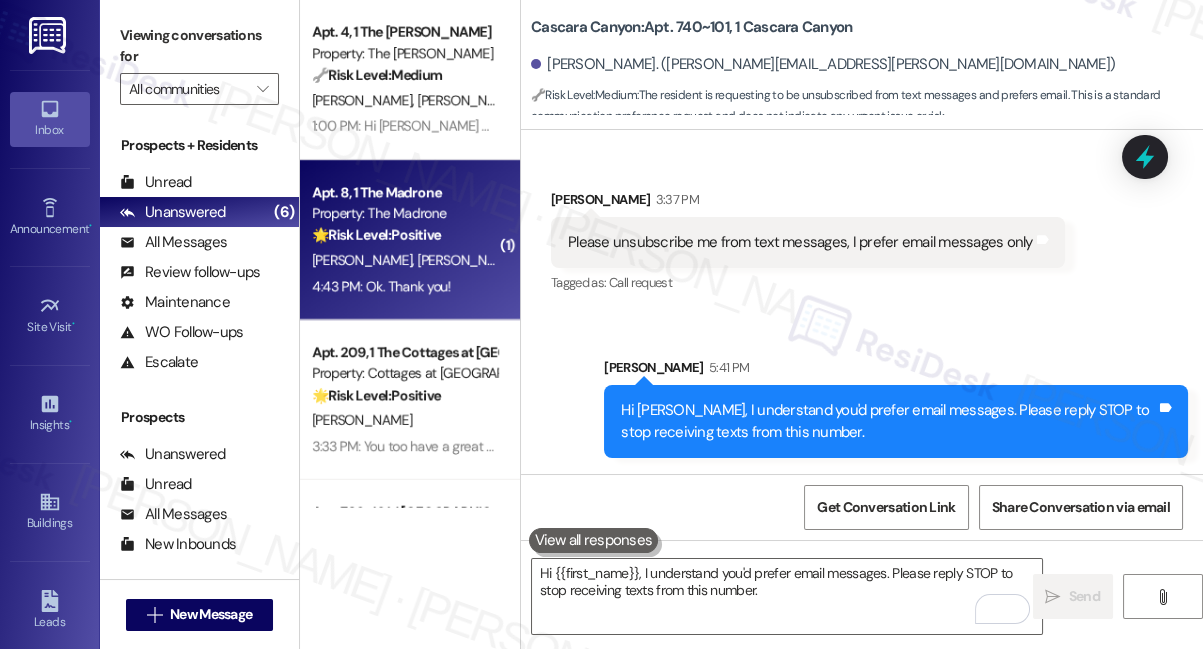 click on "P. Cook P. Englund J. Gassner" at bounding box center [404, 260] 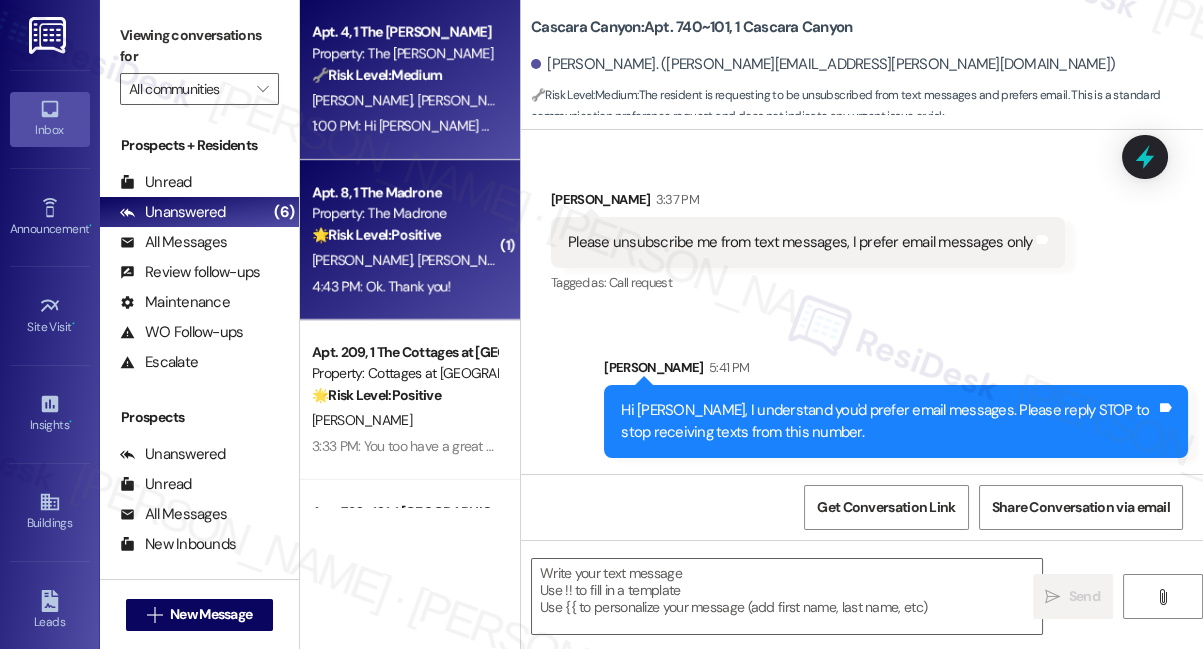 type on "Fetching suggested responses. Please feel free to read through the conversation in the meantime." 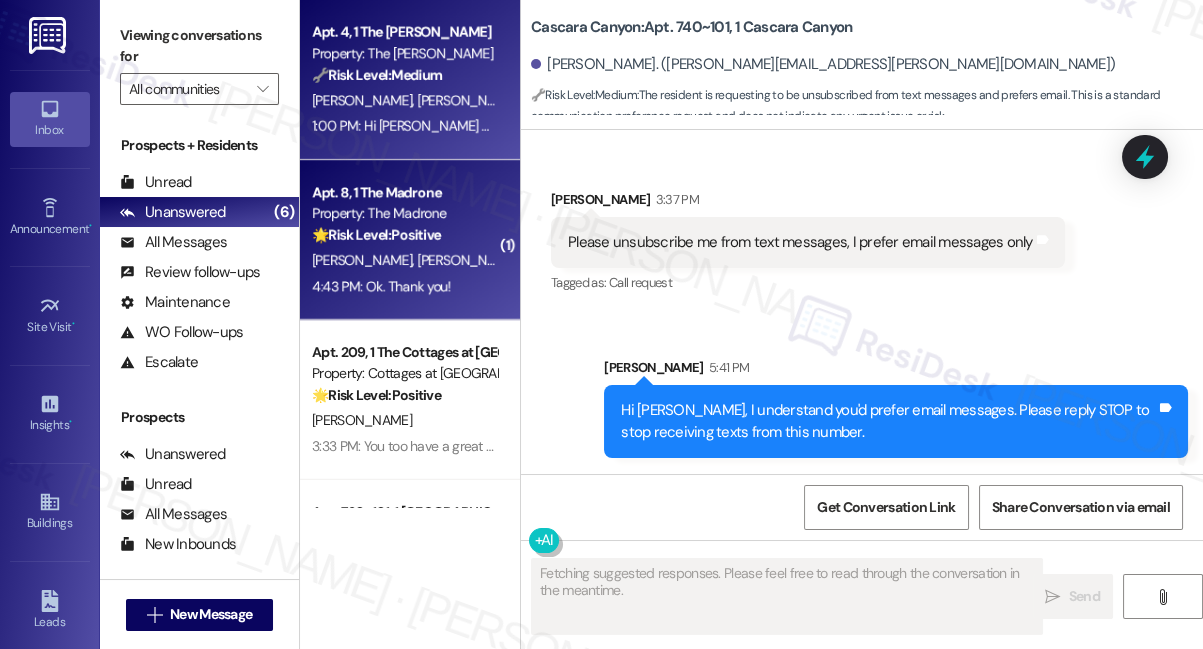 click on "[PERSON_NAME]" at bounding box center [365, 100] 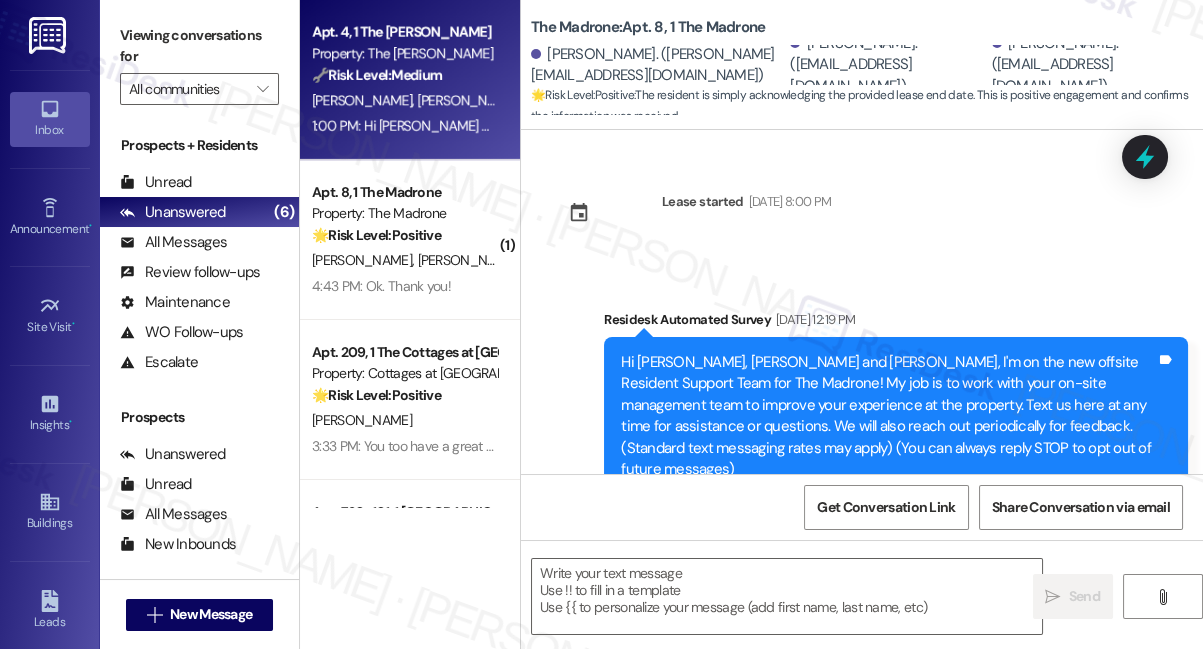 scroll, scrollTop: 13264, scrollLeft: 0, axis: vertical 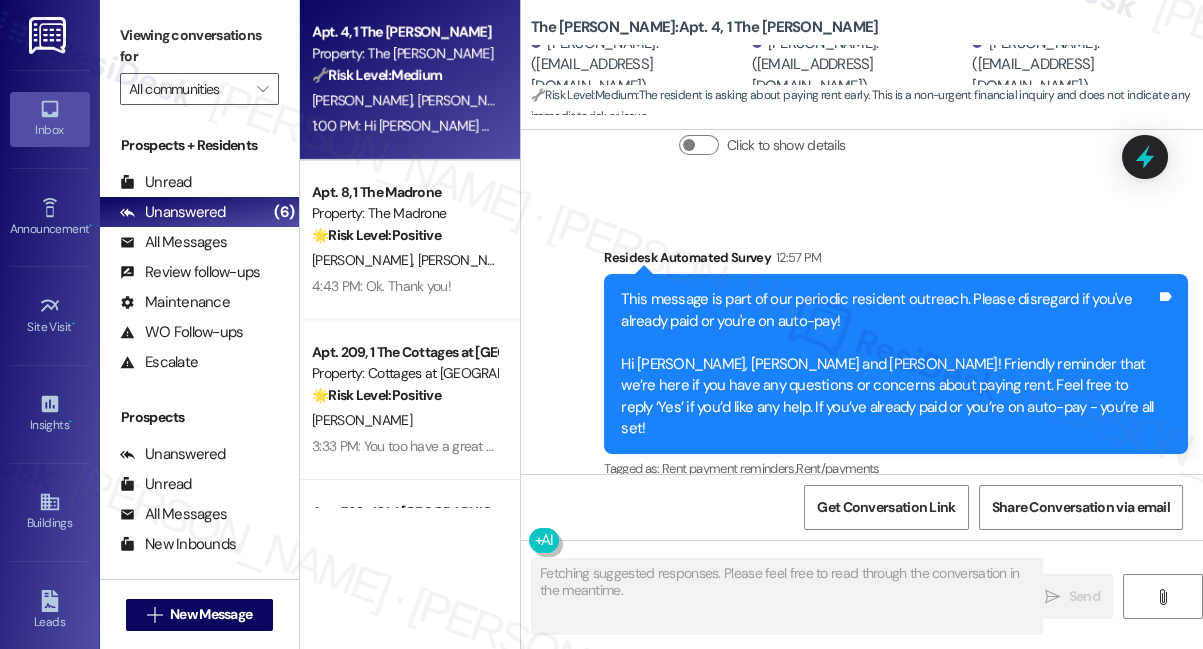 click on "Hi sarah how's ur summer going? How can we pay rent early? What are the steps we have to take" at bounding box center (835, 629) 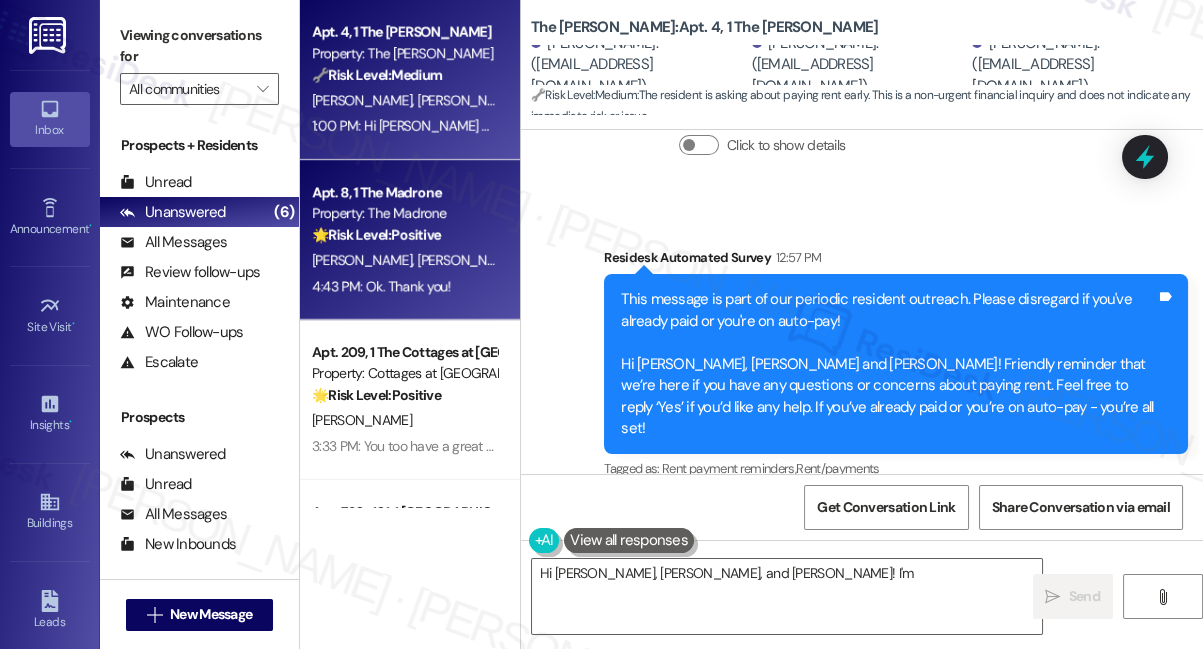 type on "Hi Tabitha, Sadie, and Jala! I'm doing" 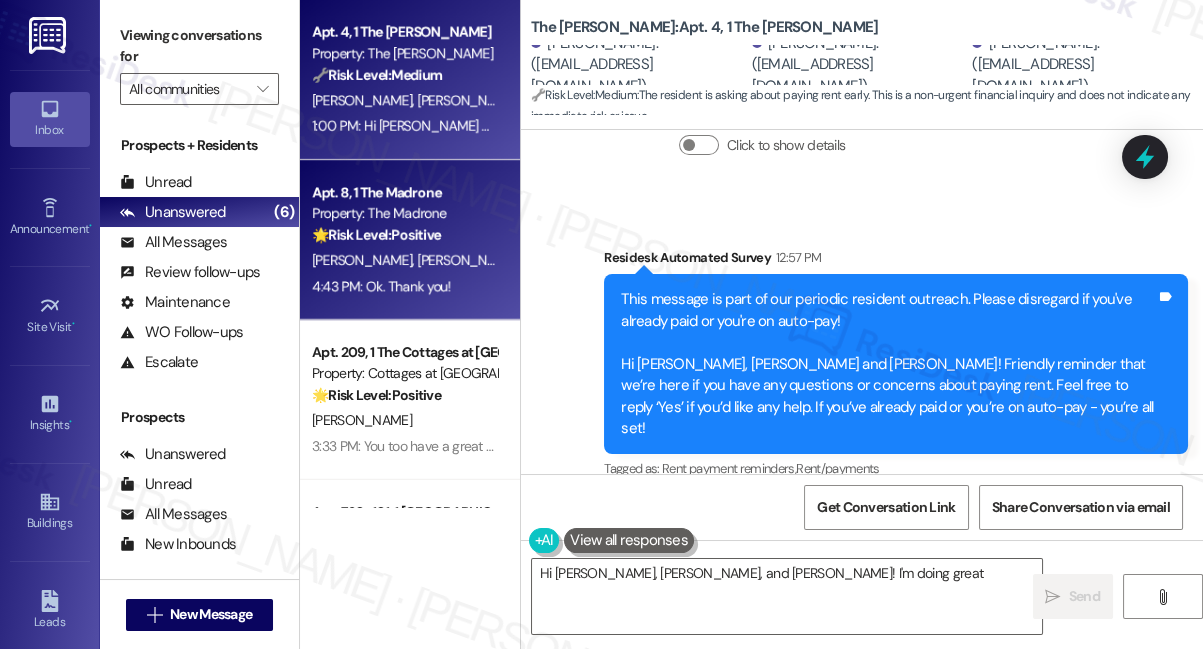 click on "4:43 PM: Ok. Thank you! 4:43 PM: Ok. Thank you!" at bounding box center (381, 286) 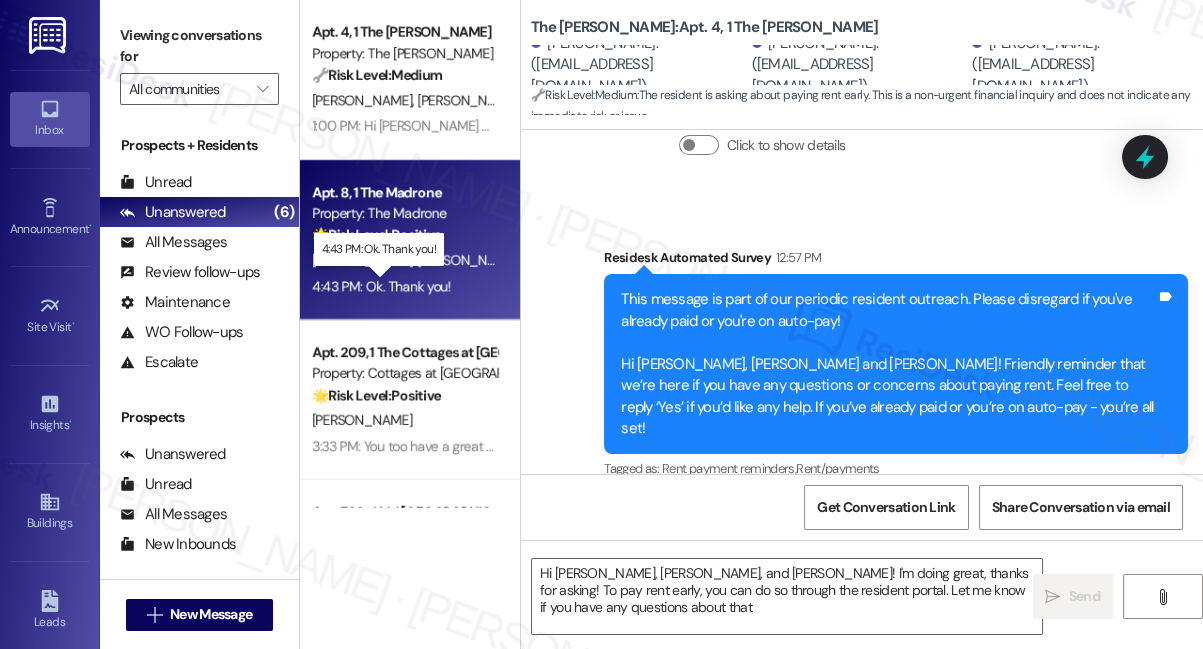 type on "Hi Tabitha, Sadie, and Jala! I'm doing great, thanks for asking! To pay rent early, you can do so through the resident portal. Let me know if you have any questions about that!" 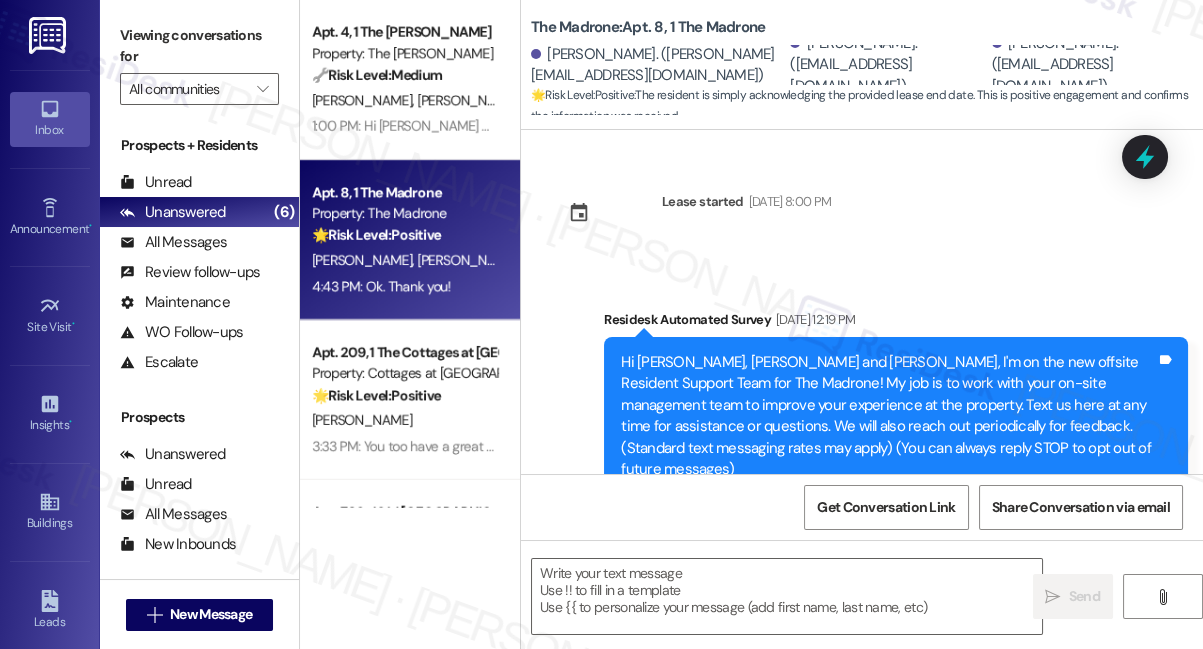 scroll, scrollTop: 13264, scrollLeft: 0, axis: vertical 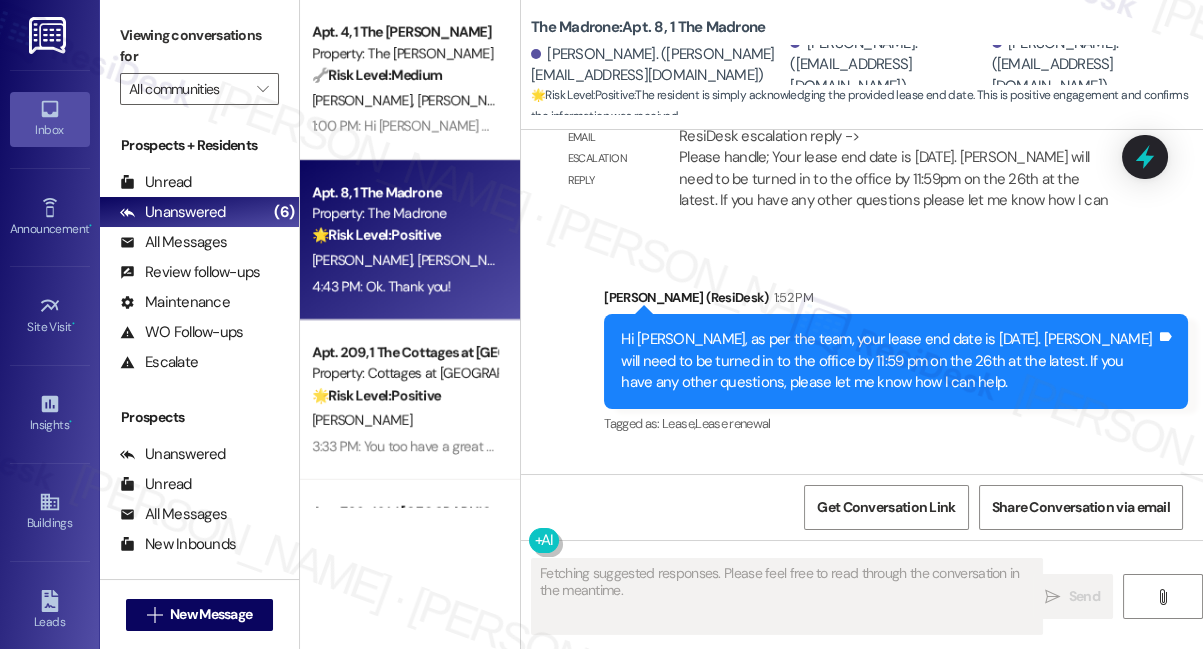 click on "Hi Pierce, as per the team, your lease end date is August 26th, 2025.  Keys will need to be turned in to the office by 11:59 pm on the 26th at the latest.  If you have any other questions, please let me know how I can help." at bounding box center [888, 361] 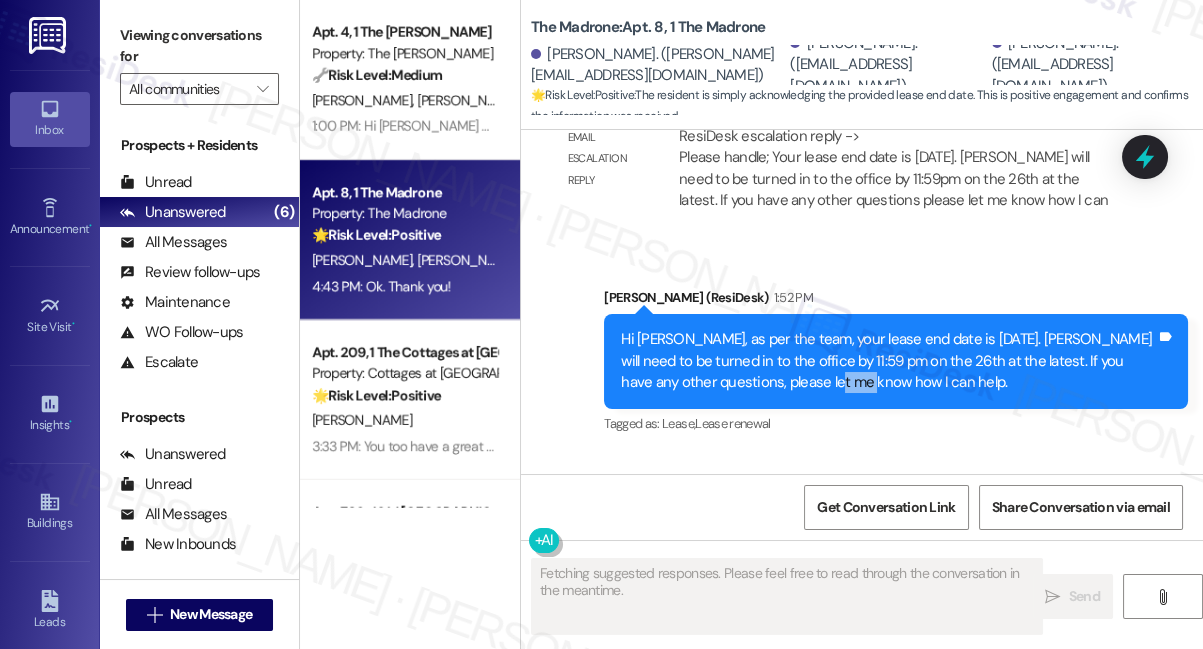 click on "Hi Pierce, as per the team, your lease end date is August 26th, 2025.  Keys will need to be turned in to the office by 11:59 pm on the 26th at the latest.  If you have any other questions, please let me know how I can help." at bounding box center (888, 361) 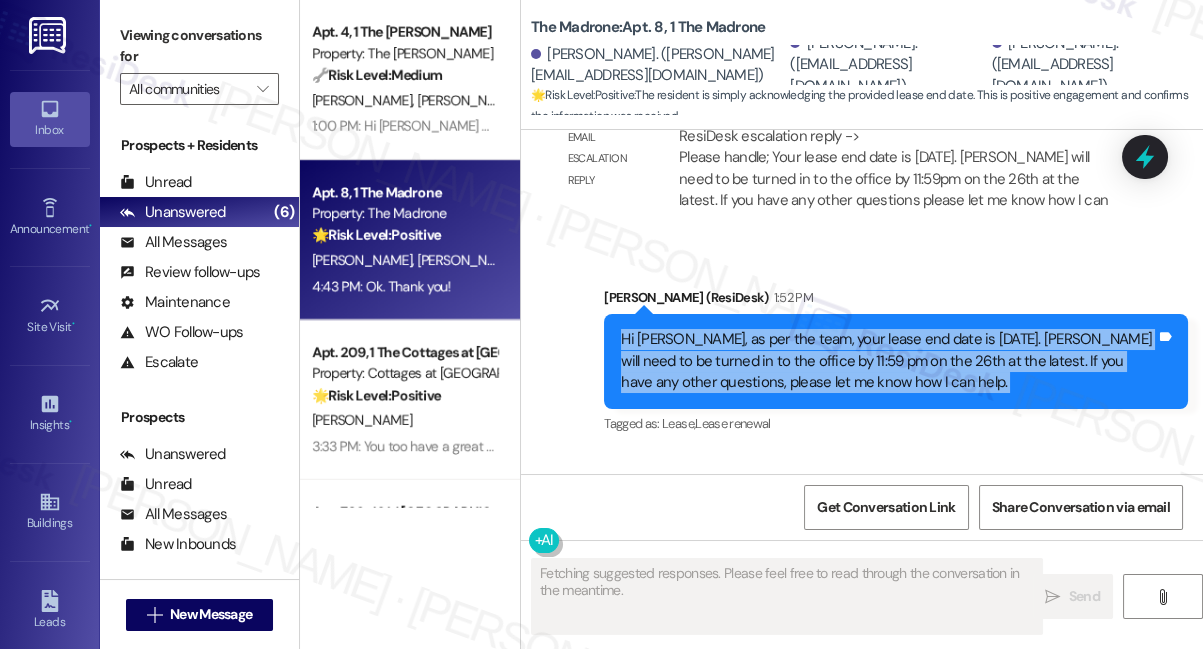 click on "Hi Pierce, as per the team, your lease end date is August 26th, 2025.  Keys will need to be turned in to the office by 11:59 pm on the 26th at the latest.  If you have any other questions, please let me know how I can help." at bounding box center [888, 361] 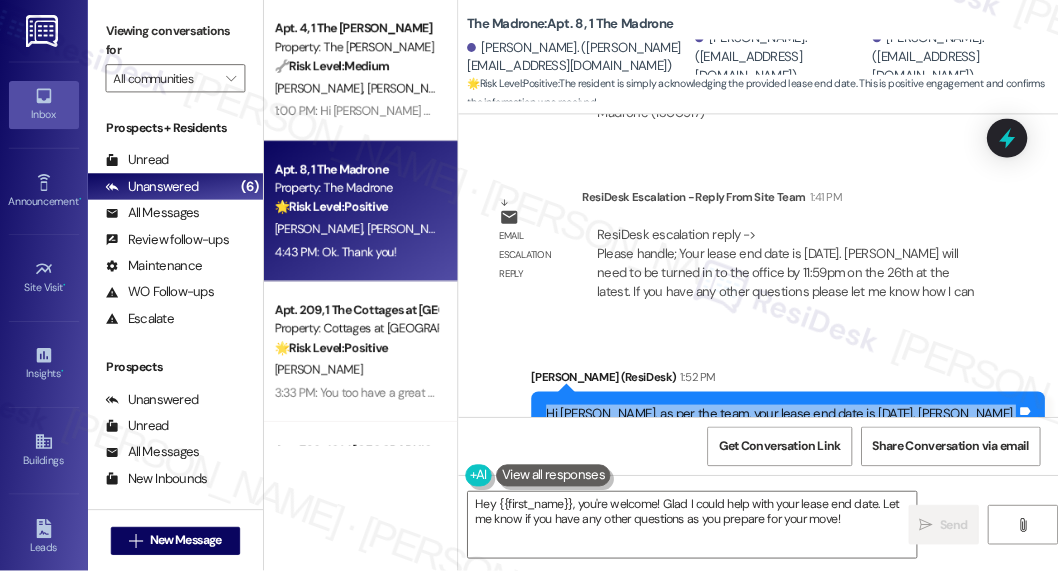 scroll, scrollTop: 13264, scrollLeft: 0, axis: vertical 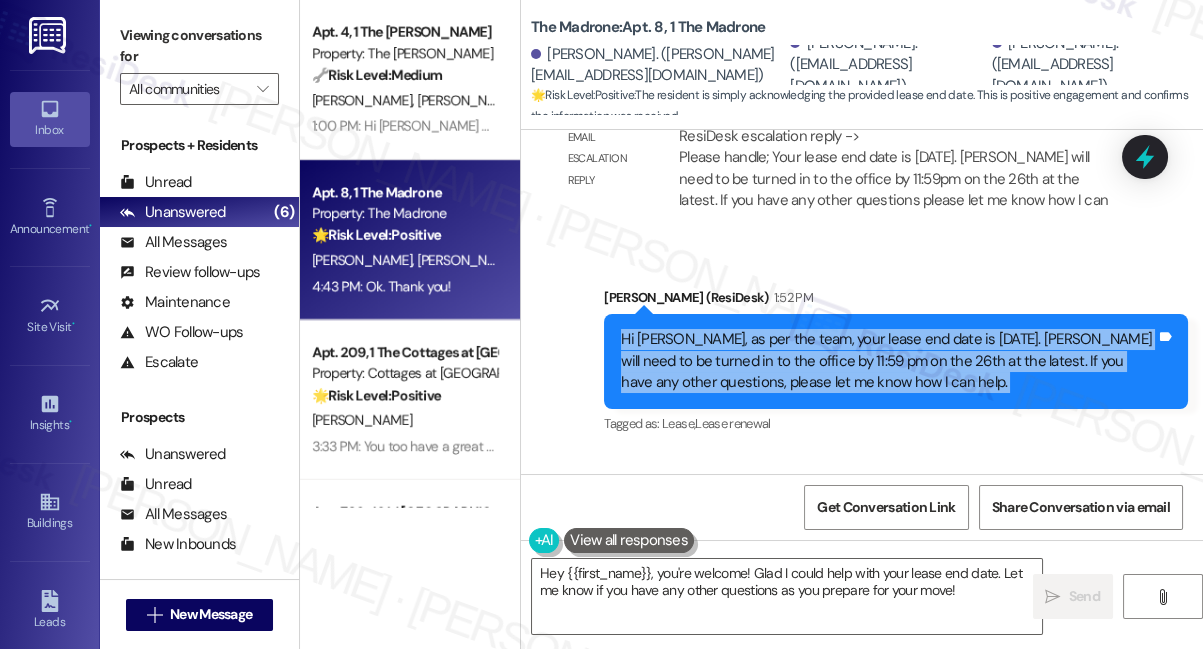 click on "Hi Pierce, as per the team, your lease end date is August 26th, 2025.  Keys will need to be turned in to the office by 11:59 pm on the 26th at the latest.  If you have any other questions, please let me know how I can help." at bounding box center [888, 361] 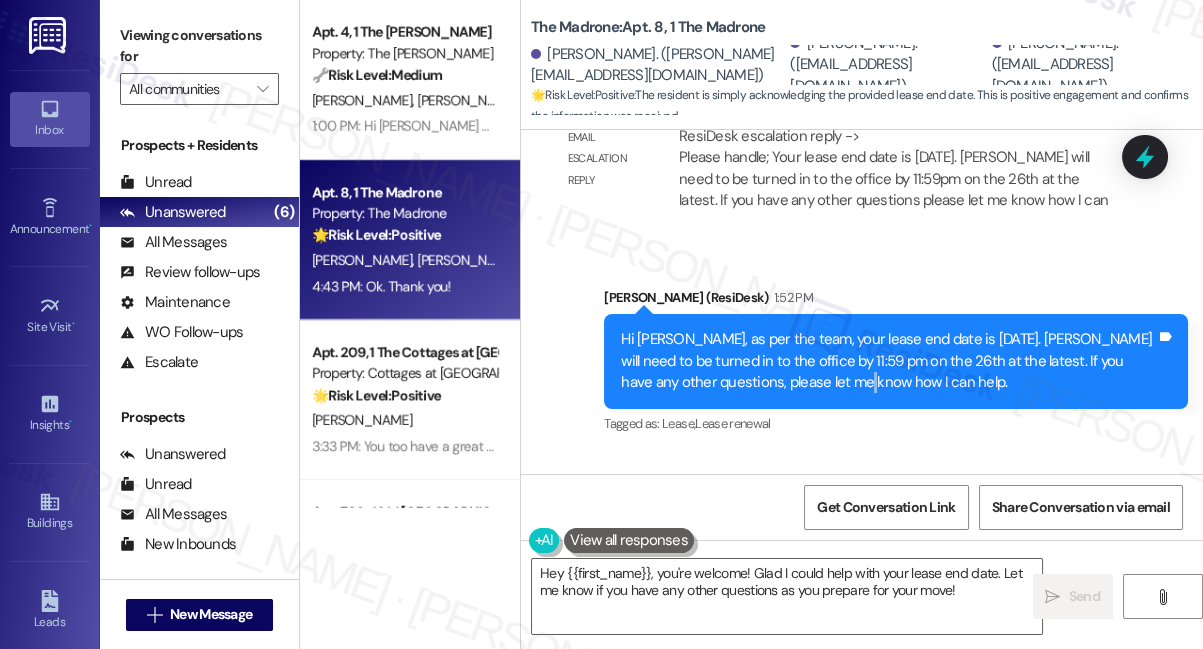 click on "Hi Pierce, as per the team, your lease end date is August 26th, 2025.  Keys will need to be turned in to the office by 11:59 pm on the 26th at the latest.  If you have any other questions, please let me know how I can help." at bounding box center [888, 361] 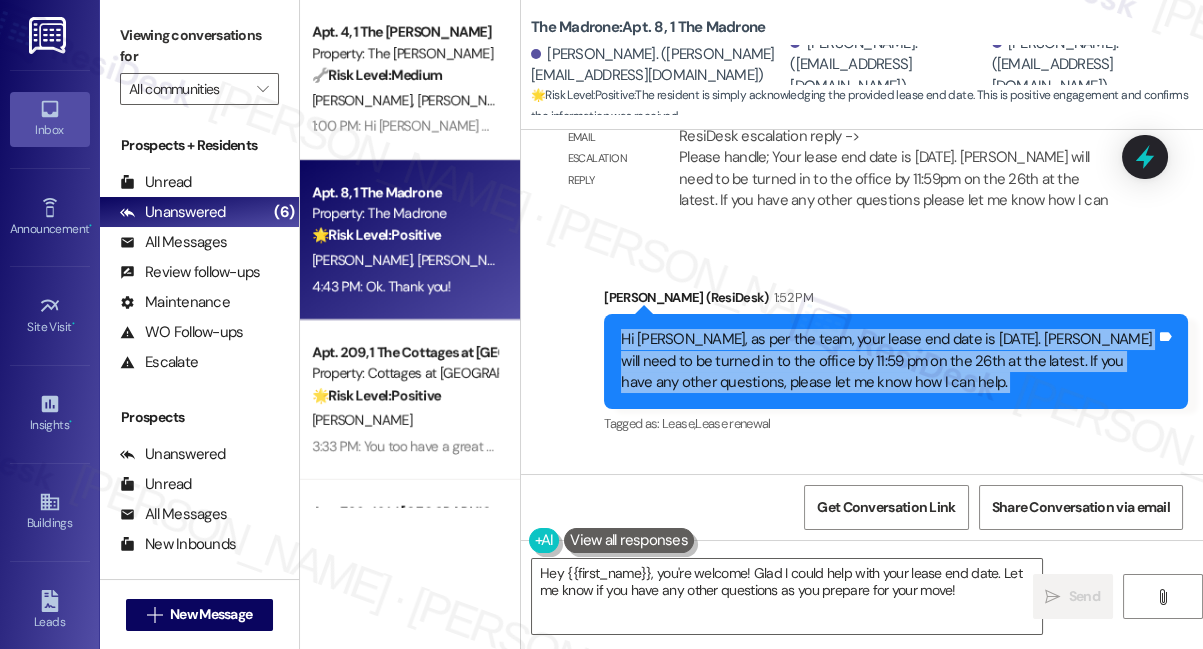 click on "Hi Pierce, as per the team, your lease end date is August 26th, 2025.  Keys will need to be turned in to the office by 11:59 pm on the 26th at the latest.  If you have any other questions, please let me know how I can help." at bounding box center (888, 361) 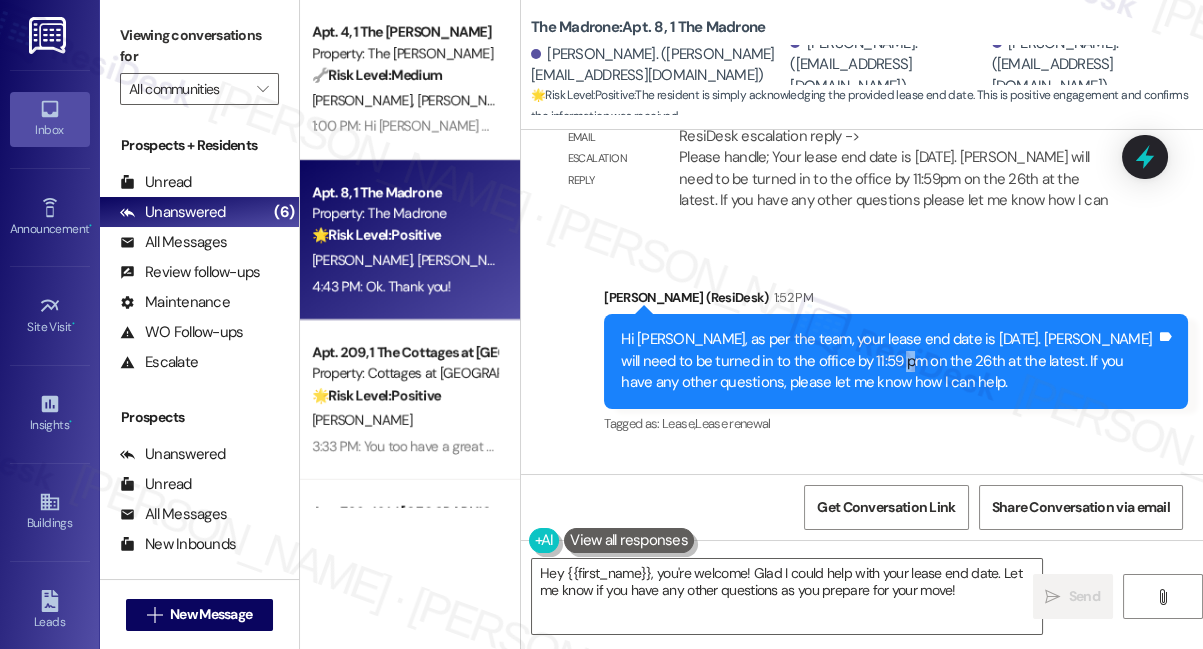 click on "Hi Pierce, as per the team, your lease end date is August 26th, 2025.  Keys will need to be turned in to the office by 11:59 pm on the 26th at the latest.  If you have any other questions, please let me know how I can help." at bounding box center [888, 361] 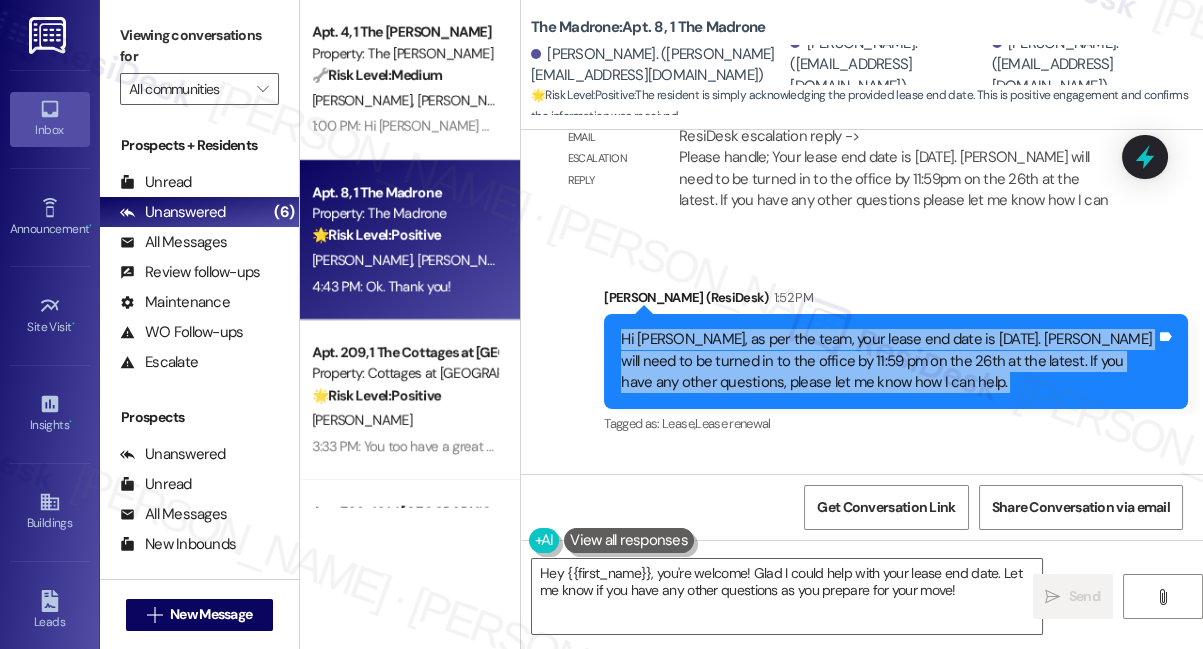 click on "Hi Pierce, as per the team, your lease end date is August 26th, 2025.  Keys will need to be turned in to the office by 11:59 pm on the 26th at the latest.  If you have any other questions, please let me know how I can help." at bounding box center (888, 361) 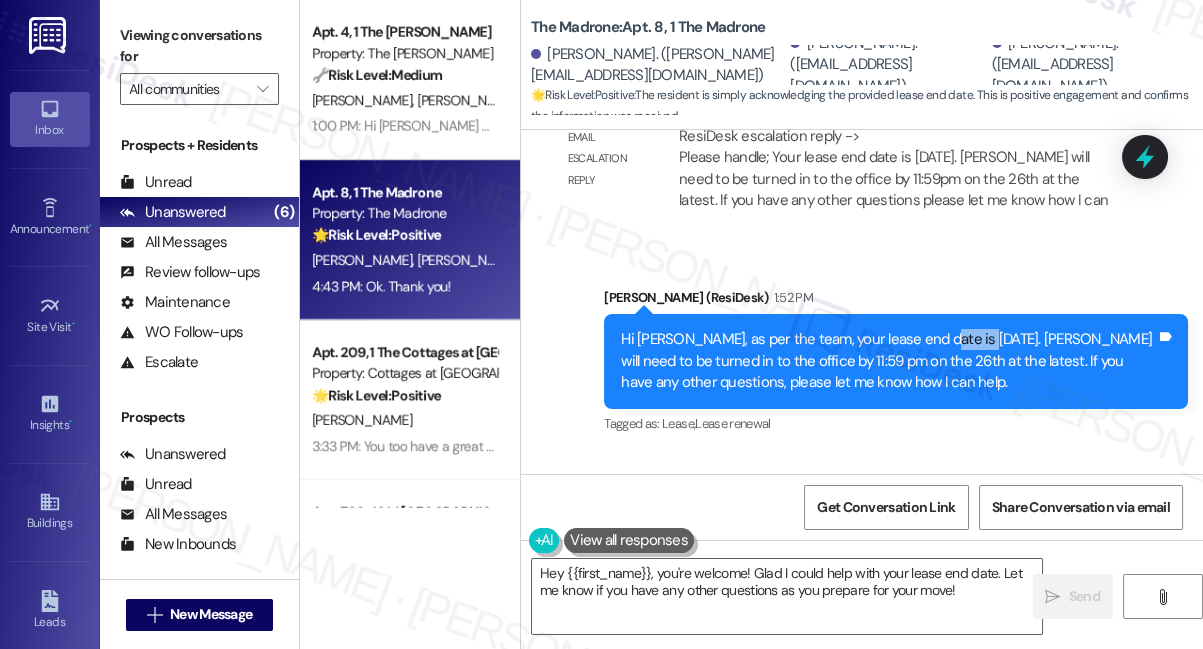 click on "Hi Pierce, as per the team, your lease end date is August 26th, 2025.  Keys will need to be turned in to the office by 11:59 pm on the 26th at the latest.  If you have any other questions, please let me know how I can help." at bounding box center (888, 361) 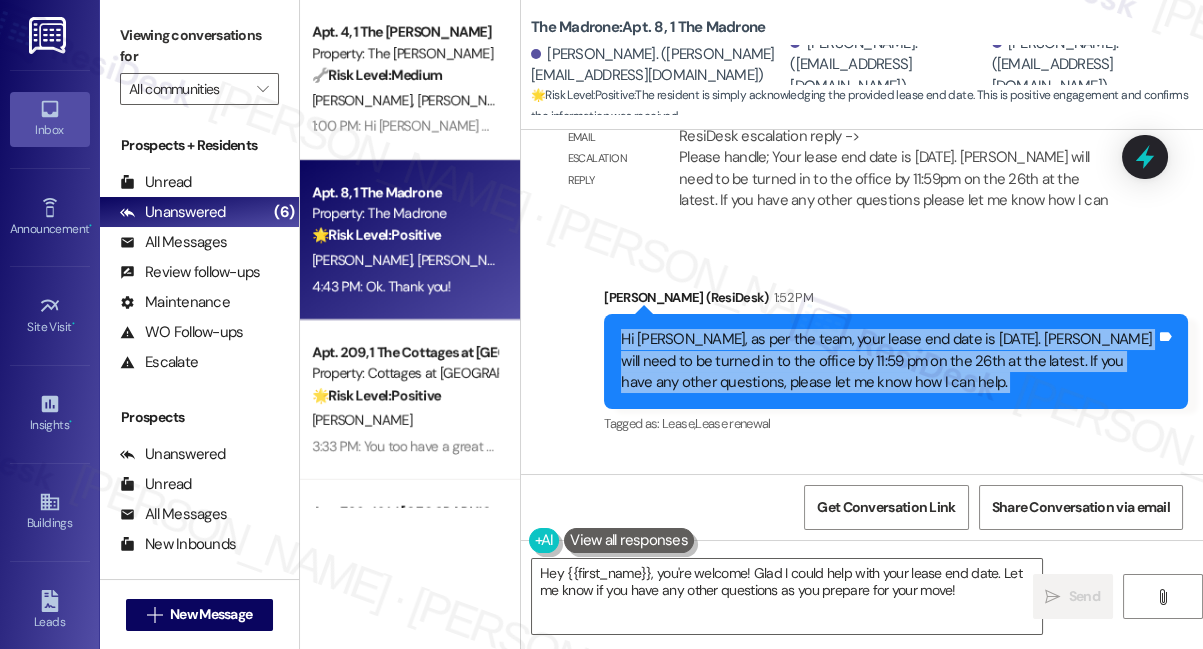click on "Hi Pierce, as per the team, your lease end date is August 26th, 2025.  Keys will need to be turned in to the office by 11:59 pm on the 26th at the latest.  If you have any other questions, please let me know how I can help." at bounding box center (888, 361) 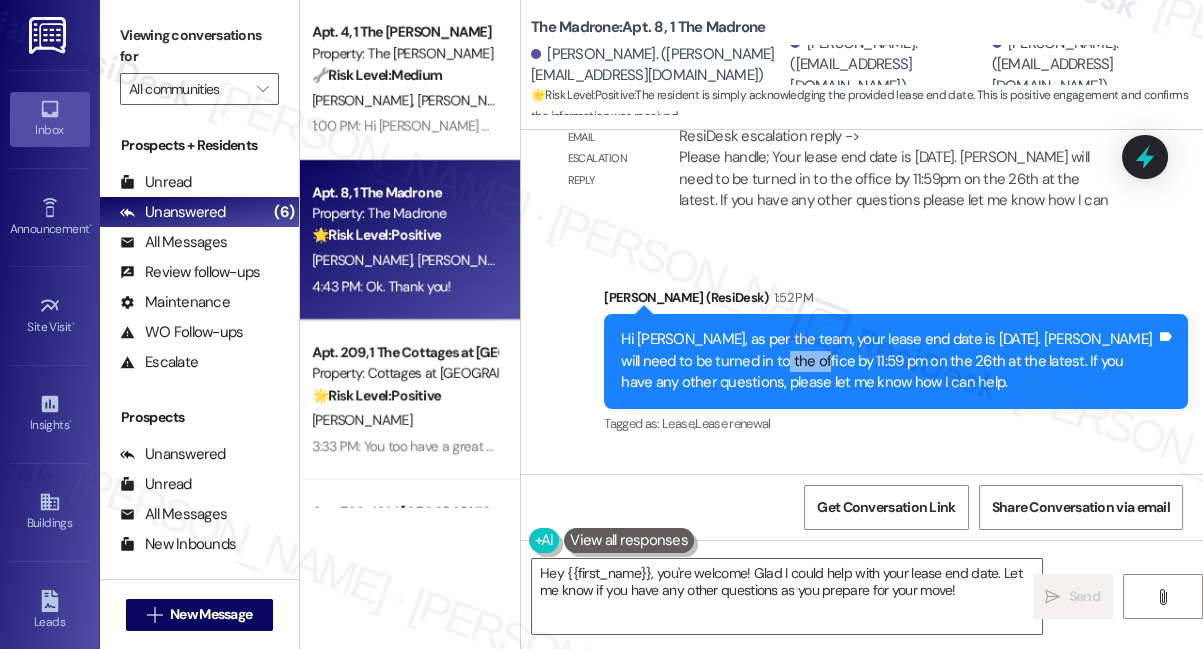 click on "Hi Pierce, as per the team, your lease end date is August 26th, 2025.  Keys will need to be turned in to the office by 11:59 pm on the 26th at the latest.  If you have any other questions, please let me know how I can help." at bounding box center [888, 361] 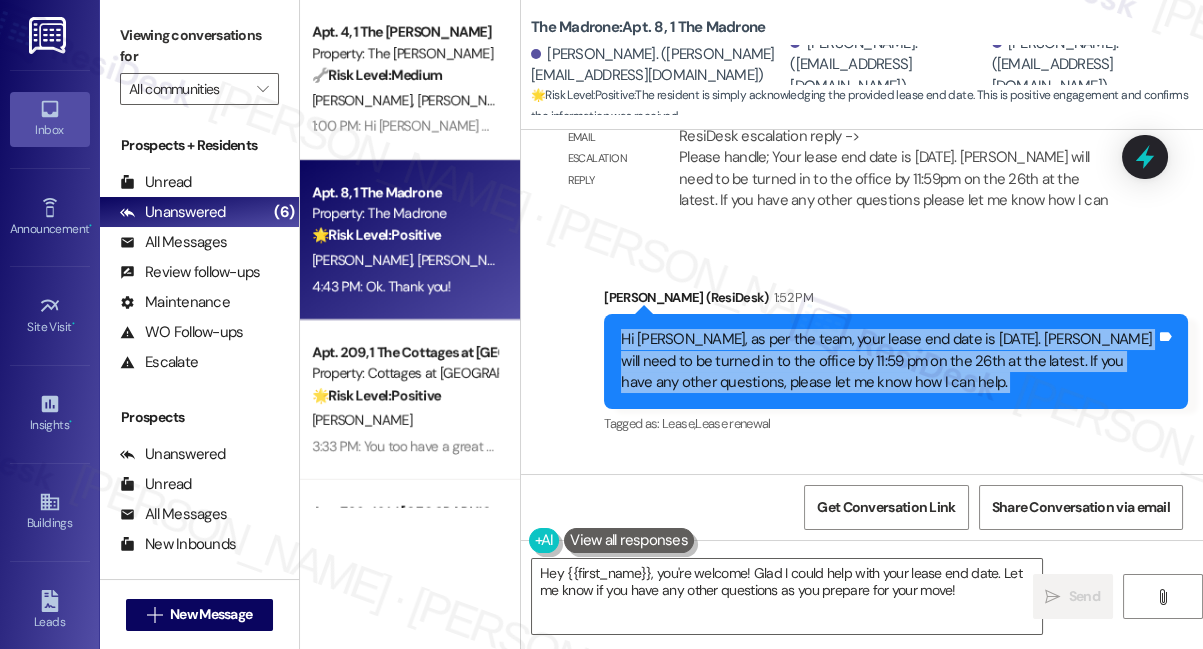 click on "Hi Pierce, as per the team, your lease end date is August 26th, 2025.  Keys will need to be turned in to the office by 11:59 pm on the 26th at the latest.  If you have any other questions, please let me know how I can help." at bounding box center [888, 361] 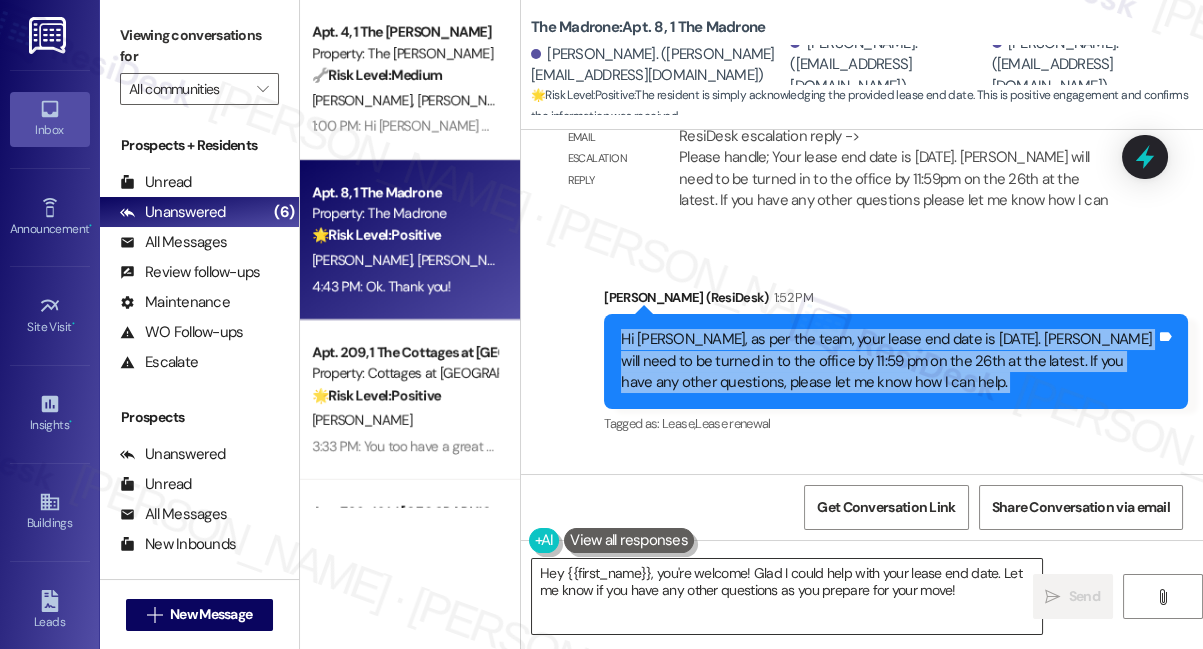 click on "Hey {{first_name}}, you're welcome! Glad I could help with your lease end date. Let me know if you have any other questions as you prepare for your move!" at bounding box center (787, 596) 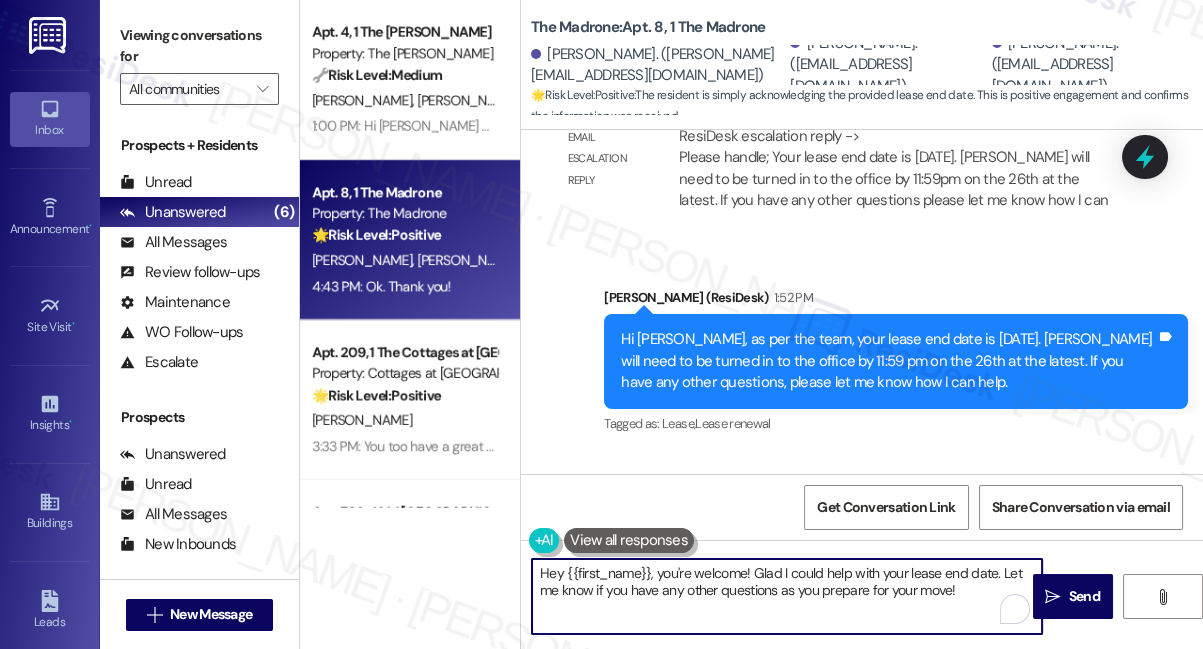 click on "Hey {{first_name}}, you're welcome! Glad I could help with your lease end date. Let me know if you have any other questions as you prepare for your move!" at bounding box center (787, 596) 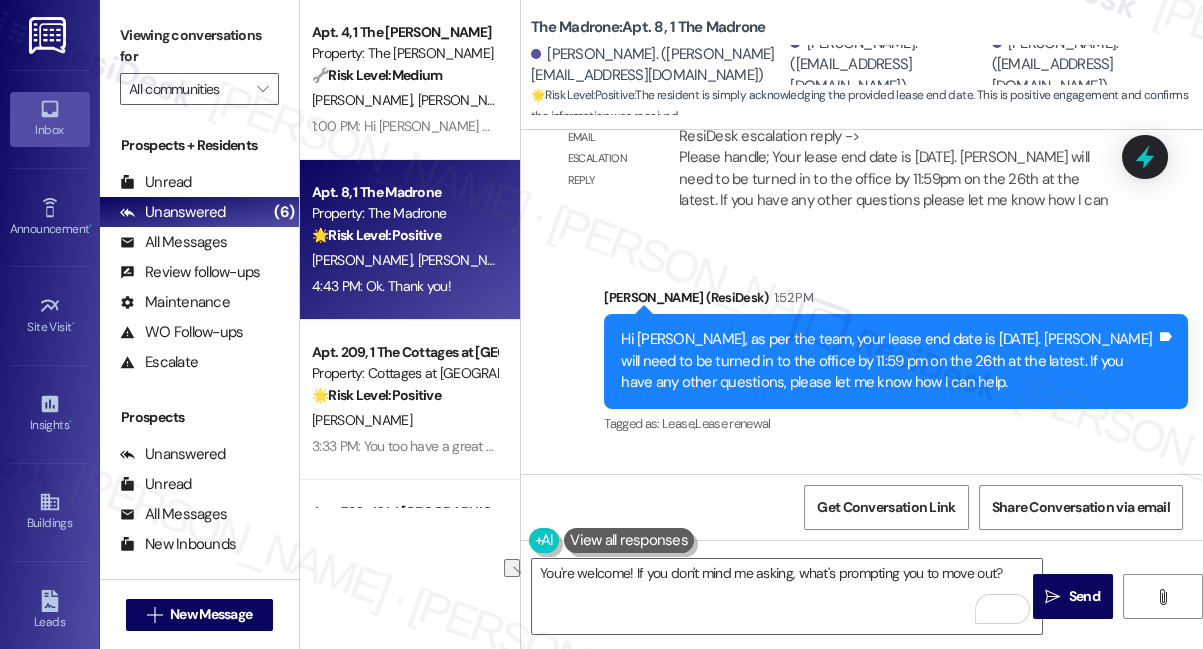 click on "Viewing conversations for" at bounding box center [199, 46] 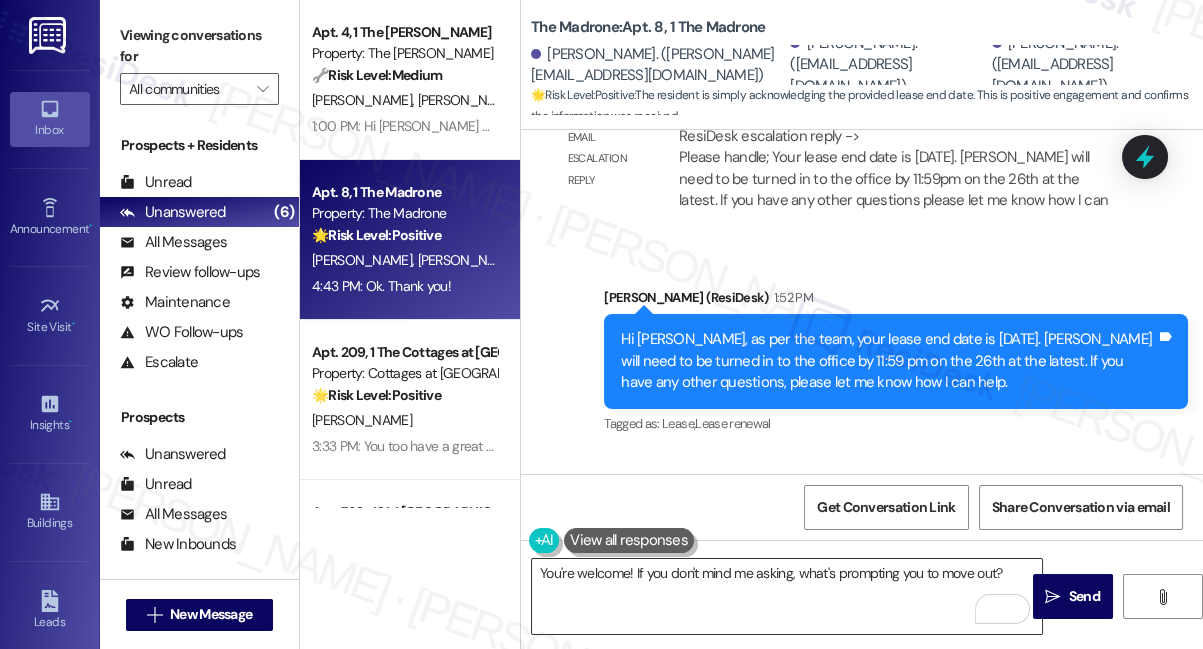 click on "You're welcome! If you don't mind me asking, what's prompting you to move out?" at bounding box center [787, 596] 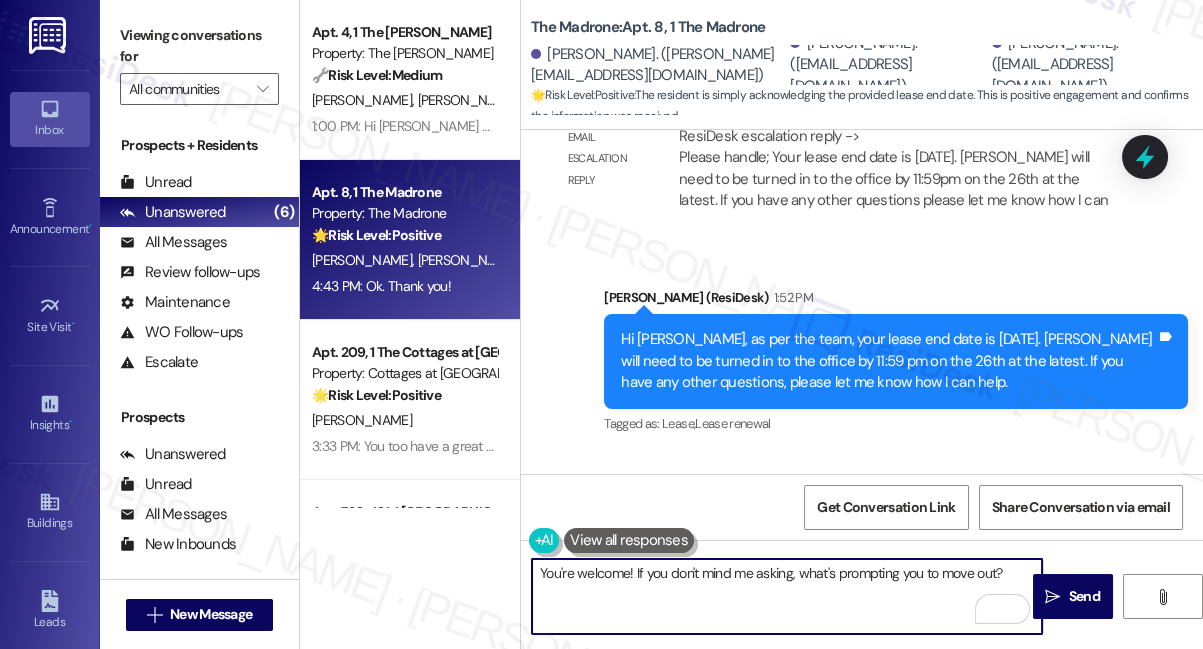 click on "You're welcome! If you don't mind me asking, what's prompting you to move out?" at bounding box center [787, 596] 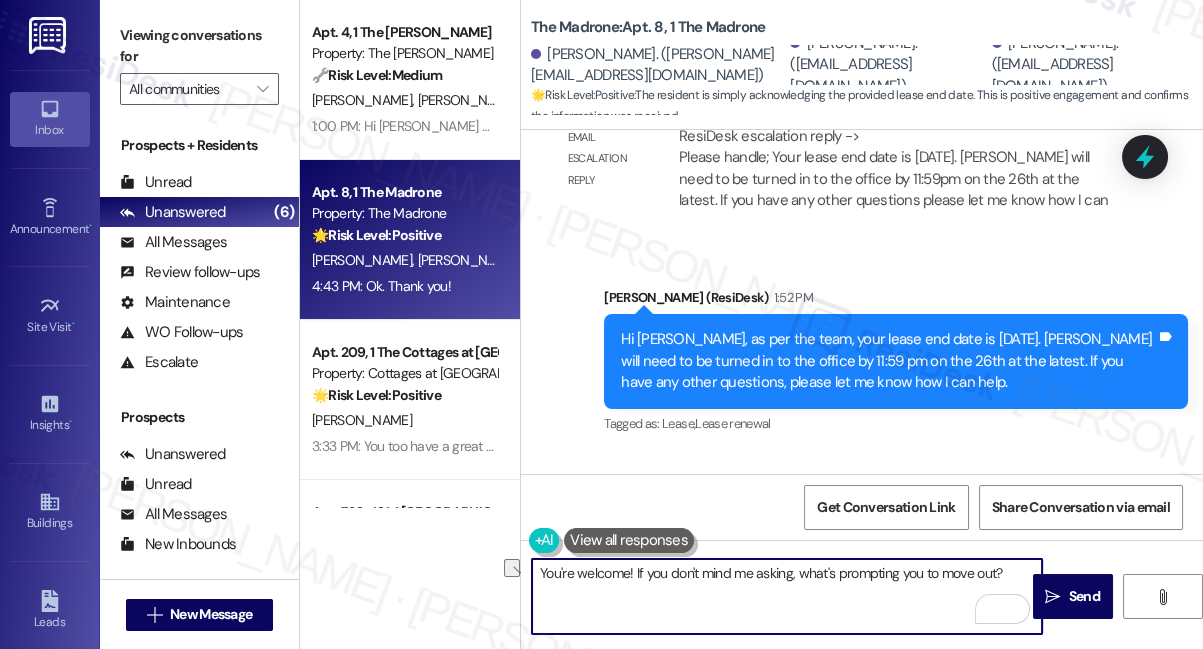 paste on "’t mind me asking, may I ask what’s prompting your decision" 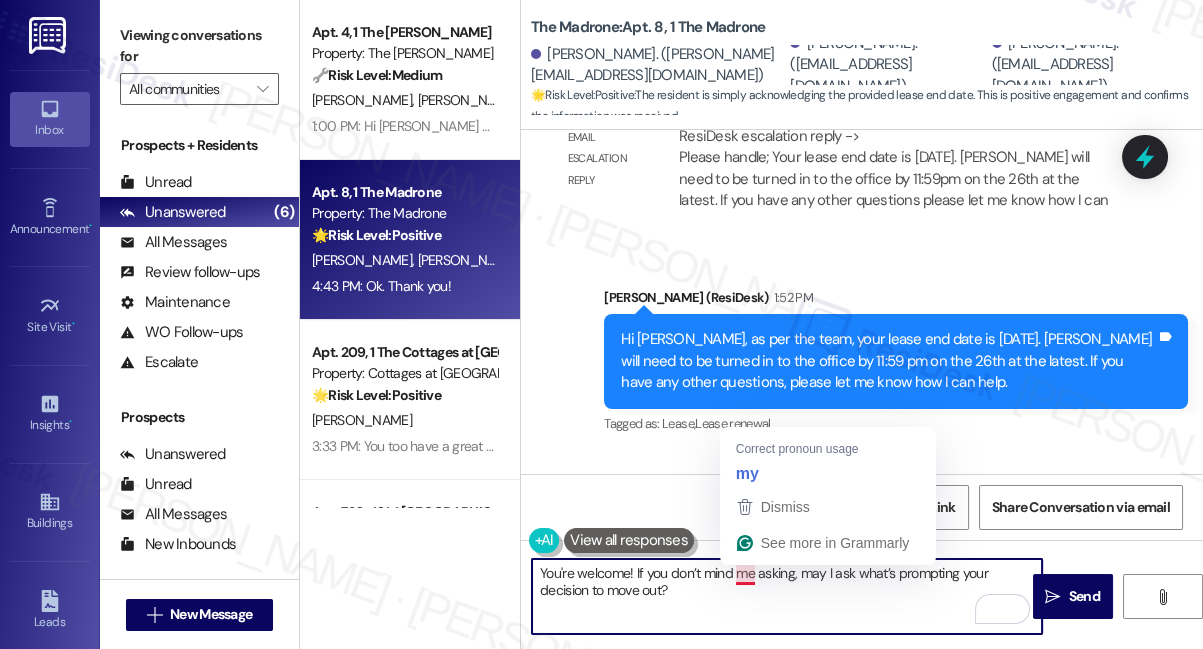 click on "You're welcome! If you don’t mind me asking, may I ask what’s prompting your decision to move out?" at bounding box center (787, 596) 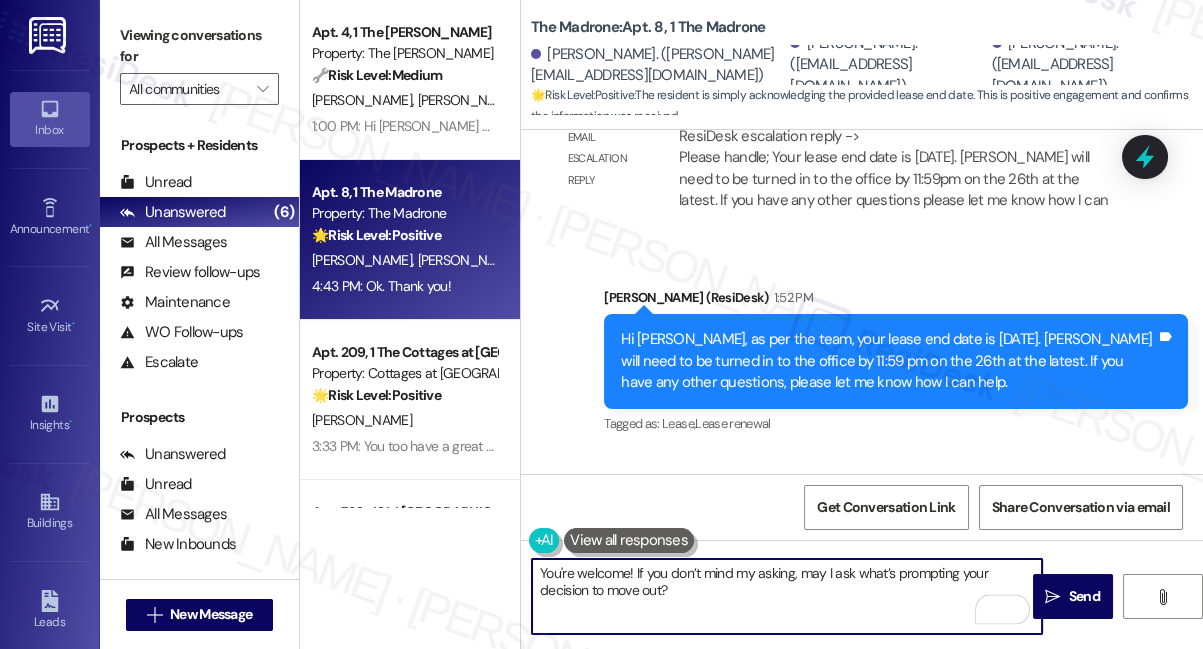 click on "You're welcome! If you don’t mind my asking, may I ask what’s prompting your decision to move out?" at bounding box center [787, 596] 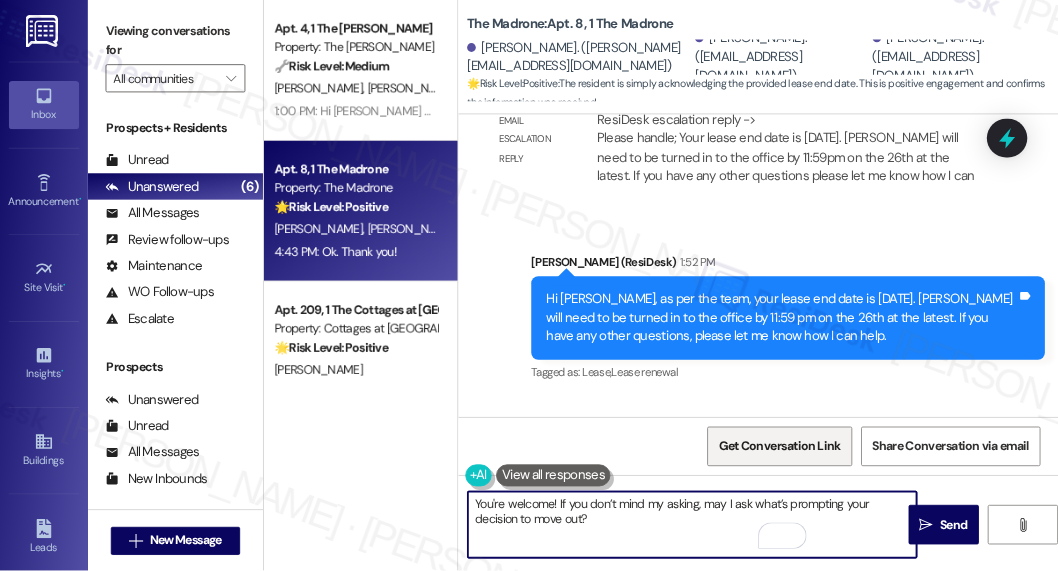 scroll, scrollTop: 13392, scrollLeft: 0, axis: vertical 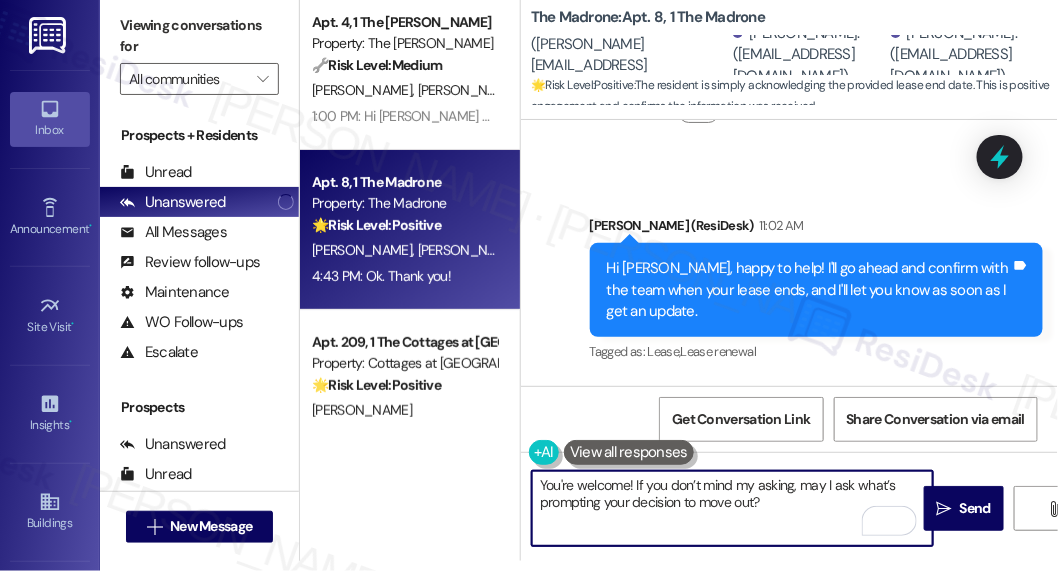 click on "You're welcome! If you don’t mind my asking, may I ask what’s prompting your decision to move out?" at bounding box center (732, 508) 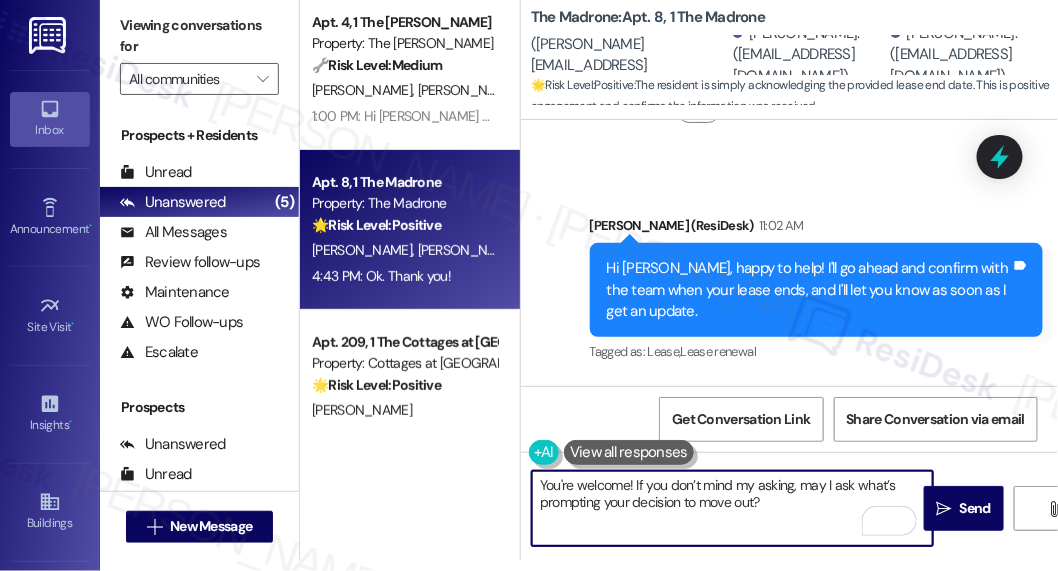 drag, startPoint x: 720, startPoint y: 519, endPoint x: 730, endPoint y: 515, distance: 10.770329 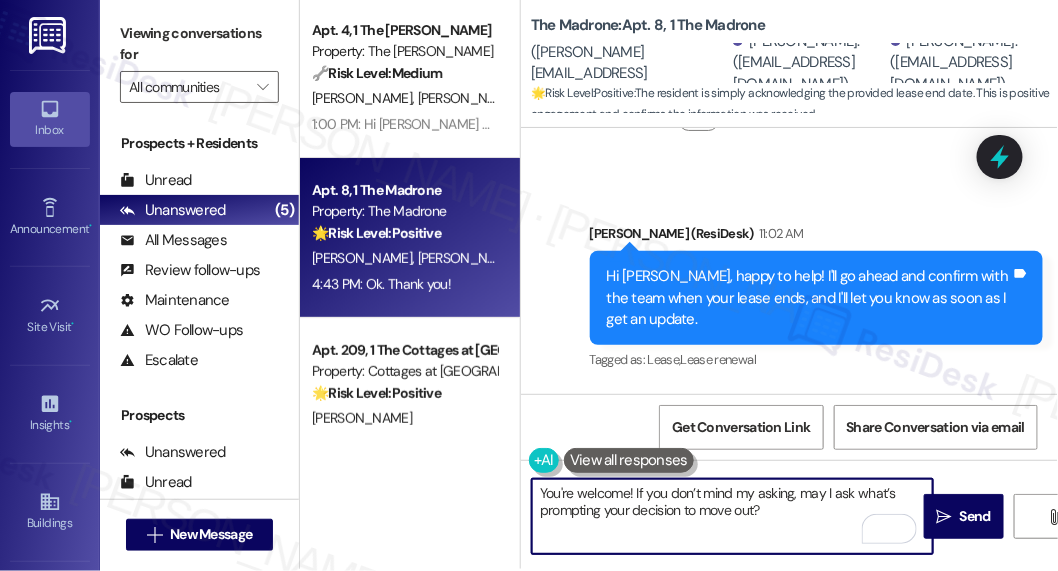 scroll, scrollTop: 0, scrollLeft: 0, axis: both 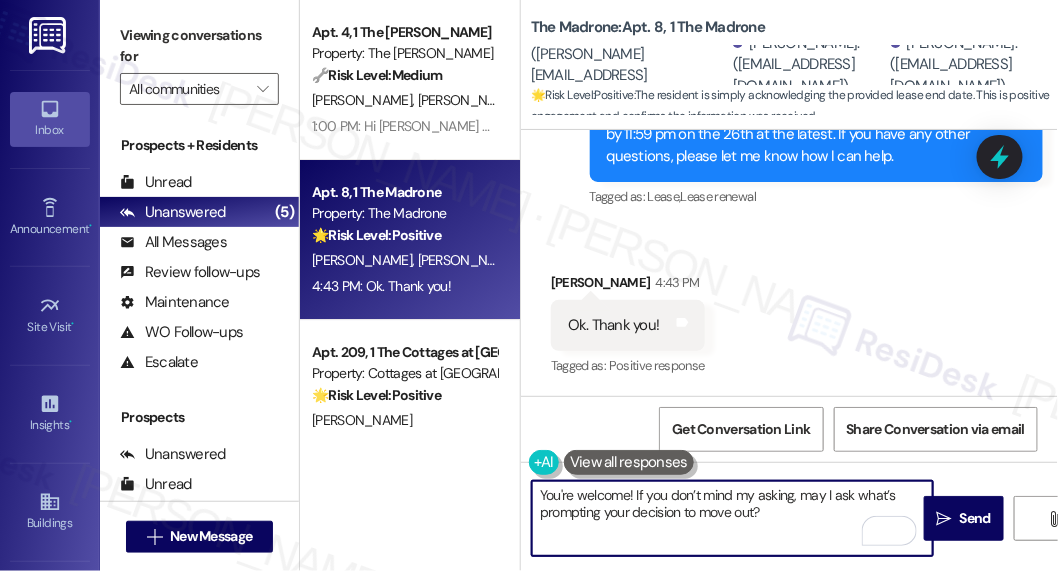 click on "You're welcome! If you don’t mind my asking, may I ask what’s prompting your decision to move out?" at bounding box center (732, 518) 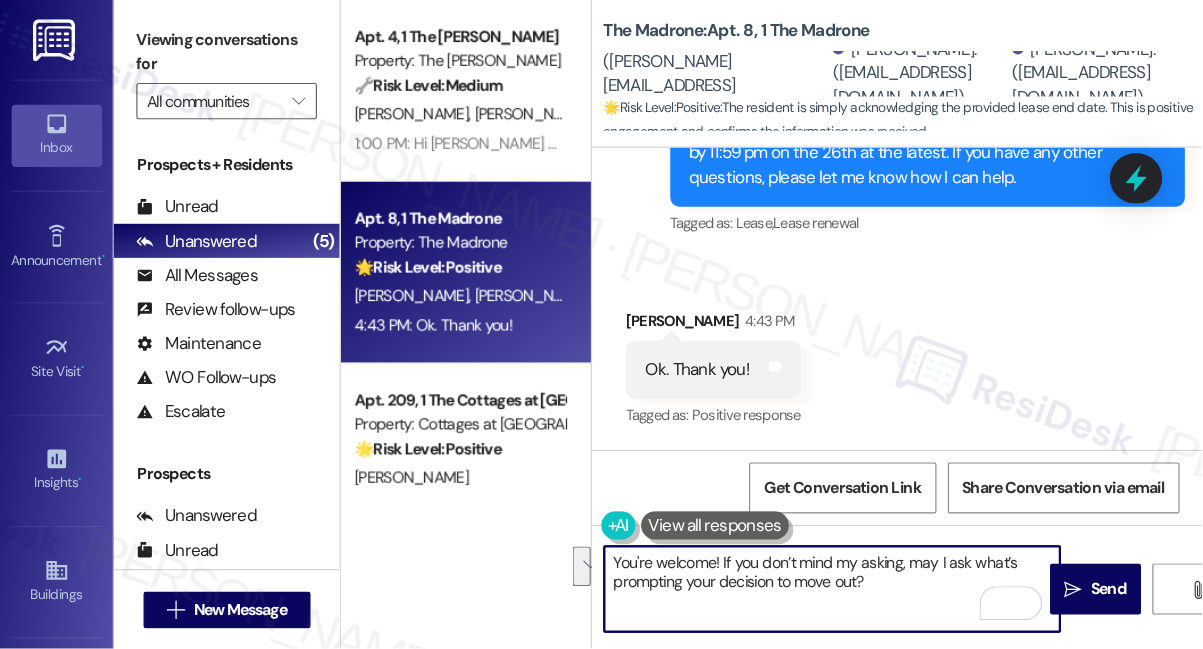scroll, scrollTop: 13264, scrollLeft: 0, axis: vertical 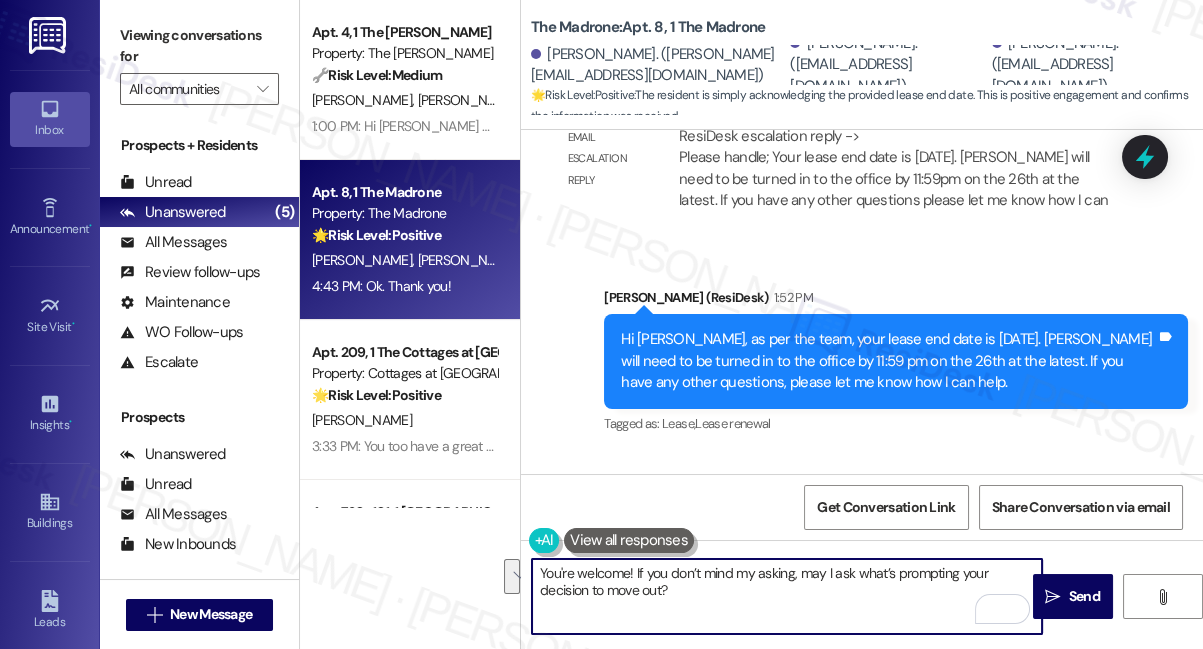 type on "You're welcome! If you don’t mind my asking, may I ask what’s prompting your decision to move out?" 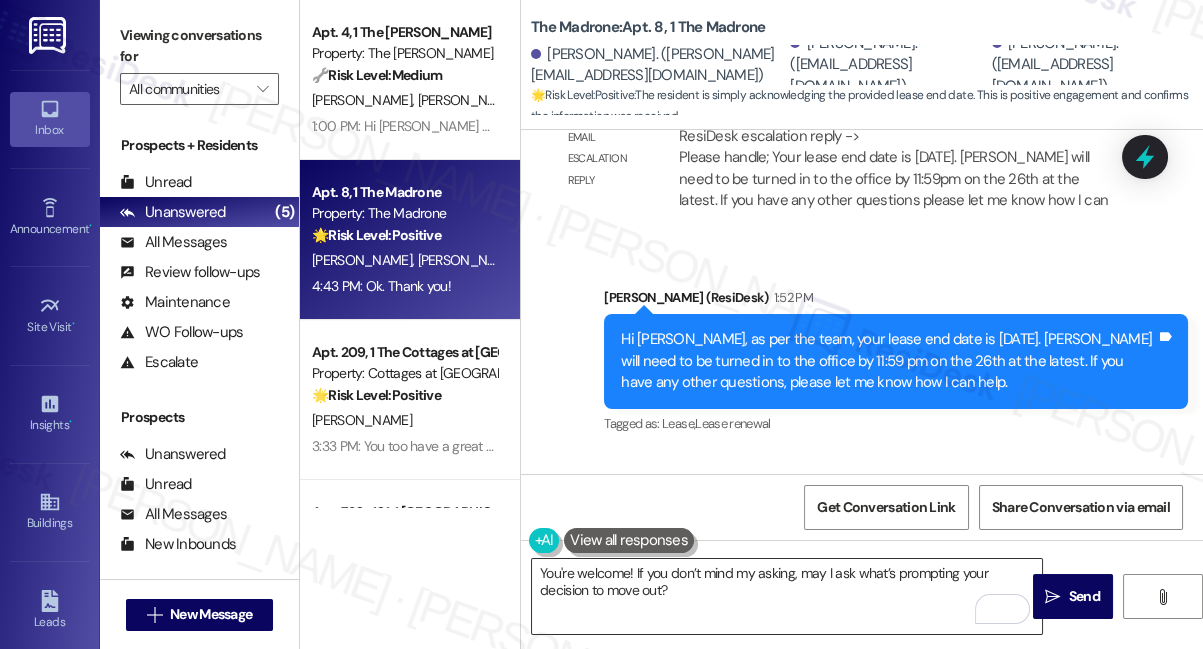 click on "You're welcome! If you don’t mind my asking, may I ask what’s prompting your decision to move out?" at bounding box center (787, 596) 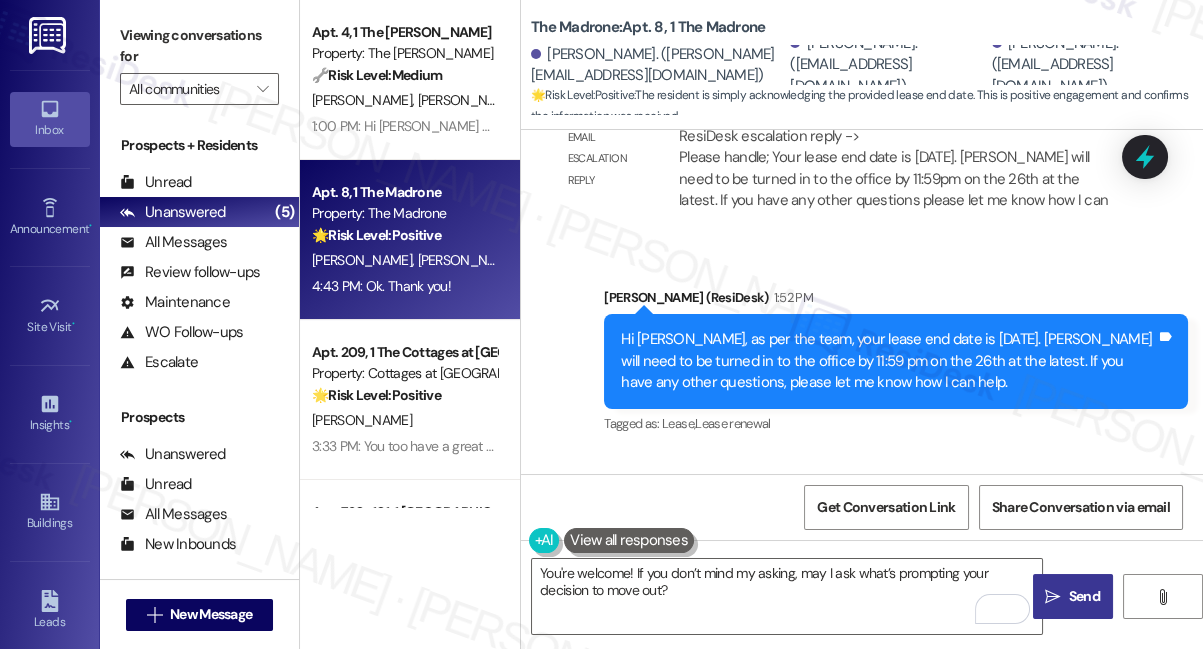 click on "Send" at bounding box center (1084, 596) 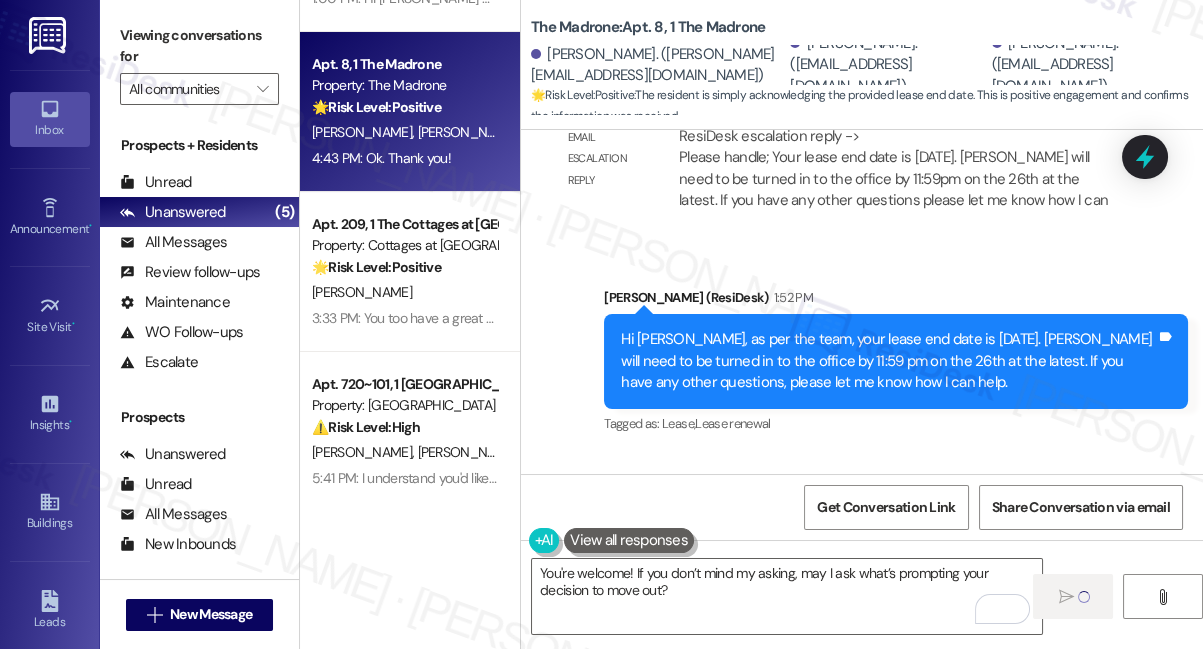 scroll, scrollTop: 181, scrollLeft: 0, axis: vertical 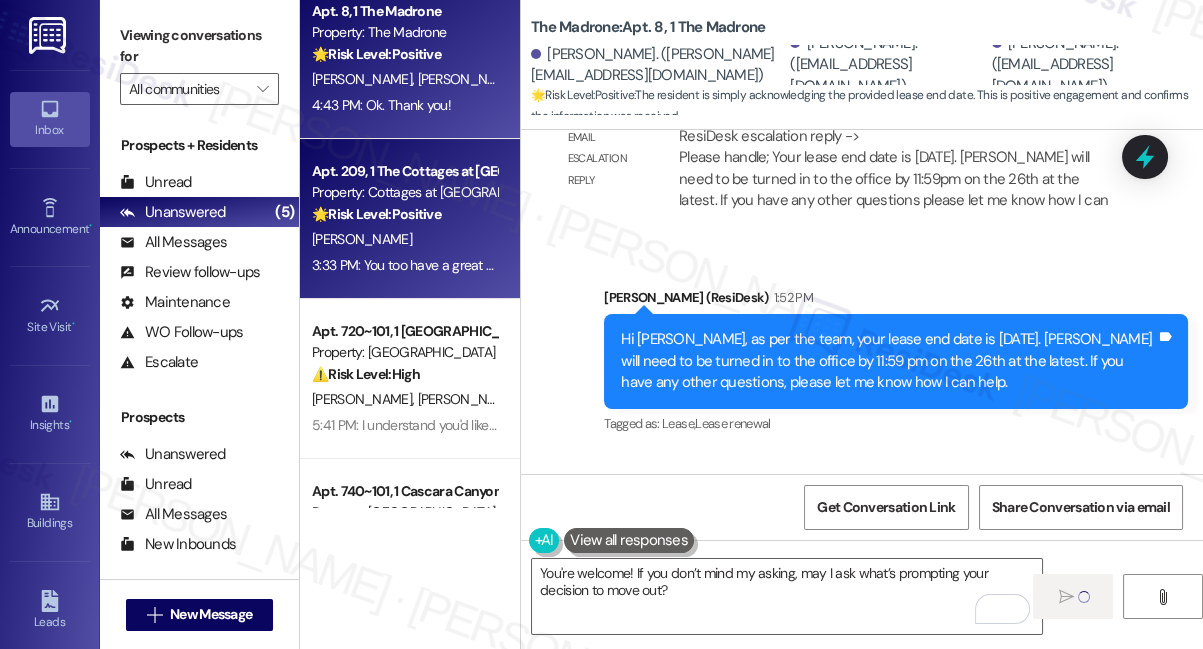 click on "🌟  Risk Level:  Positive" at bounding box center [376, 214] 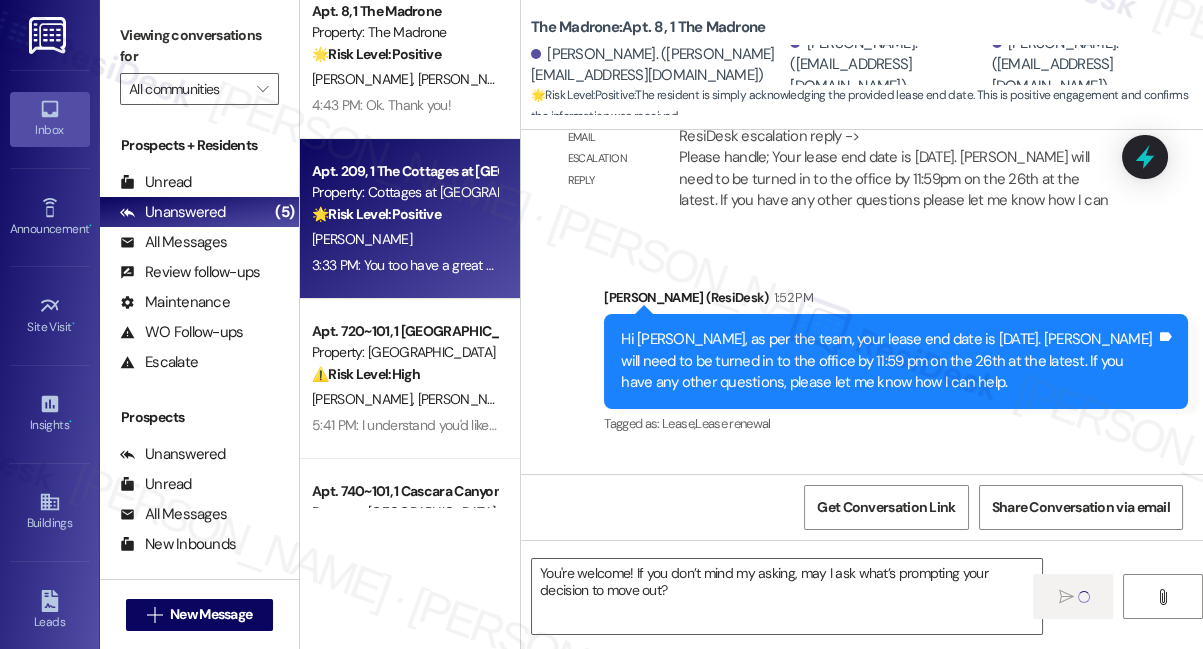 type on "Fetching suggested responses. Please feel free to read through the conversation in the meantime." 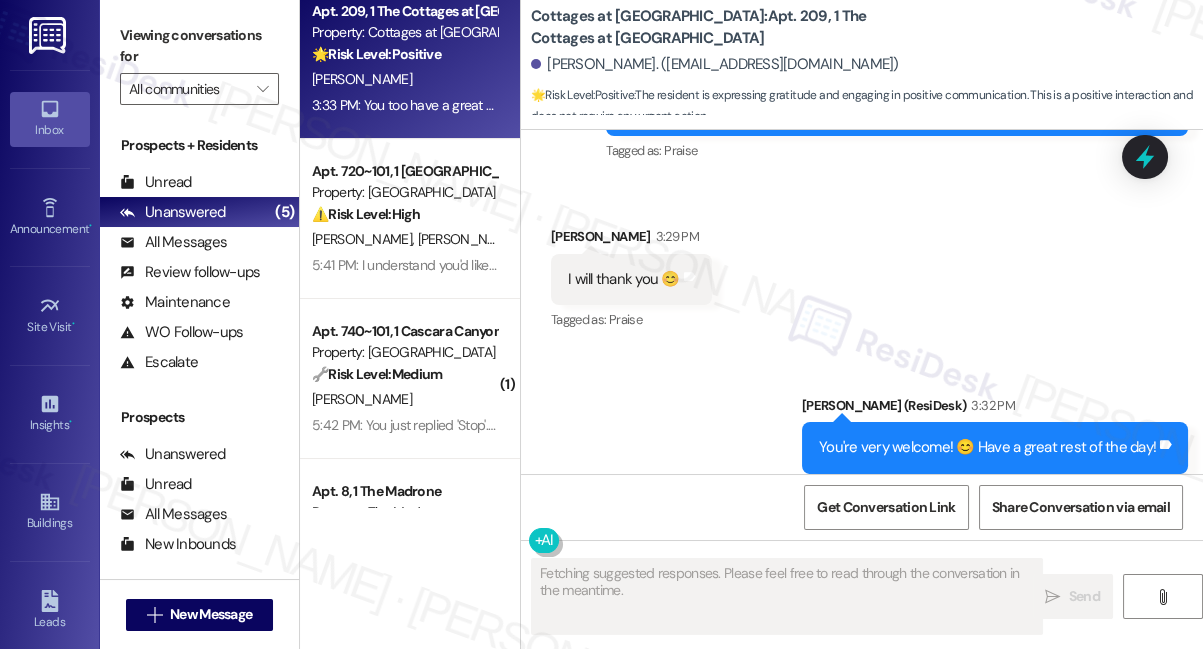 scroll, scrollTop: 31653, scrollLeft: 0, axis: vertical 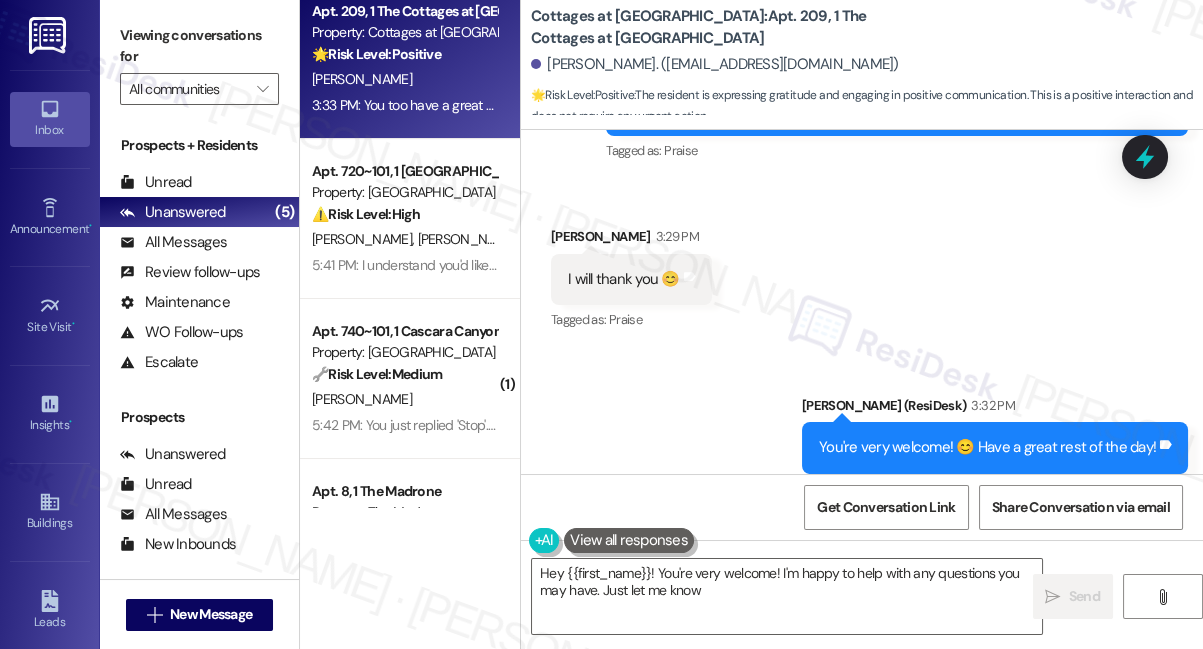 type on "Hey {{first_name}}! You're very welcome! I'm happy to help with any questions you may have. Just let me know!" 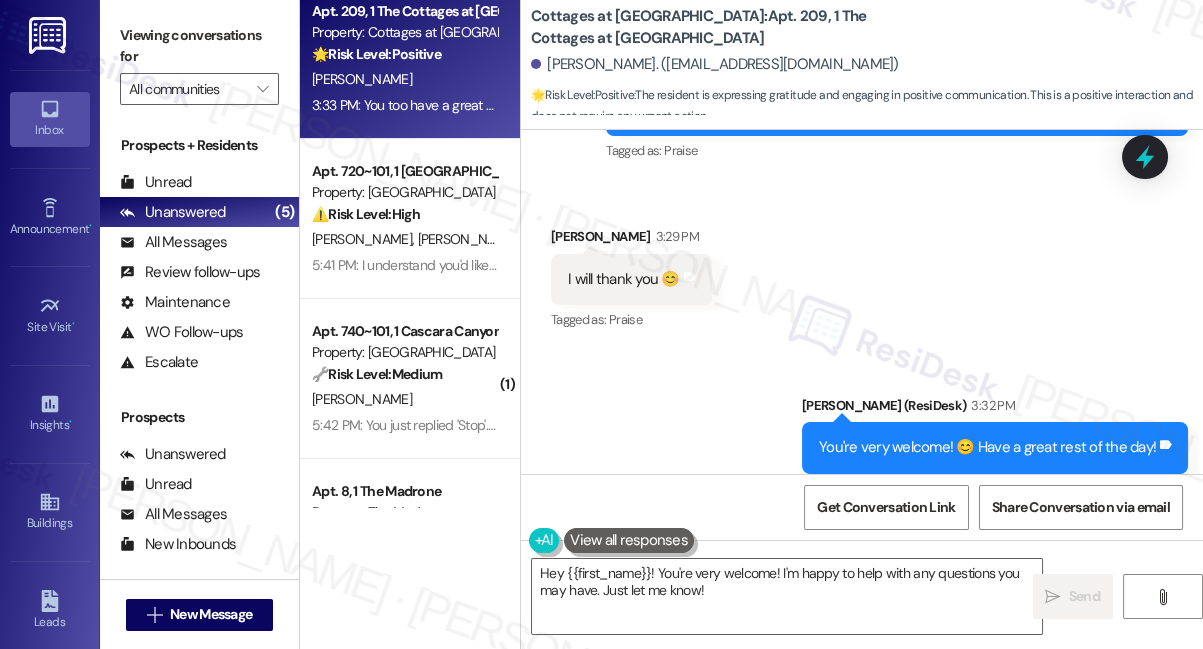 click on "Received via SMS Cora Deike 3:33 PM You too have a great day too 😇 Tags and notes Tagged as:   Praise Click to highlight conversations about Praise" at bounding box center [862, 602] 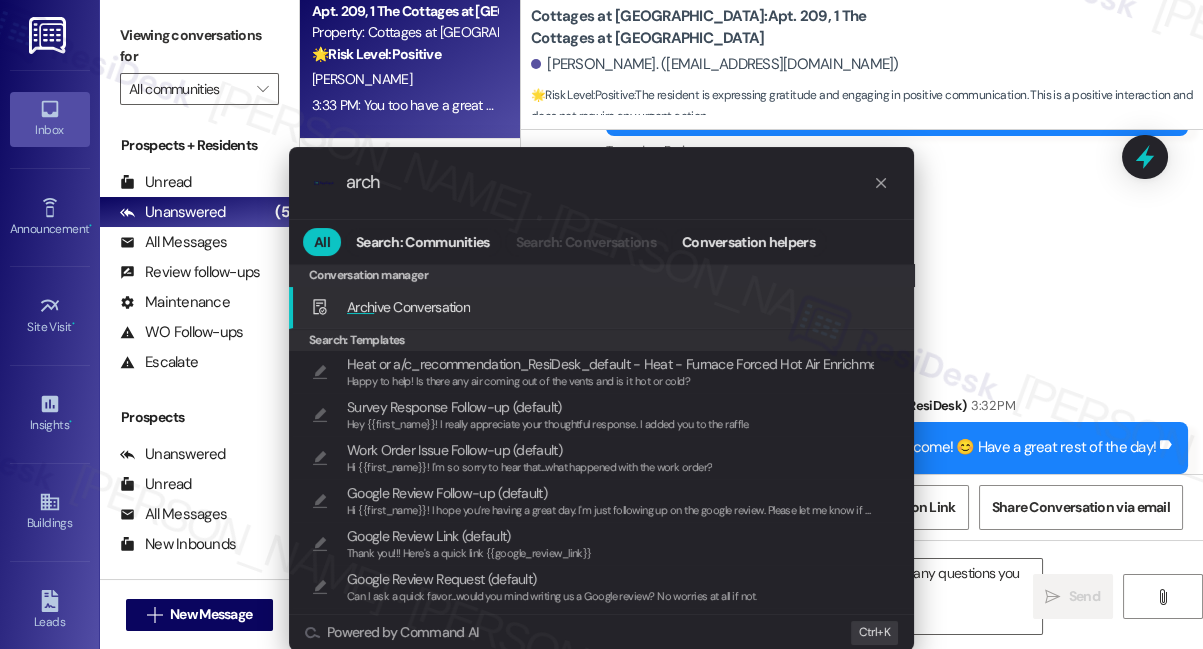type on "arch" 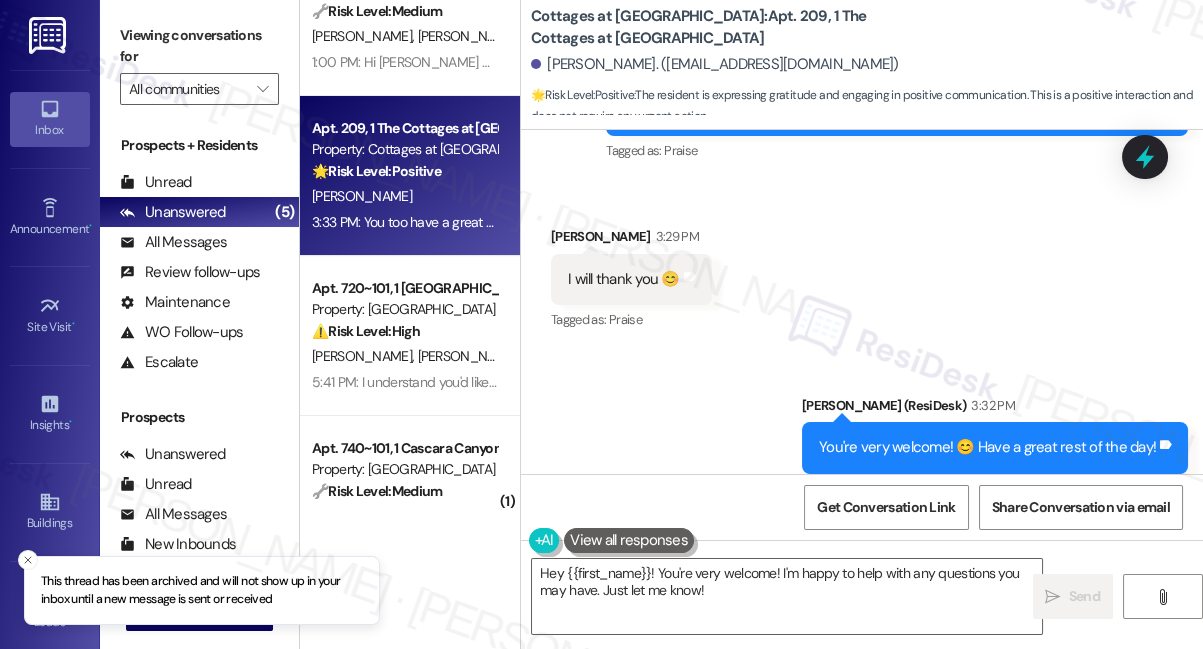 scroll, scrollTop: 0, scrollLeft: 0, axis: both 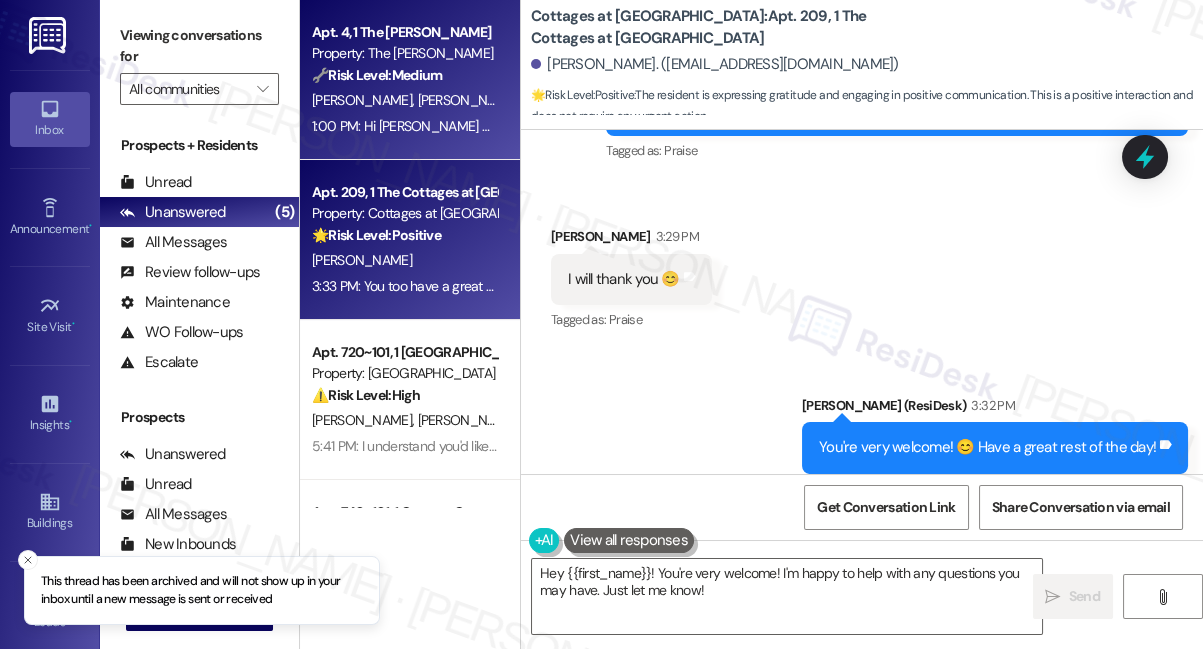 click on "1:00 PM: Hi sarah how's ur summer going? How can we pay rent early? What are the steps we have to take  1:00 PM: Hi sarah how's ur summer going? How can we pay rent early? What are the steps we have to take" at bounding box center (655, 126) 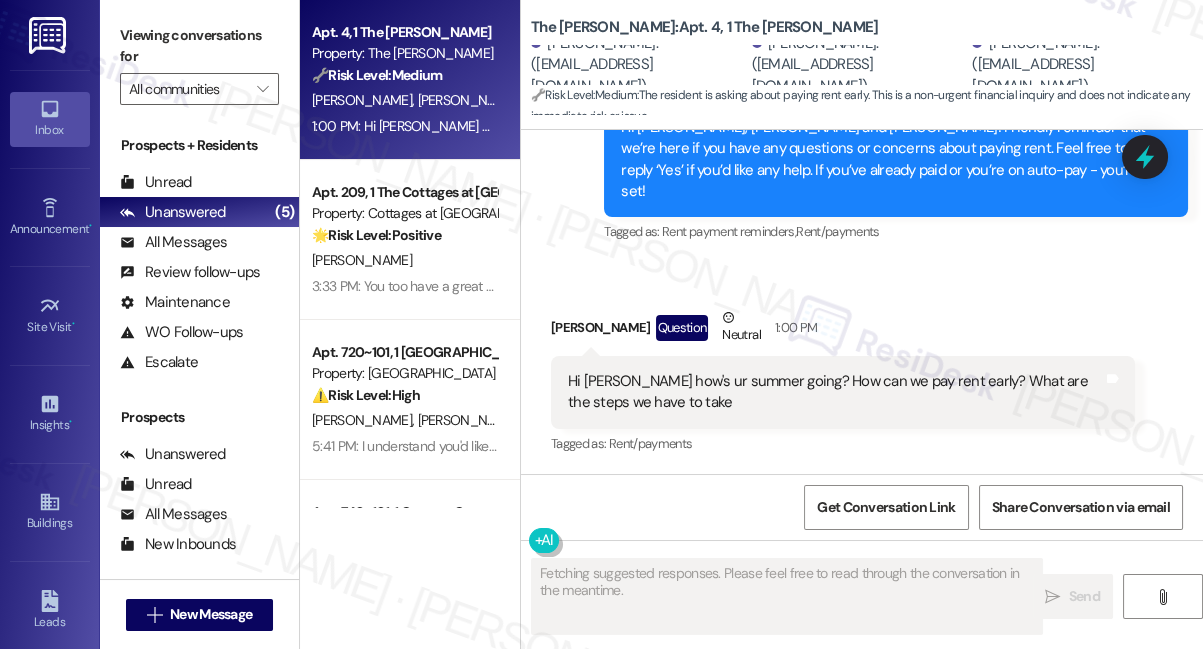 scroll, scrollTop: 13171, scrollLeft: 0, axis: vertical 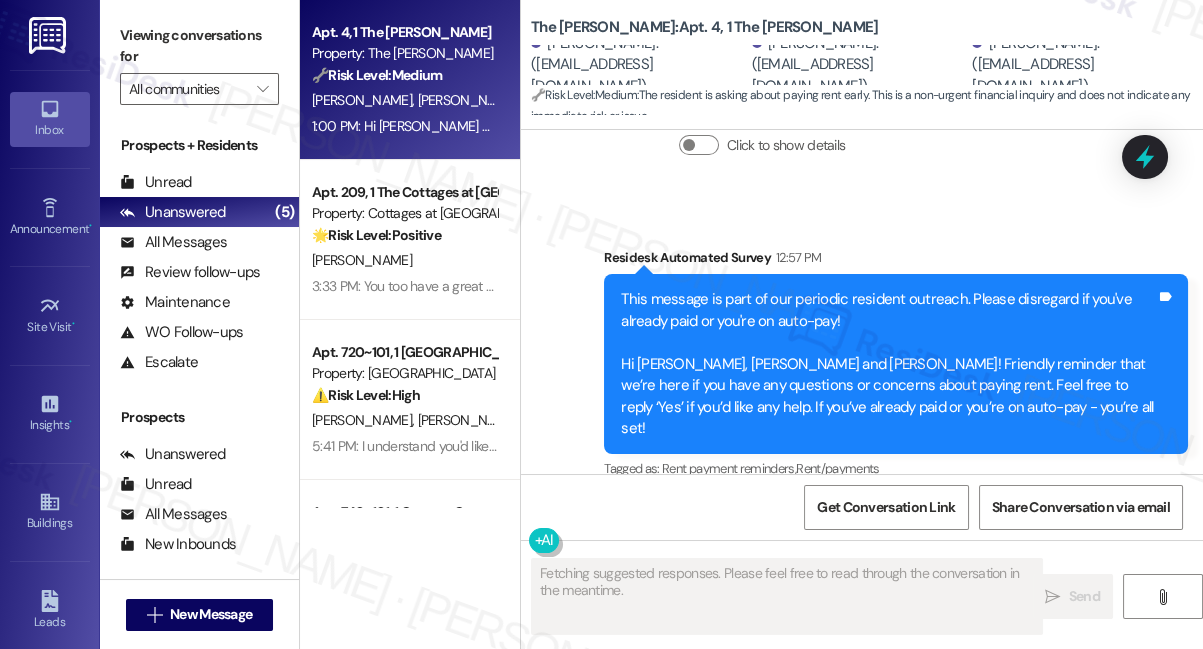 click on "Hi sarah how's ur summer going? How can we pay rent early? What are the steps we have to take" at bounding box center (835, 629) 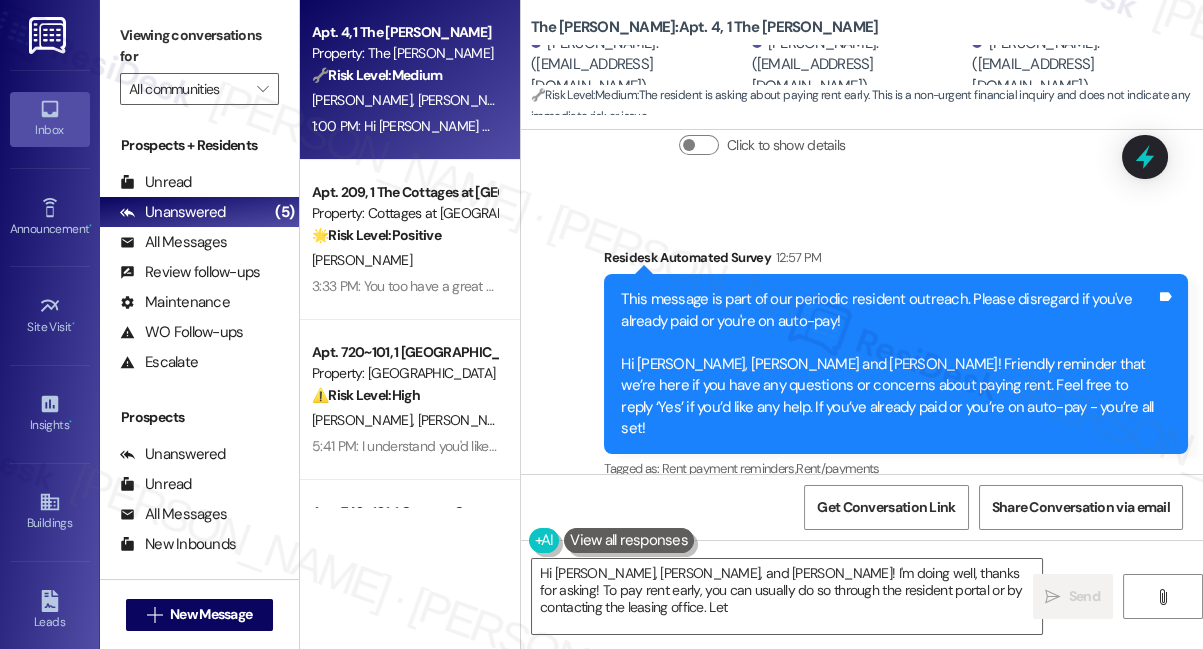 copy on "Hi sarah how's ur summer going? How can we pay rent early? What are the steps we have to take  Tags and notes" 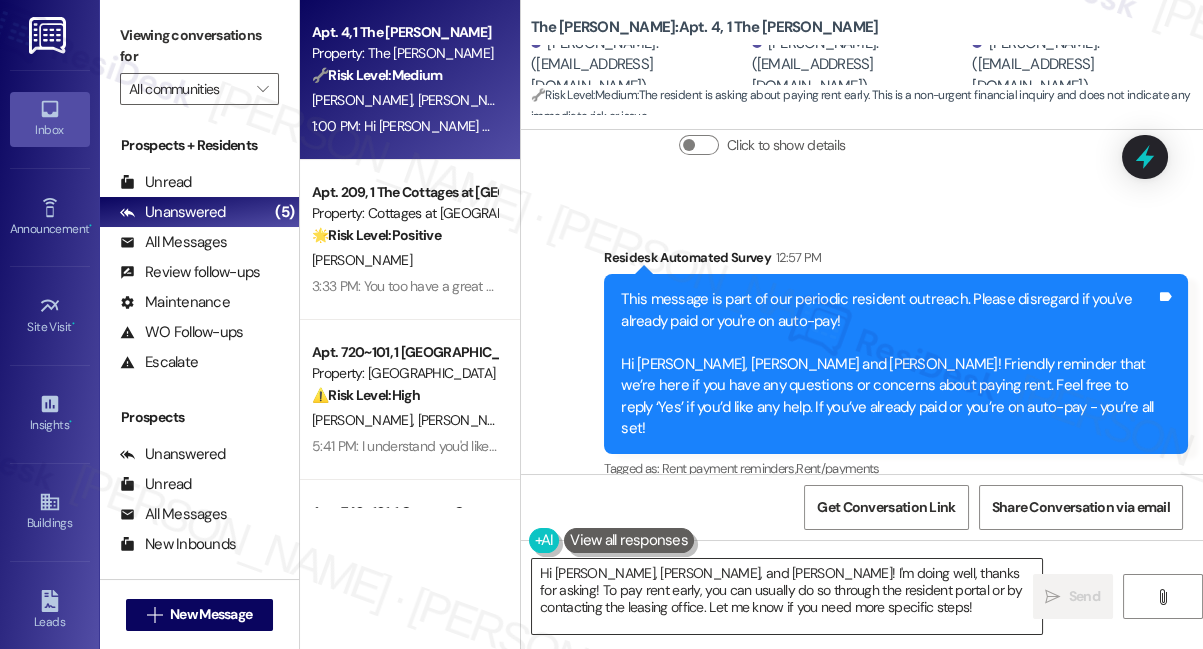 click on "Hi Tabitha, Sadie, and Jala! I'm doing well, thanks for asking! To pay rent early, you can usually do so through the resident portal or by contacting the leasing office. Let me know if you need more specific steps!" at bounding box center (787, 596) 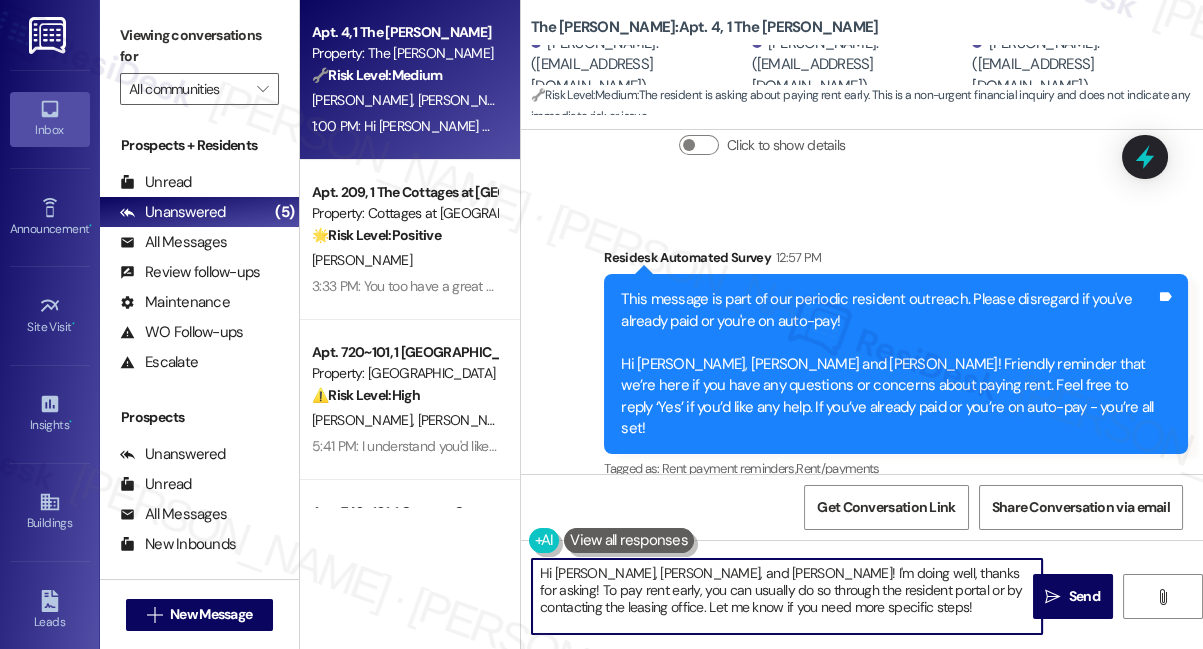 click on "Hi Tabitha, Sadie, and Jala! I'm doing well, thanks for asking! To pay rent early, you can usually do so through the resident portal or by contacting the leasing office. Let me know if you need more specific steps!" at bounding box center [787, 596] 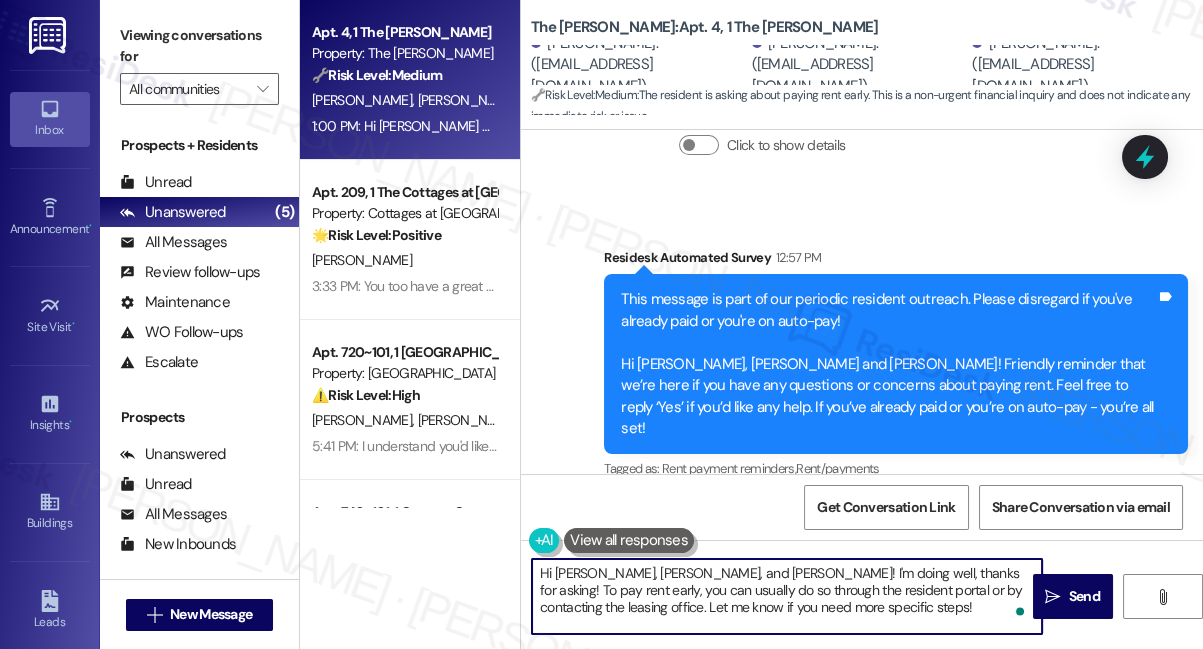 click on "Hi Tabitha, Sadie, and Jala! I'm doing well, thanks for asking! To pay rent early, you can usually do so through the resident portal or by contacting the leasing office. Let me know if you need more specific steps!" at bounding box center (787, 596) 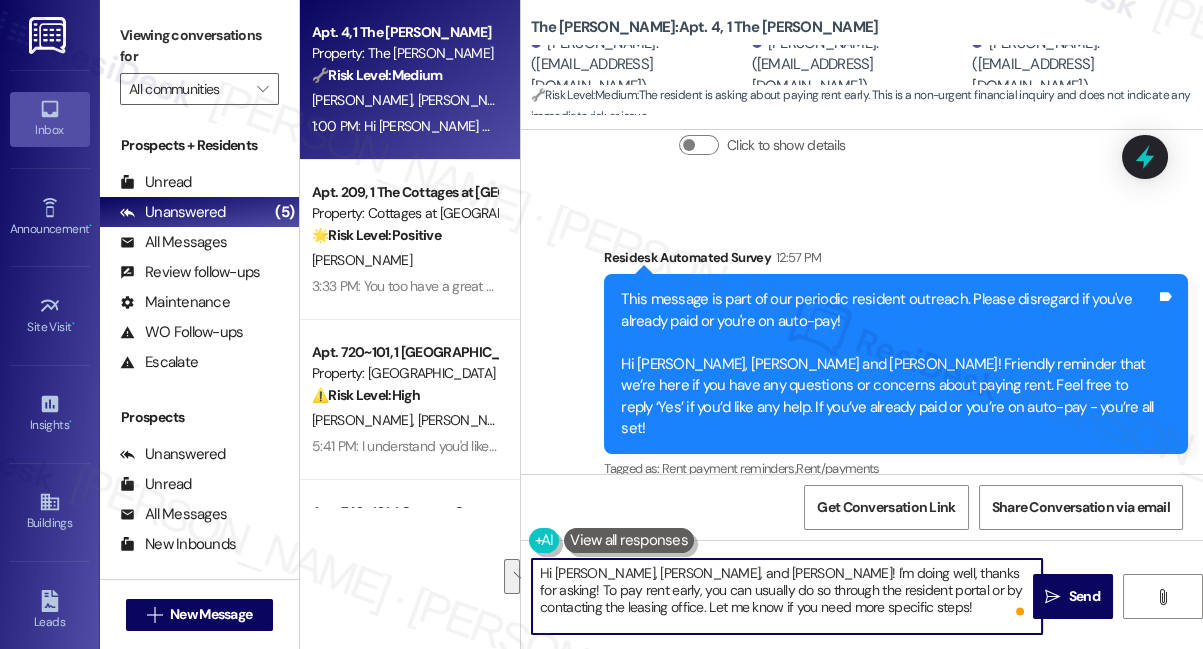 drag, startPoint x: 769, startPoint y: 589, endPoint x: 875, endPoint y: 604, distance: 107.05606 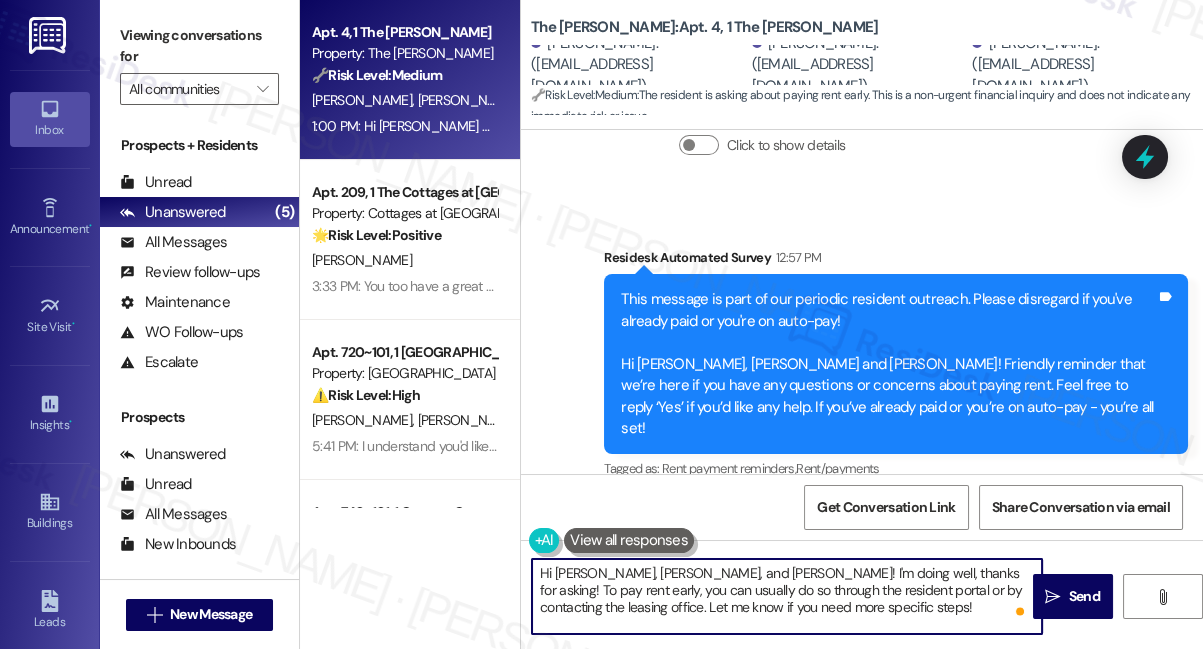 click on "Hi Tabitha, Sadie, and Jala! I'm doing well, thanks for asking! To pay rent early, you can usually do so through the resident portal or by contacting the leasing office. Let me know if you need more specific steps!" at bounding box center [787, 596] 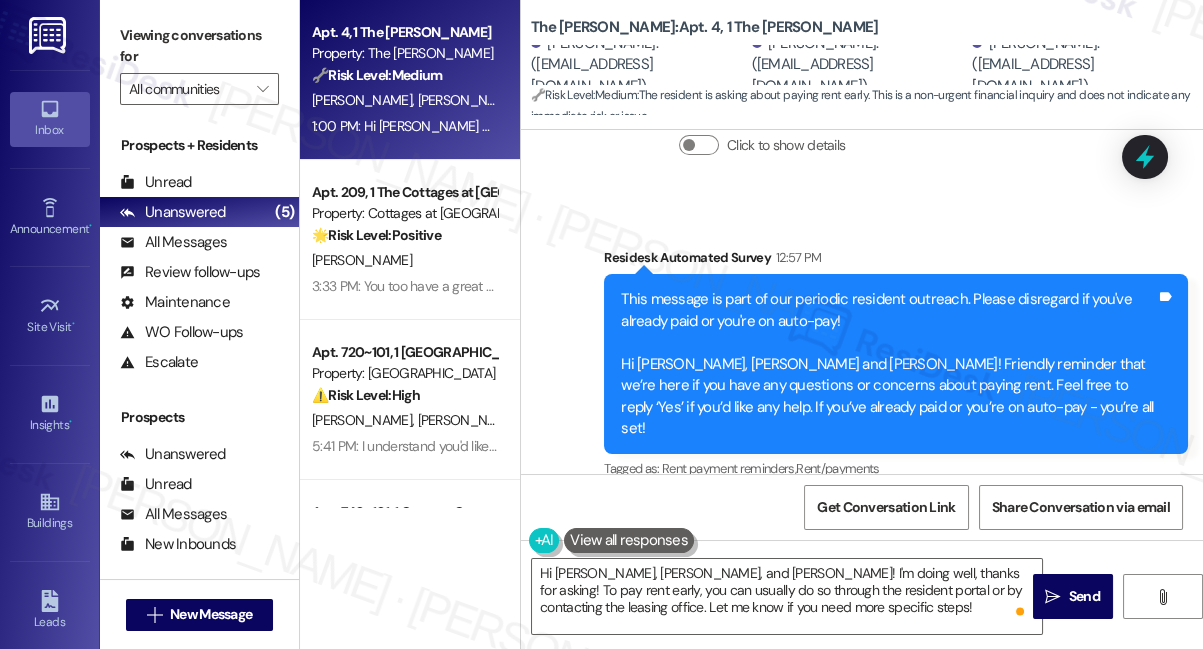 click on "The Calvin:  Apt. 4, 1 The Calvin" at bounding box center (704, 27) 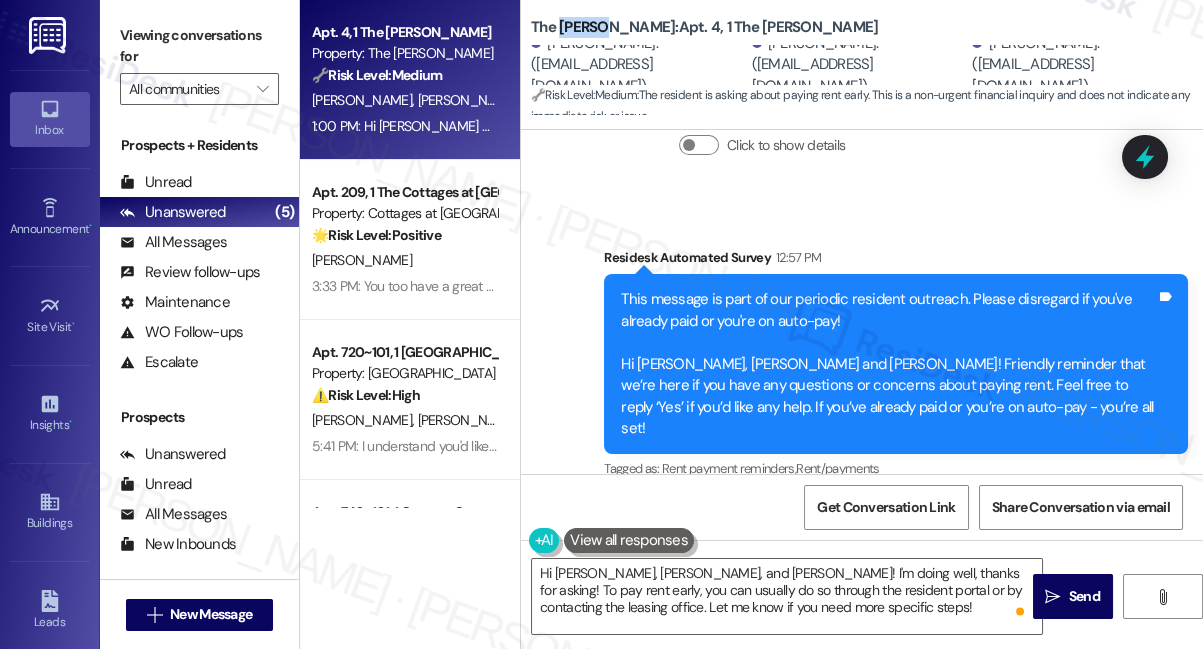 click on "The Calvin:  Apt. 4, 1 The Calvin" at bounding box center (704, 27) 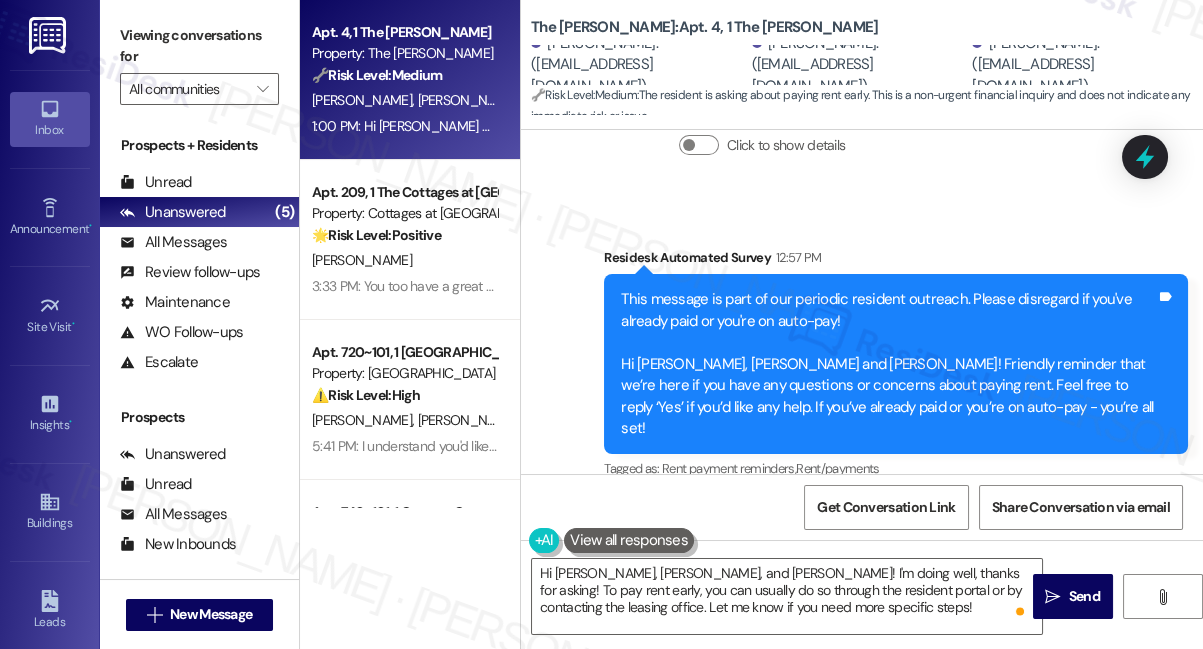 drag, startPoint x: 149, startPoint y: 22, endPoint x: 165, endPoint y: 22, distance: 16 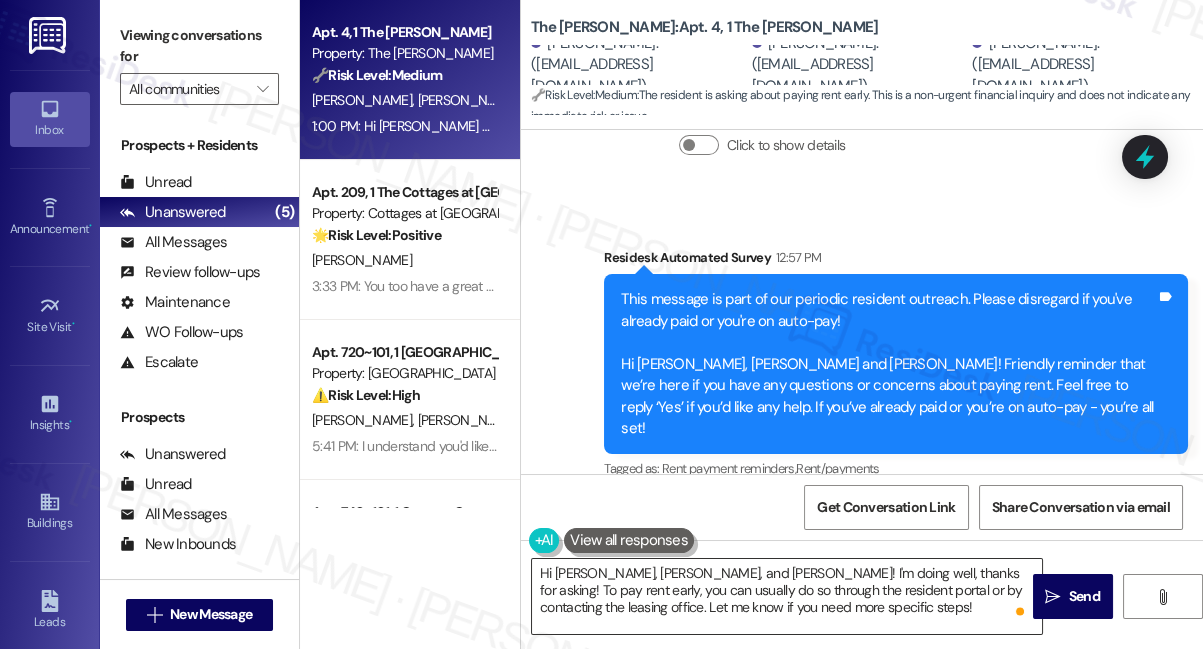 click on "Hi Tabitha, Sadie, and Jala! I'm doing well, thanks for asking! To pay rent early, you can usually do so through the resident portal or by contacting the leasing office. Let me know if you need more specific steps!" at bounding box center [787, 596] 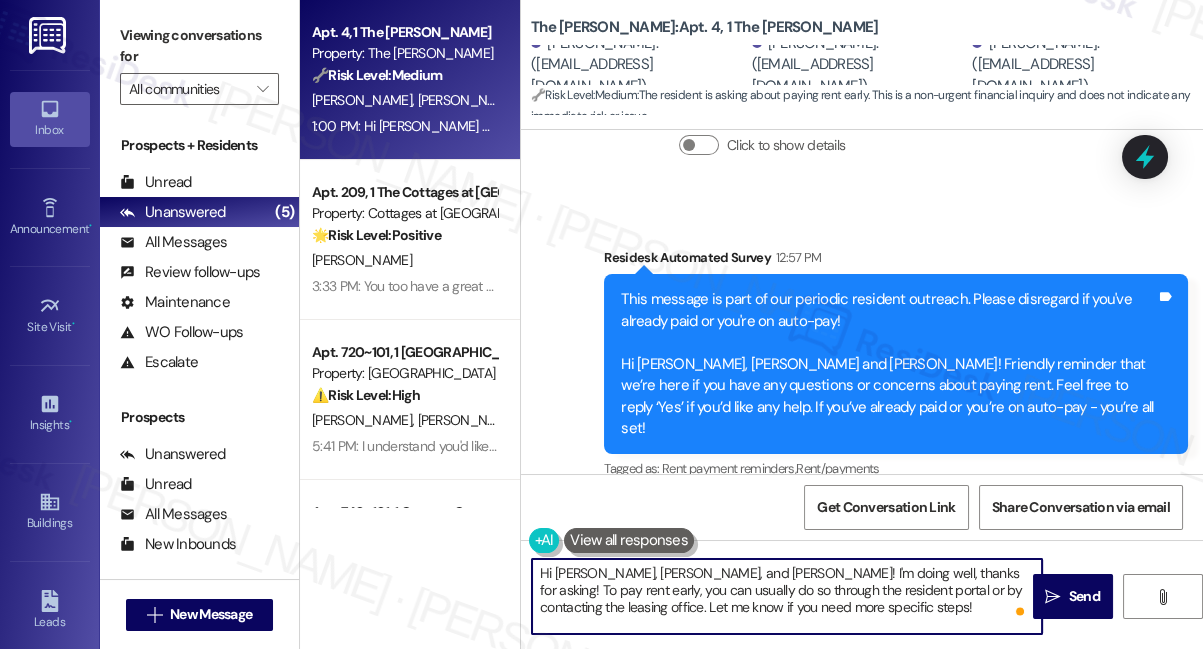 click on "Hi Tabitha, Sadie, and Jala! I'm doing well, thanks for asking! To pay rent early, you can usually do so through the resident portal or by contacting the leasing office. Let me know if you need more specific steps!" at bounding box center [787, 596] 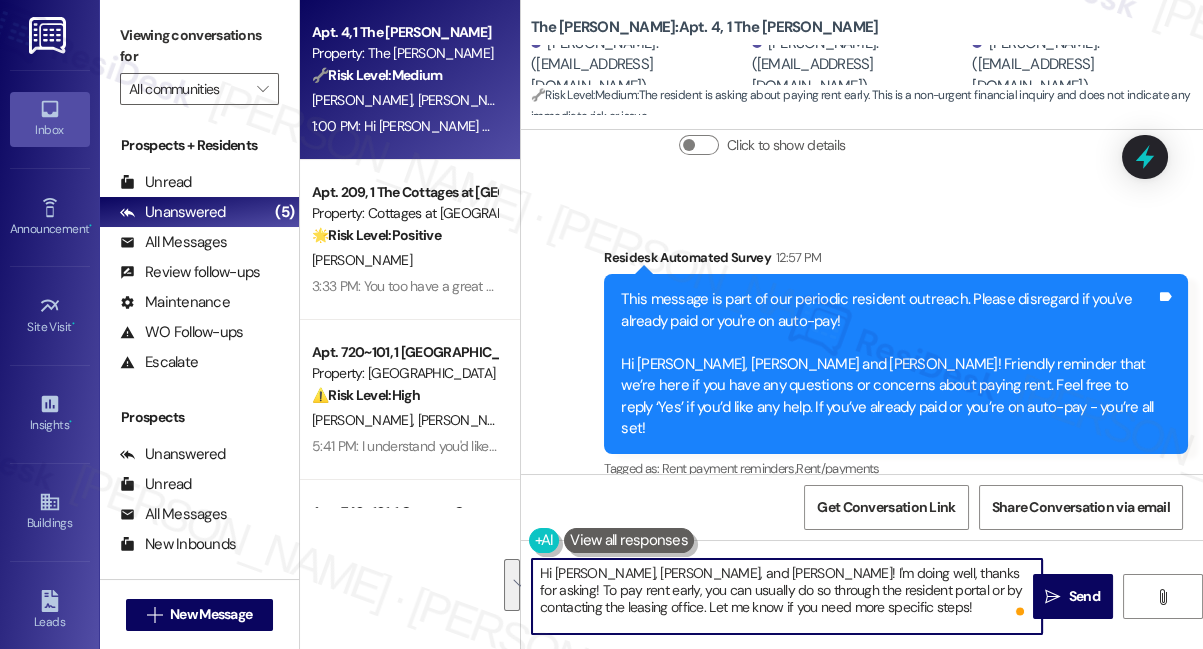click on "Hi Tabitha, Sadie, and Jala! I'm doing well, thanks for asking! To pay rent early, you can usually do so through the resident portal or by contacting the leasing office. Let me know if you need more specific steps!" at bounding box center (787, 596) 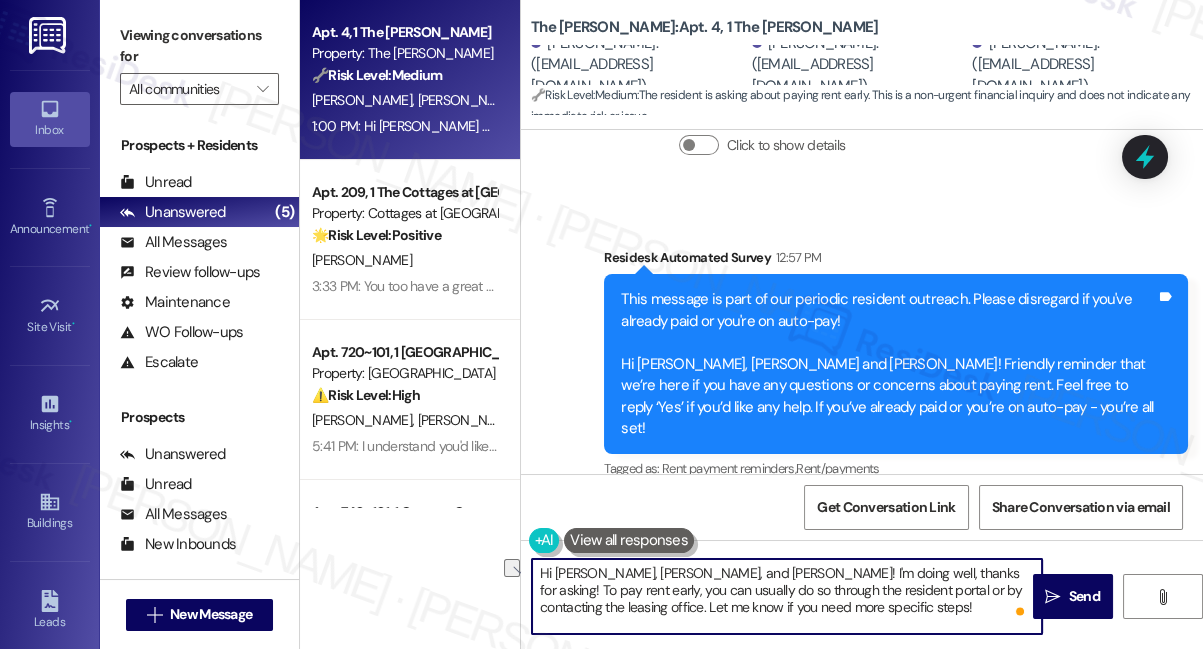 drag, startPoint x: 776, startPoint y: 588, endPoint x: 974, endPoint y: 590, distance: 198.0101 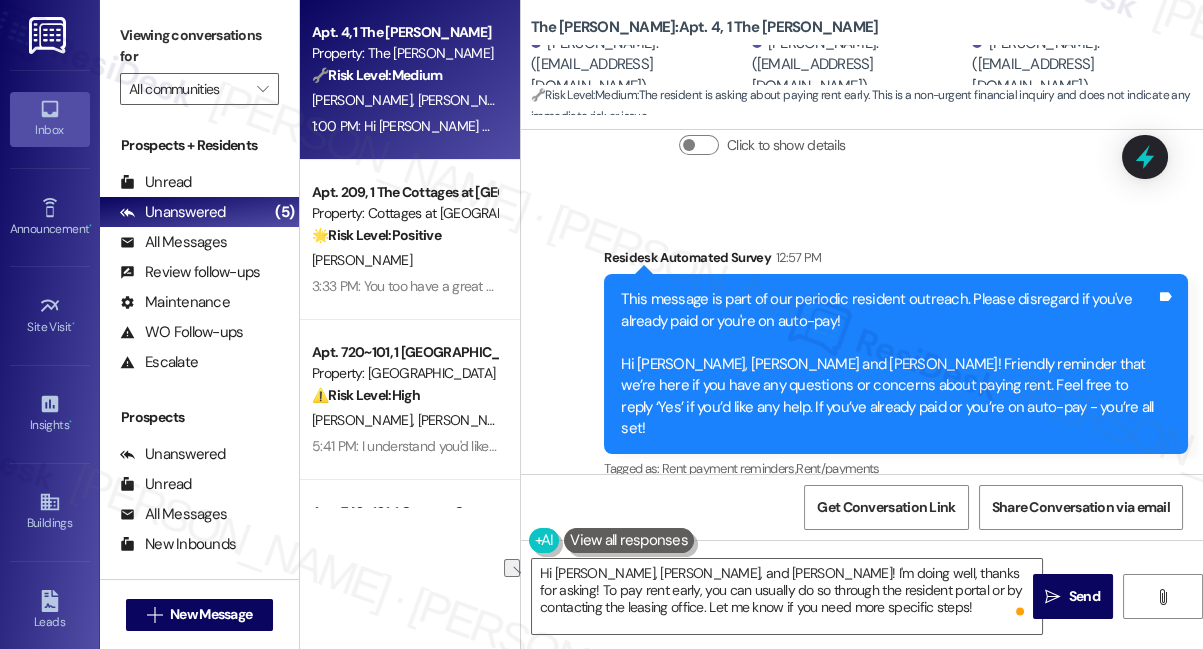 click on "Viewing conversations for" at bounding box center (199, 46) 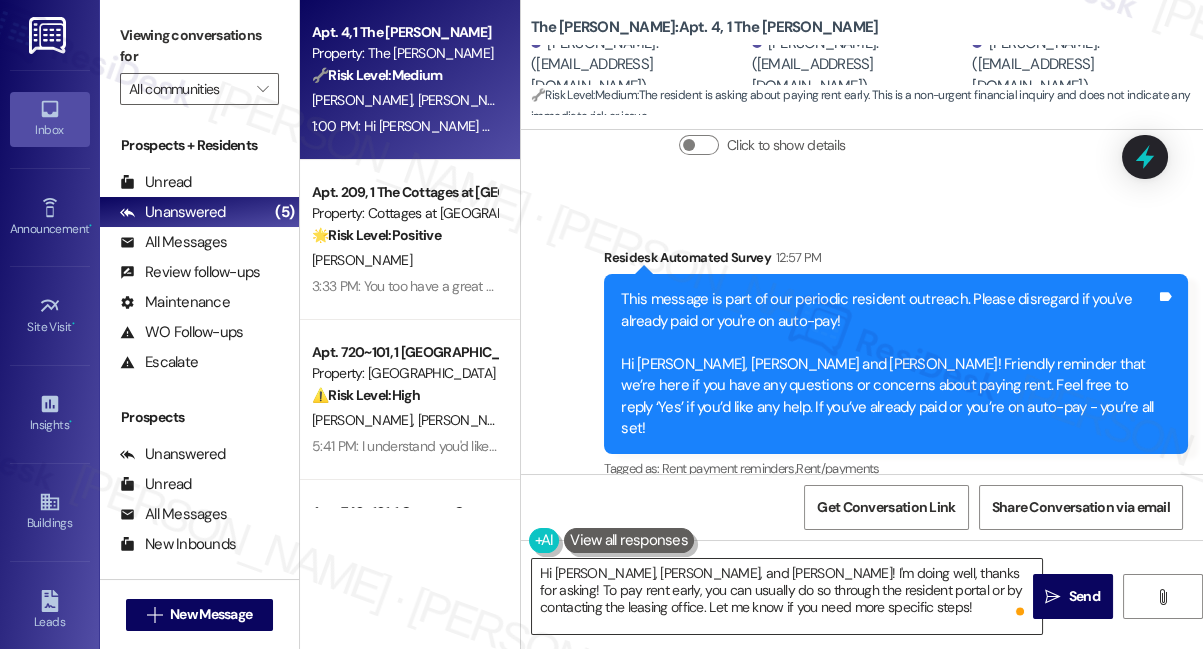 click on "Hi Tabitha, Sadie, and Jala! I'm doing well, thanks for asking! To pay rent early, you can usually do so through the resident portal or by contacting the leasing office. Let me know if you need more specific steps!" at bounding box center [787, 596] 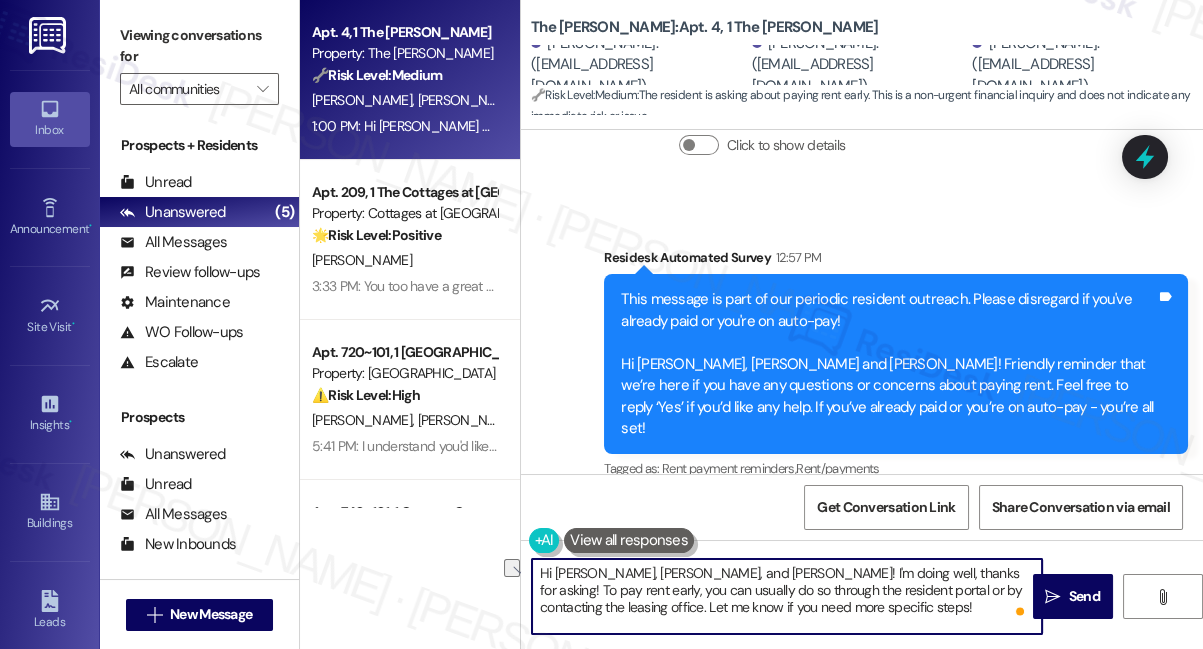 drag, startPoint x: 808, startPoint y: 592, endPoint x: 973, endPoint y: 587, distance: 165.07574 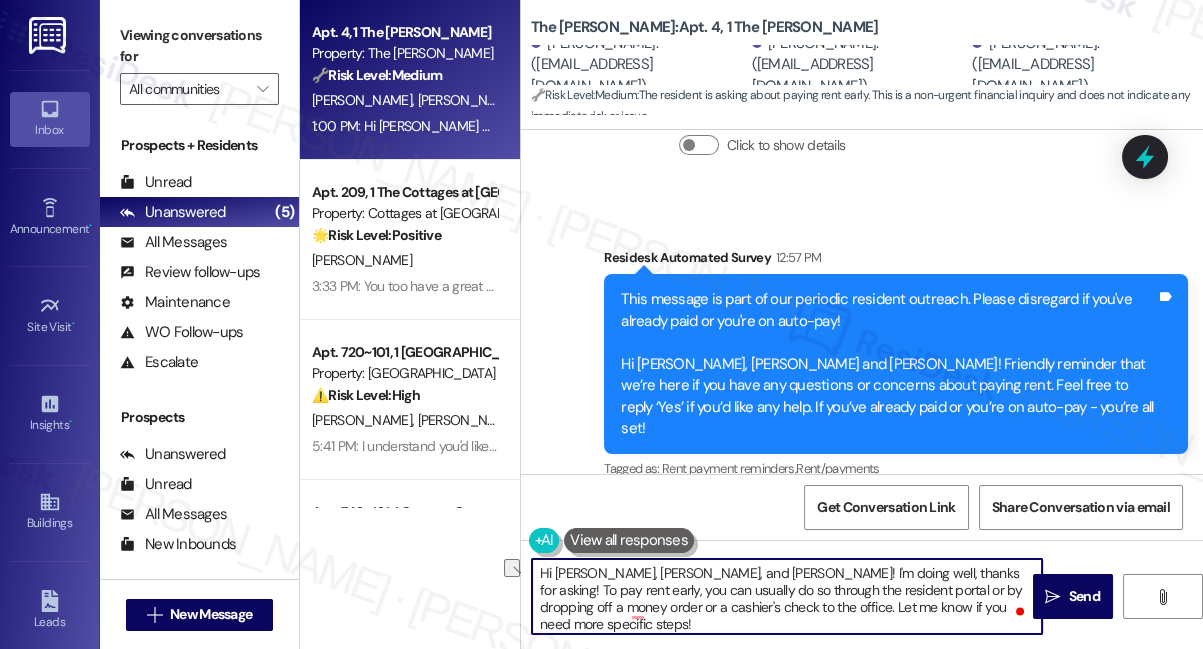 drag, startPoint x: 665, startPoint y: 571, endPoint x: 557, endPoint y: 577, distance: 108.16654 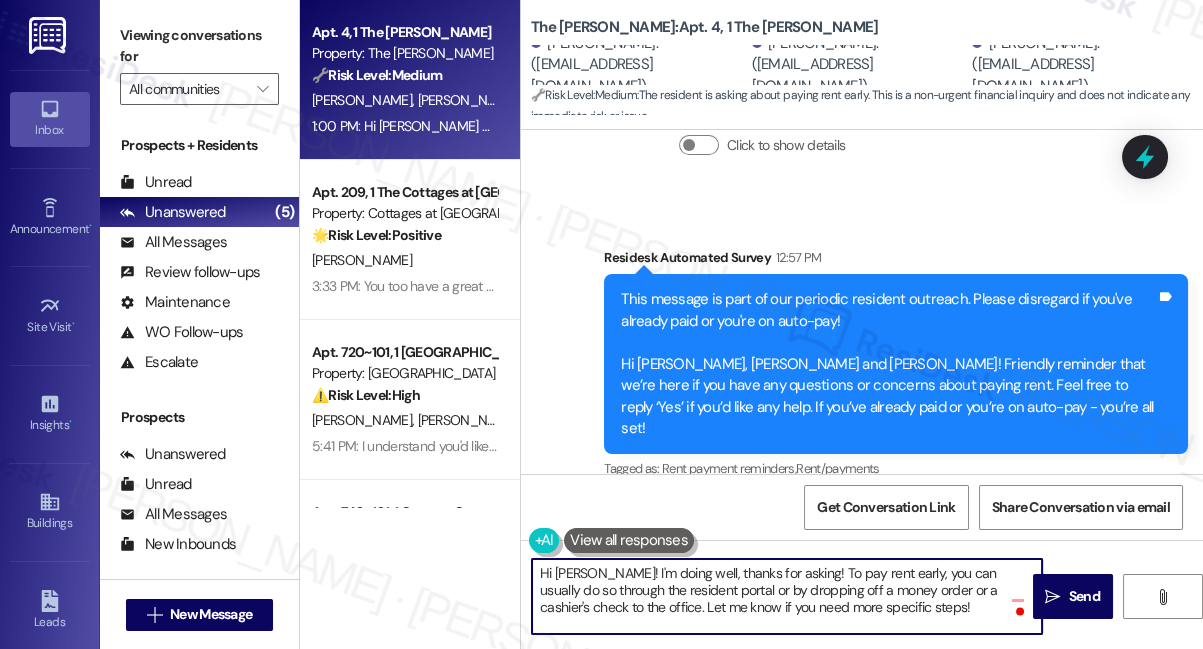 click on "The Calvin:  Apt. 4, 1 The Calvin" at bounding box center [704, 27] 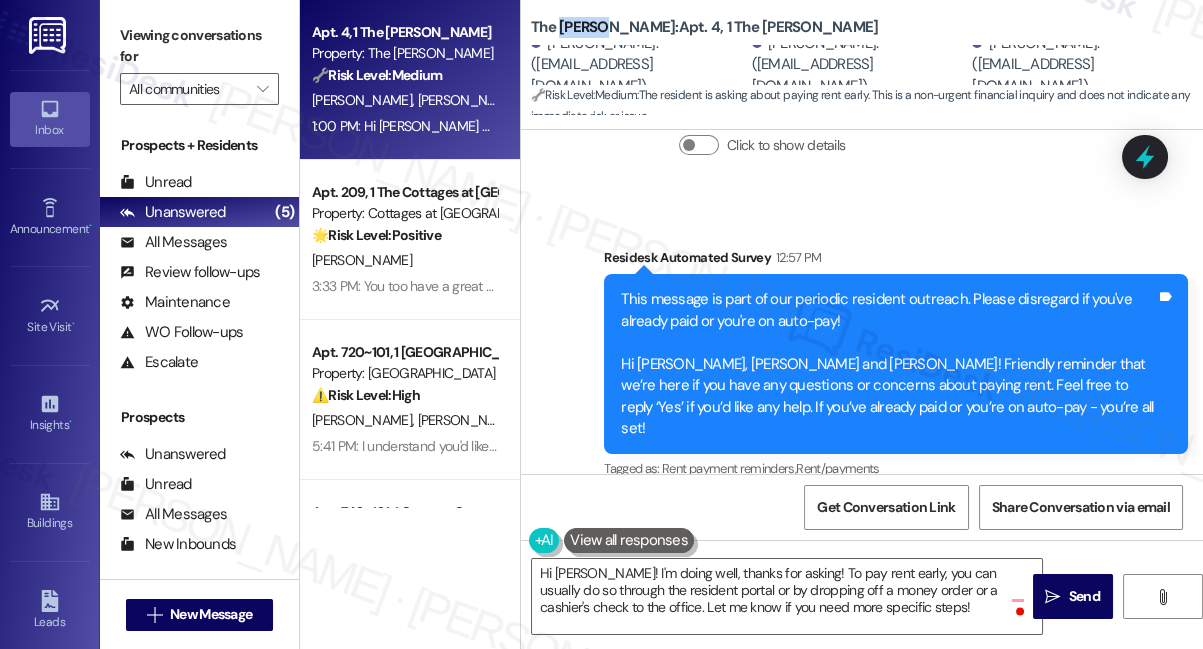 click on "The Calvin:  Apt. 4, 1 The Calvin" at bounding box center [704, 27] 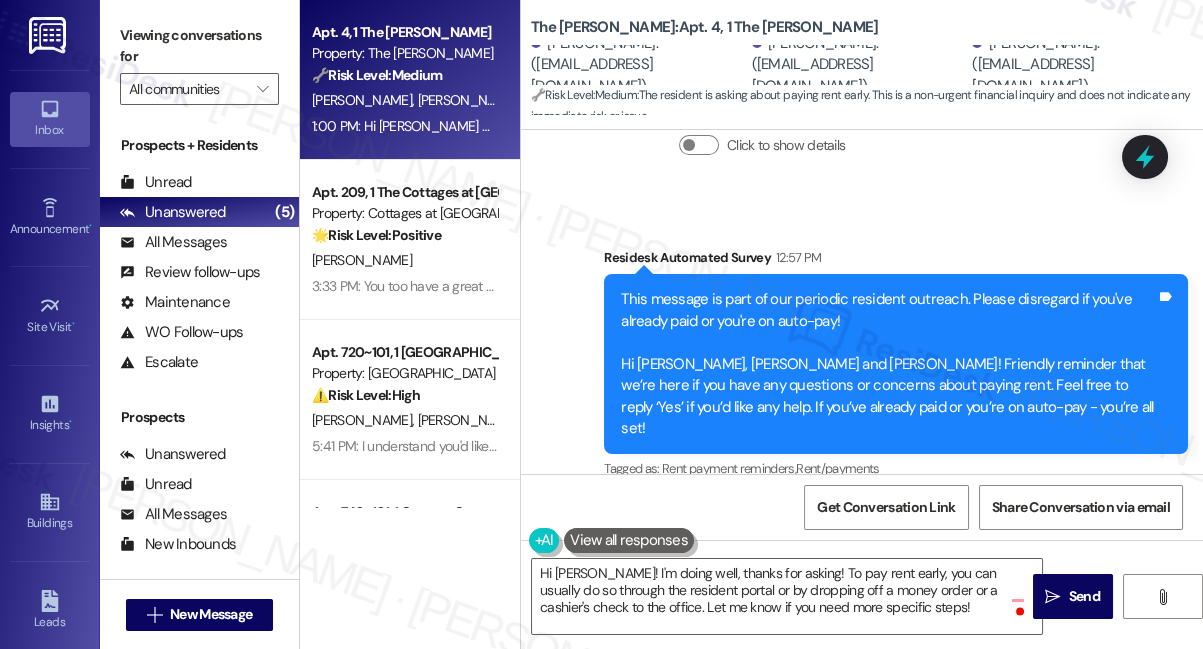 click on "Viewing conversations for All communities " at bounding box center (199, 62) 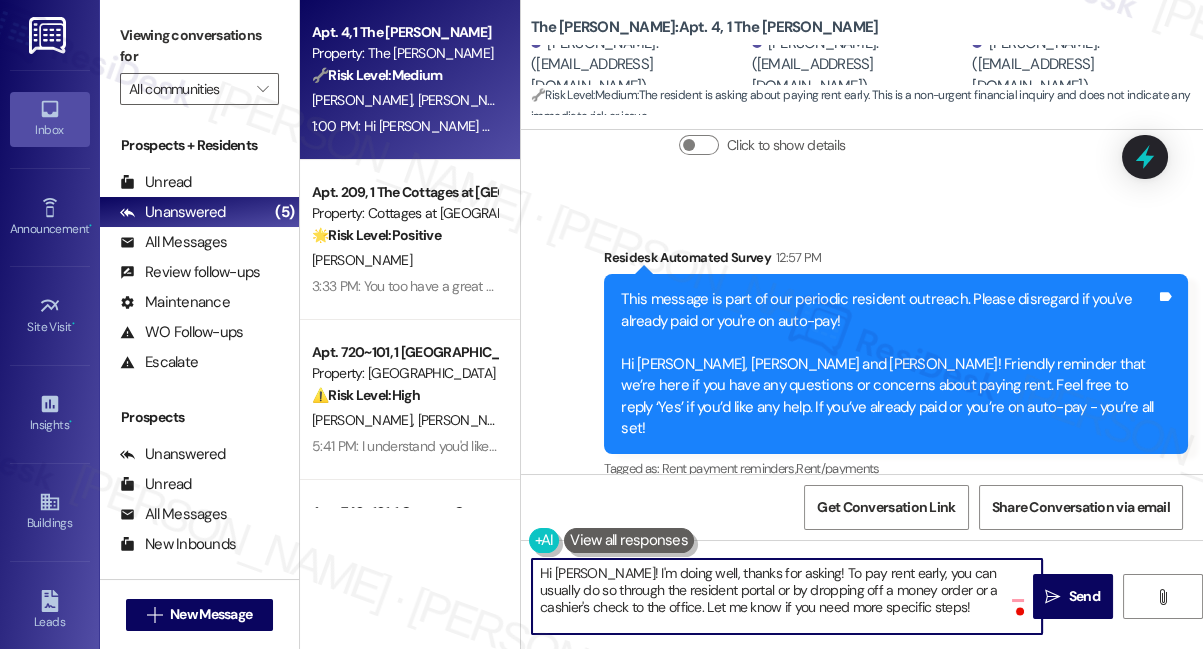 click on "Hi Jala! I'm doing well, thanks for asking! To pay rent early, you can usually do so through the resident portal or by dropping off a money order or a cashier's check to the office. Let me know if you need more specific steps!" at bounding box center [787, 596] 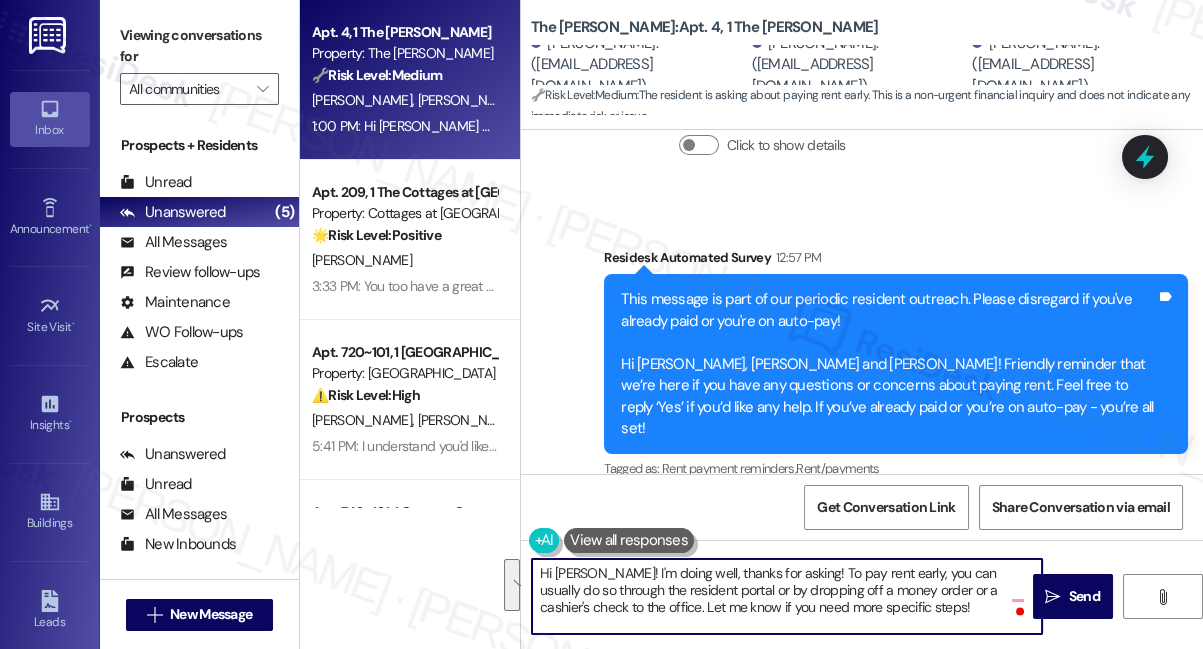 click on "Hi Jala! I'm doing well, thanks for asking! To pay rent early, you can usually do so through the resident portal or by dropping off a money order or a cashier's check to the office. Let me know if you need more specific steps!" at bounding box center [787, 596] 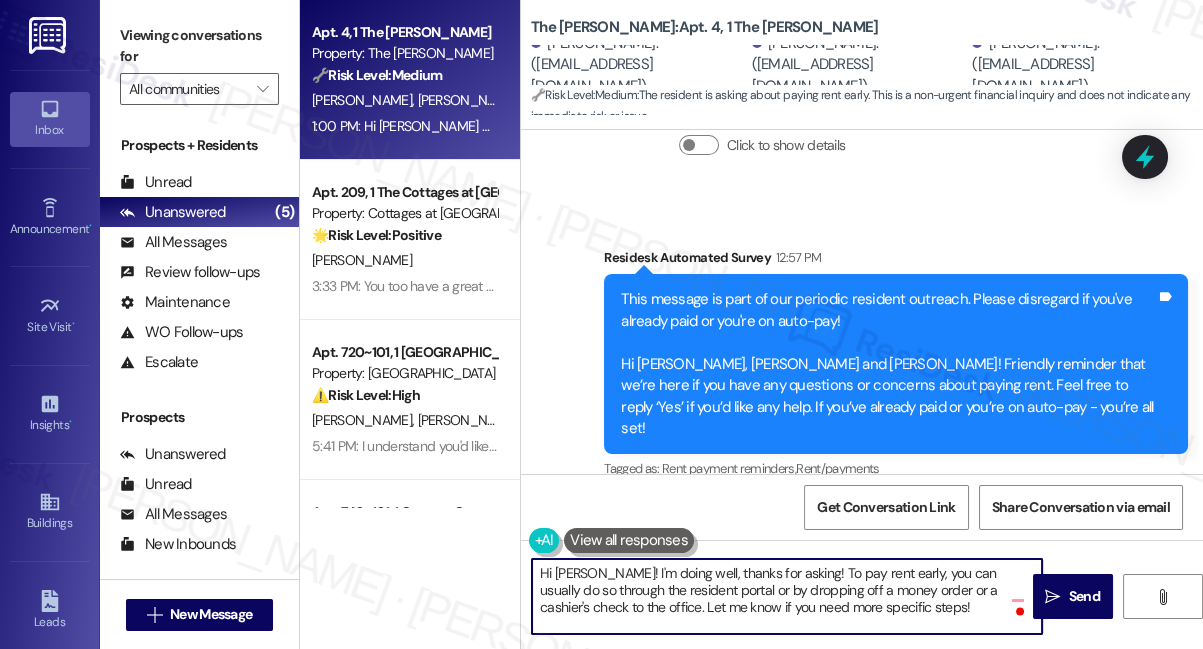 click on "Hi Jala! I'm doing well, thanks for asking! To pay rent early, you can usually do so through the resident portal or by dropping off a money order or a cashier's check to the office. Let me know if you need more specific steps!" at bounding box center (787, 596) 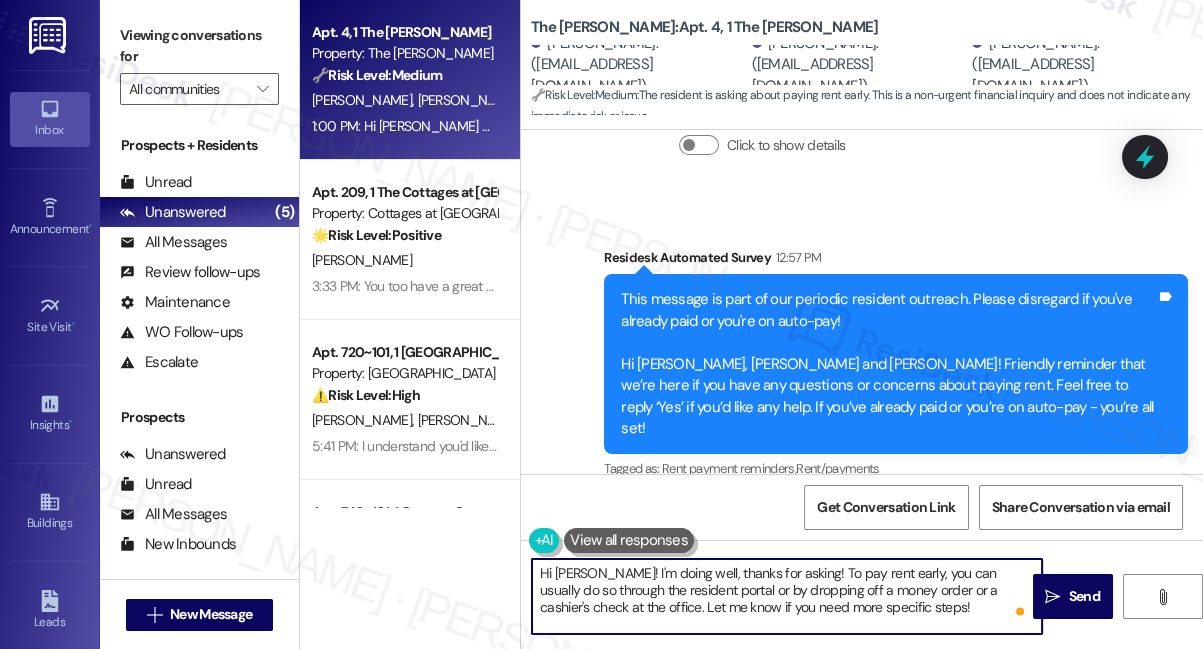 click on "Hi Jala! I'm doing well, thanks for asking! To pay rent early, you can usually do so through the resident portal or by dropping off a money order or a cashier's check at the office. Let me know if you need more specific steps!" at bounding box center [787, 596] 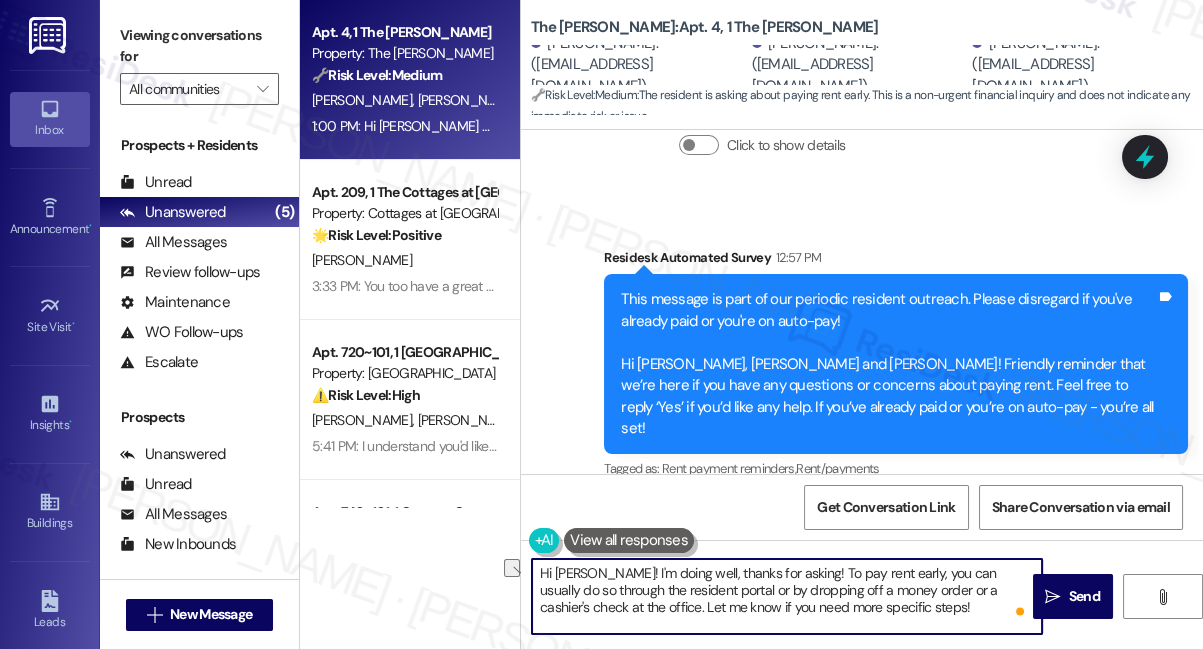 drag, startPoint x: 890, startPoint y: 608, endPoint x: 746, endPoint y: 611, distance: 144.03125 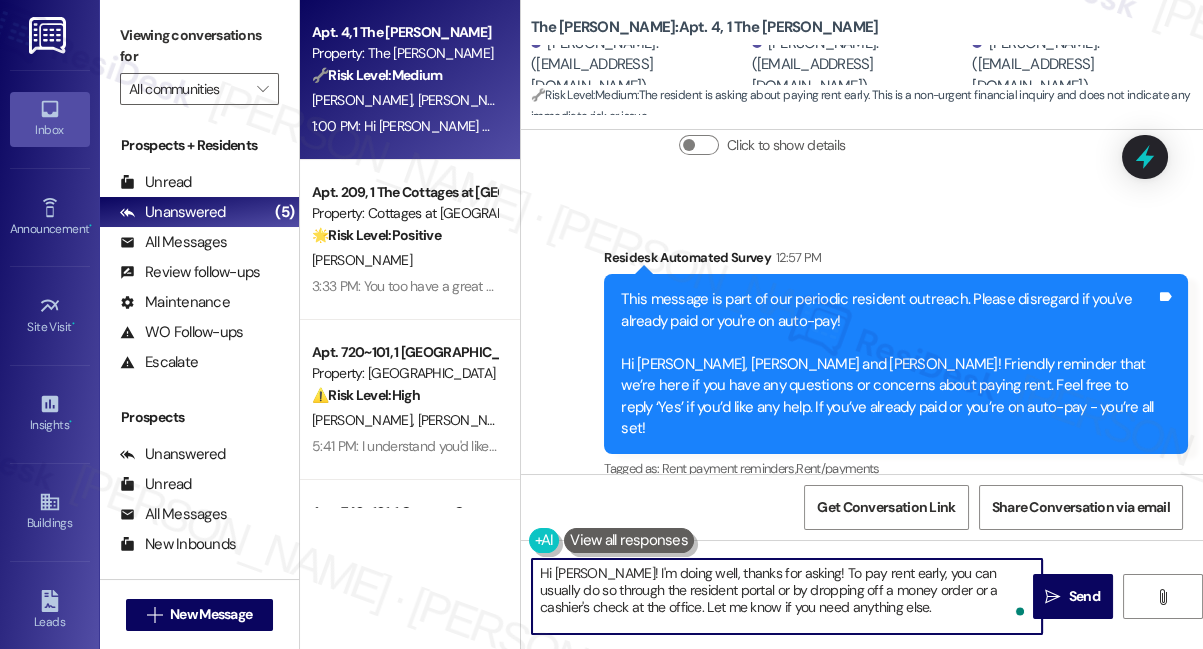 click on "Hi Jala! I'm doing well, thanks for asking! To pay rent early, you can usually do so through the resident portal or by dropping off a money order or a cashier's check at the office. Let me know if you need anything else." at bounding box center (787, 596) 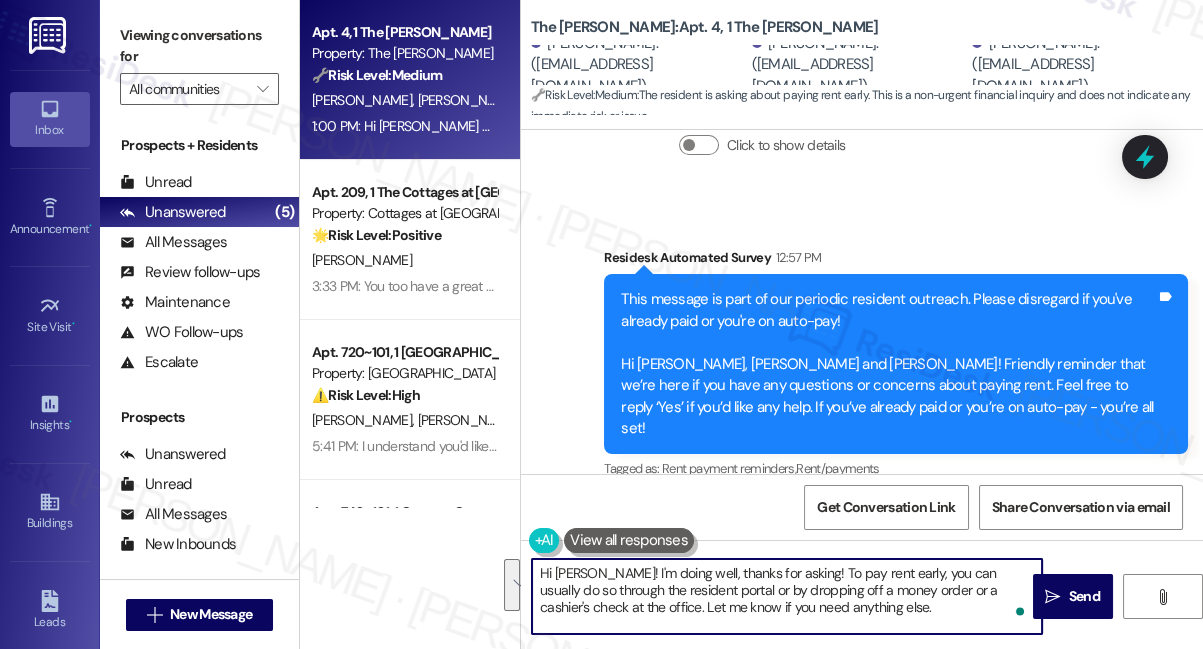 click on "Hi Jala! I'm doing well, thanks for asking! To pay rent early, you can usually do so through the resident portal or by dropping off a money order or a cashier's check at the office. Let me know if you need anything else." at bounding box center (787, 596) 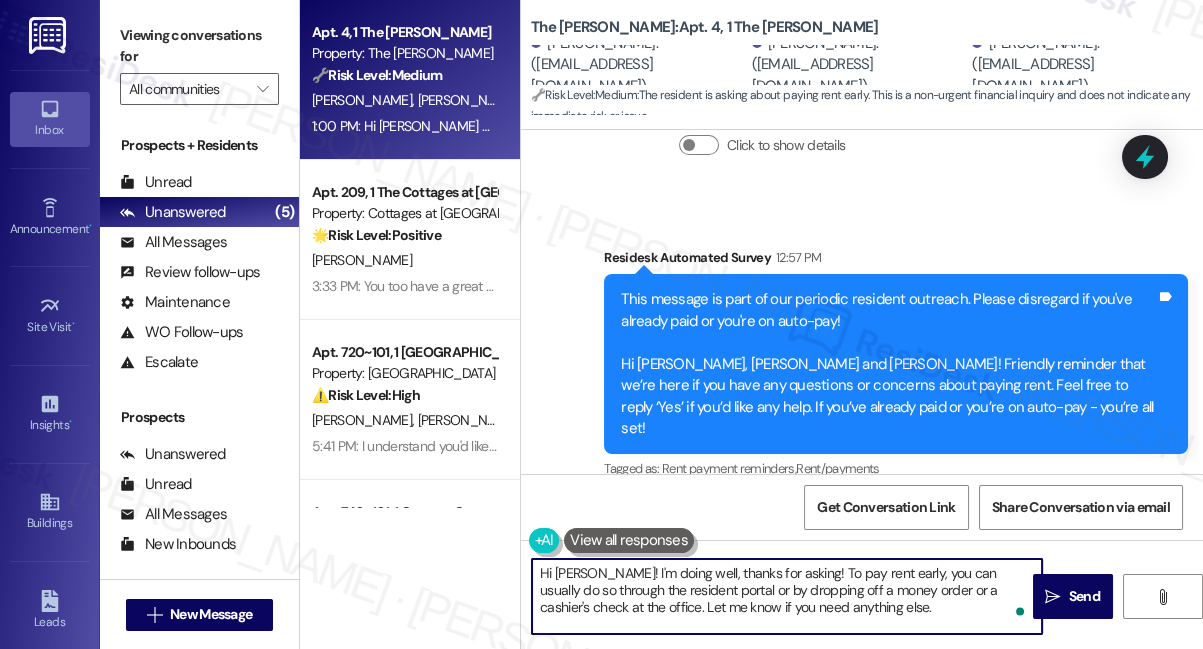 click on "Hi Jala! I'm doing well, thanks for asking! To pay rent early, you can usually do so through the resident portal or by dropping off a money order or a cashier's check at the office. Let me know if you need anything else." at bounding box center (787, 596) 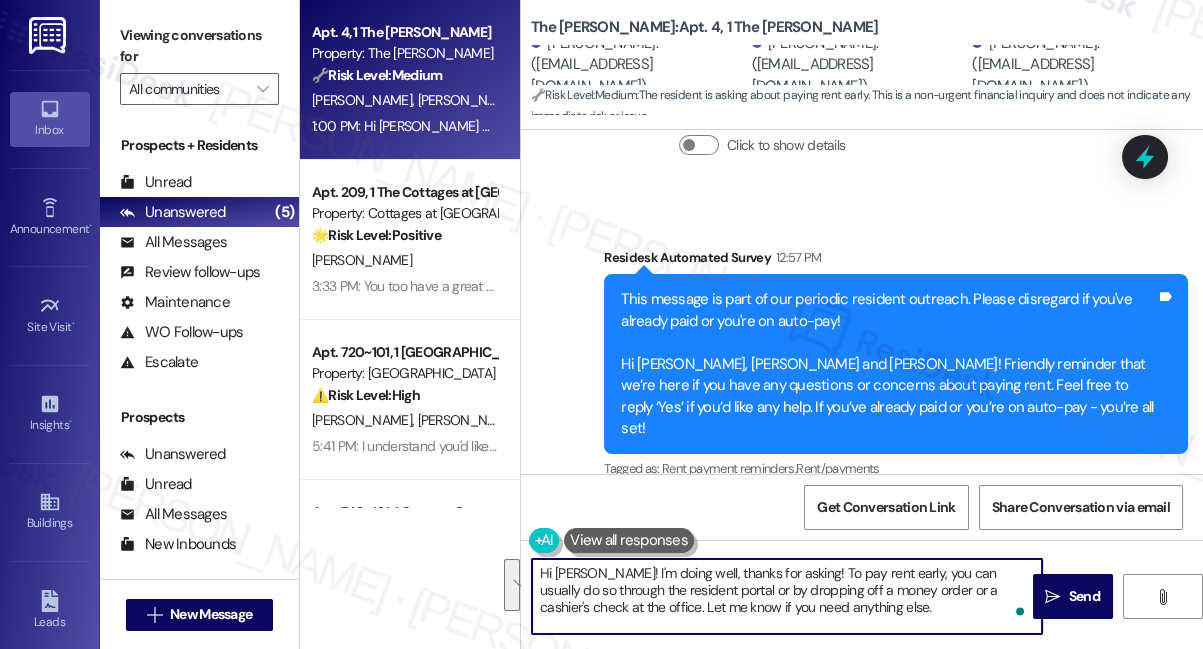 click on "Hi Jala! I'm doing well, thanks for asking! To pay rent early, you can usually do so through the resident portal or by dropping off a money order or a cashier's check at the office. Let me know if you need anything else." at bounding box center [787, 596] 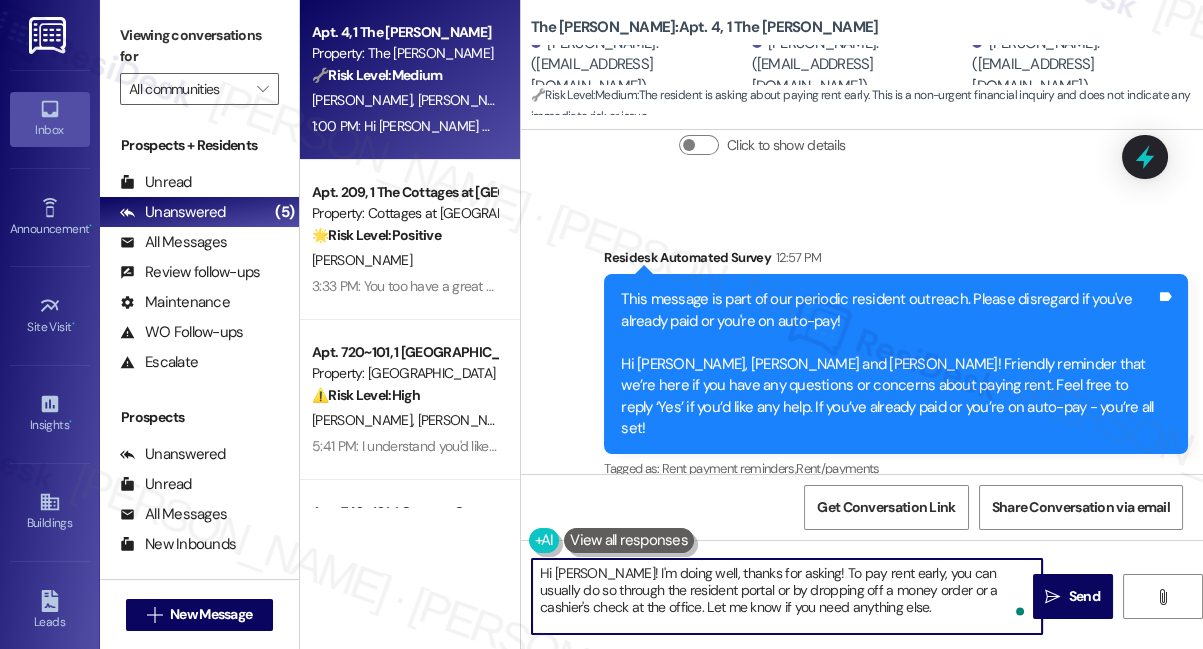 click on "Hi sarah how's ur summer going? How can we pay rent early? What are the steps we have to take" at bounding box center [835, 629] 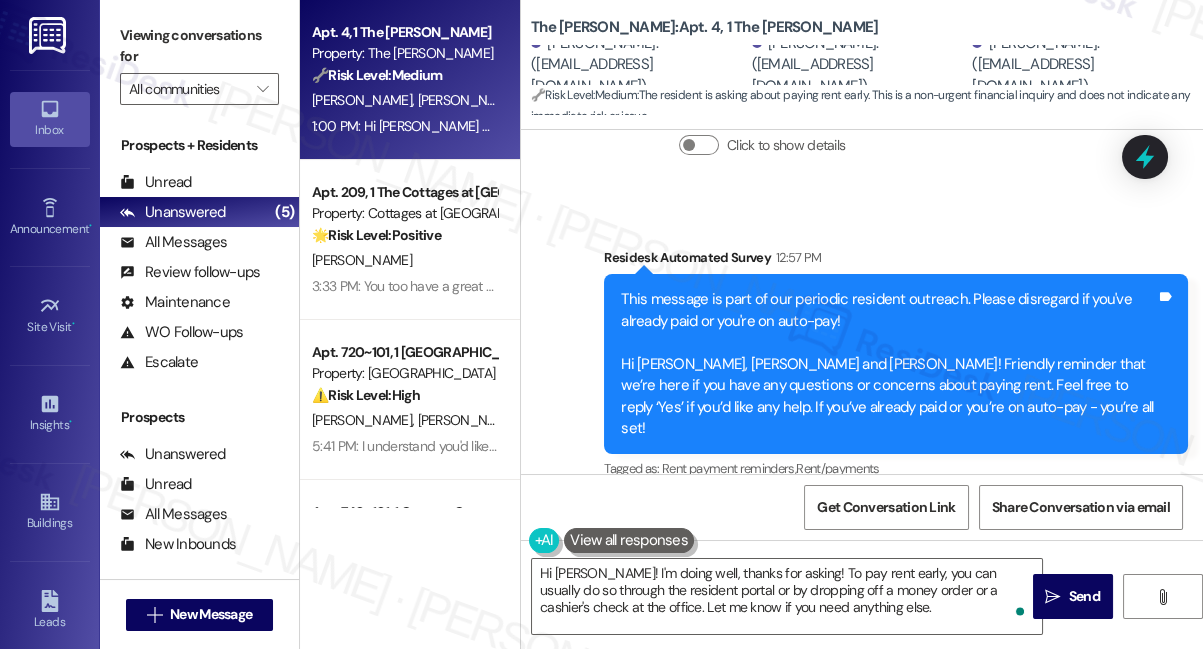 click on "Hi sarah how's ur summer going? How can we pay rent early? What are the steps we have to take" at bounding box center [835, 629] 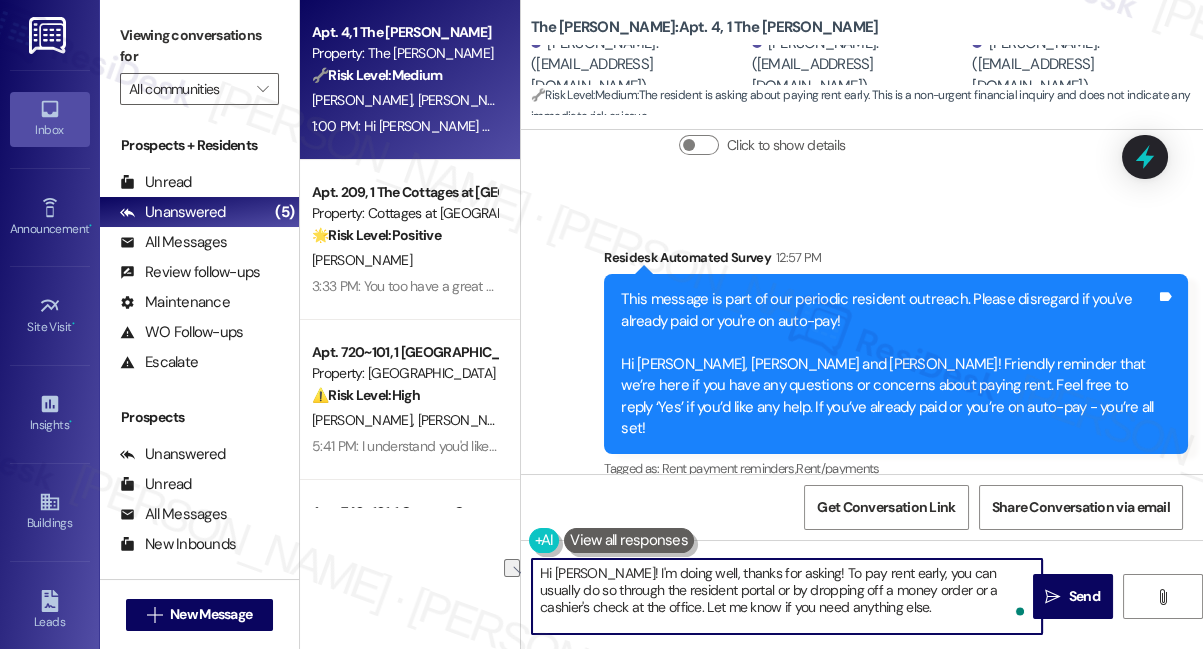drag, startPoint x: 594, startPoint y: 573, endPoint x: 577, endPoint y: 566, distance: 18.384777 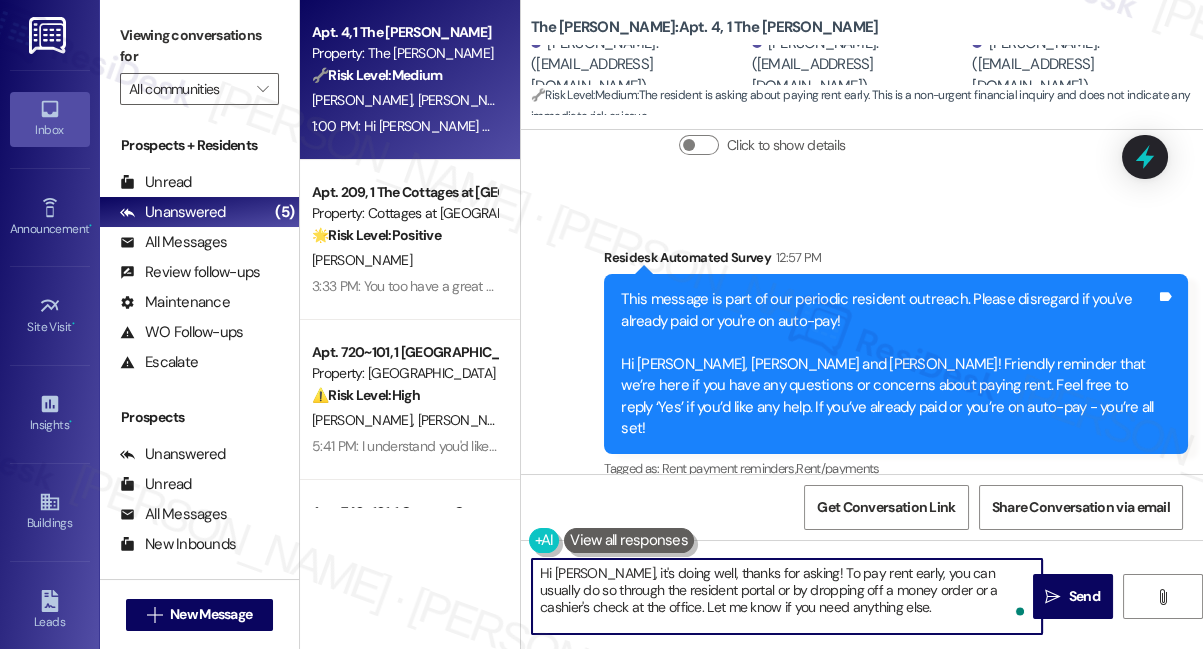 click on "Hi Jala, it's doing well, thanks for asking! To pay rent early, you can usually do so through the resident portal or by dropping off a money order or a cashier's check at the office. Let me know if you need anything else." at bounding box center [787, 596] 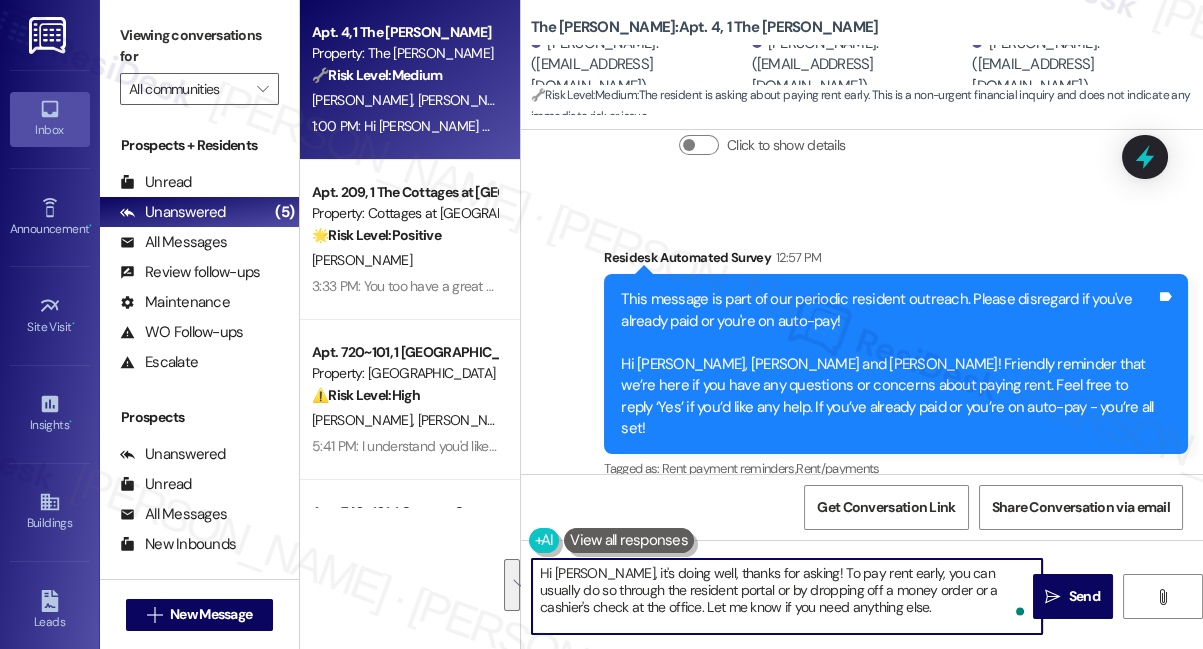click on "Hi Jala, it's doing well, thanks for asking! To pay rent early, you can usually do so through the resident portal or by dropping off a money order or a cashier's check at the office. Let me know if you need anything else." at bounding box center [787, 596] 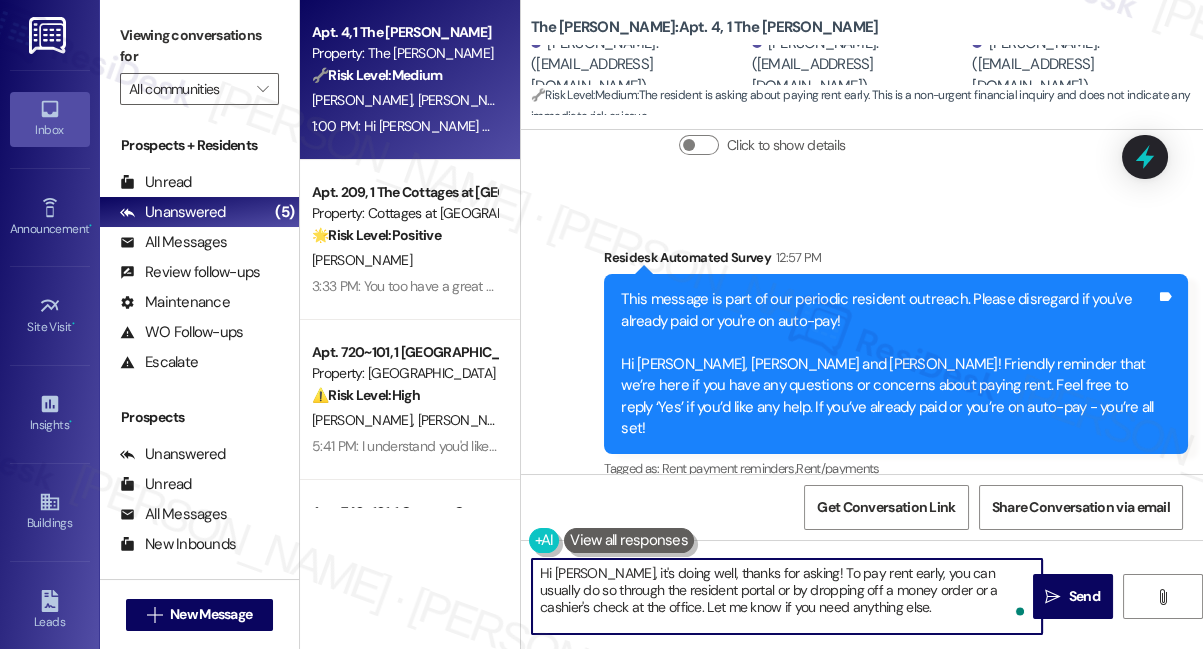 click on "Hi Jala, it's doing well, thanks for asking! To pay rent early, you can usually do so through the resident portal or by dropping off a money order or a cashier's check at the office. Let me know if you need anything else." at bounding box center [787, 596] 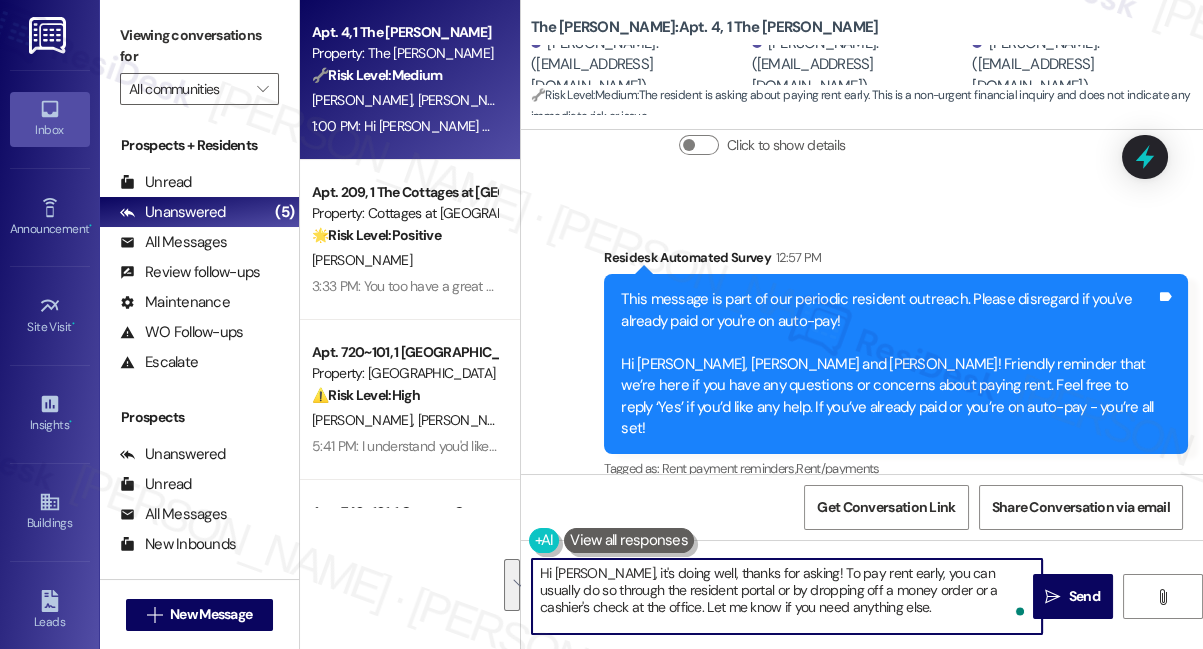 click on "Hi Jala, it's doing well, thanks for asking! To pay rent early, you can usually do so through the resident portal or by dropping off a money order or a cashier's check at the office. Let me know if you need anything else." at bounding box center [787, 596] 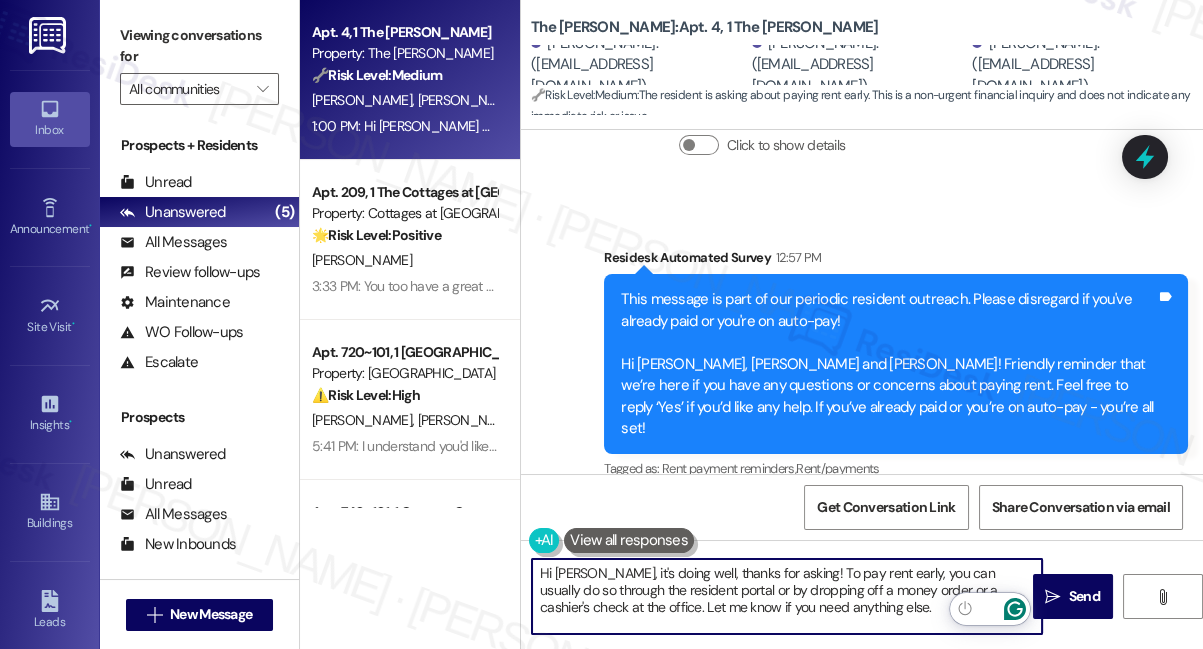 type on "Hi Jala, it's doing well, thanks for asking! To pay rent early, you can usually do so through the resident portal or by dropping off a money order or a cashier's check at the office. Let me know if you need anything else." 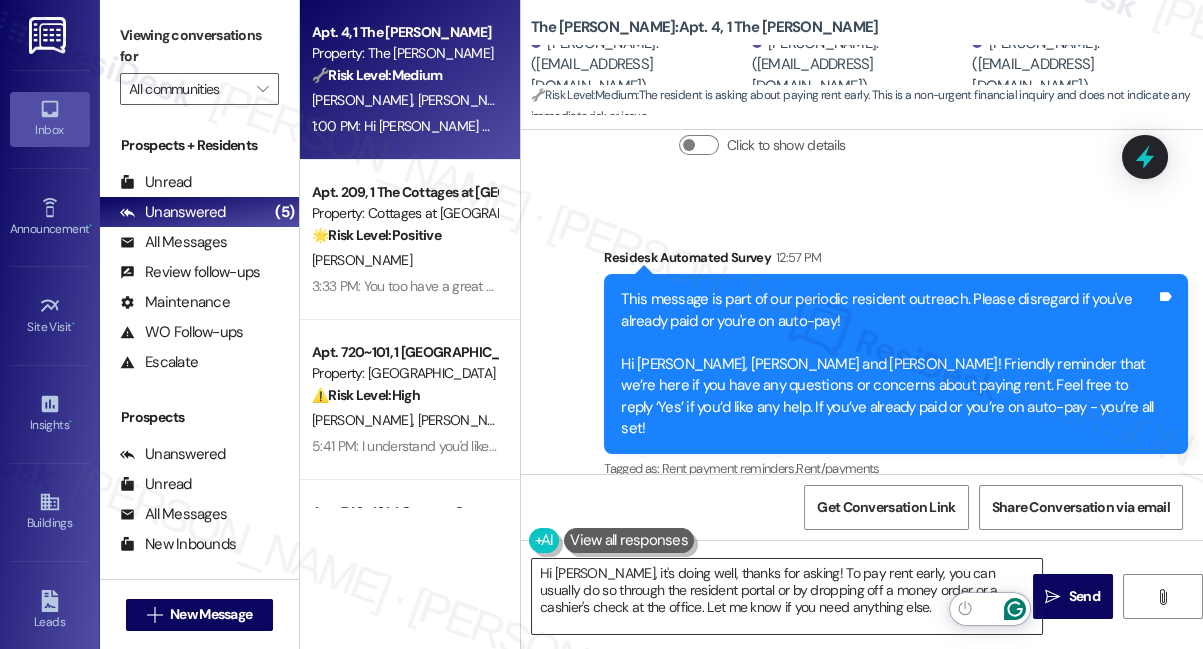 drag, startPoint x: 1080, startPoint y: 587, endPoint x: 834, endPoint y: 566, distance: 246.89471 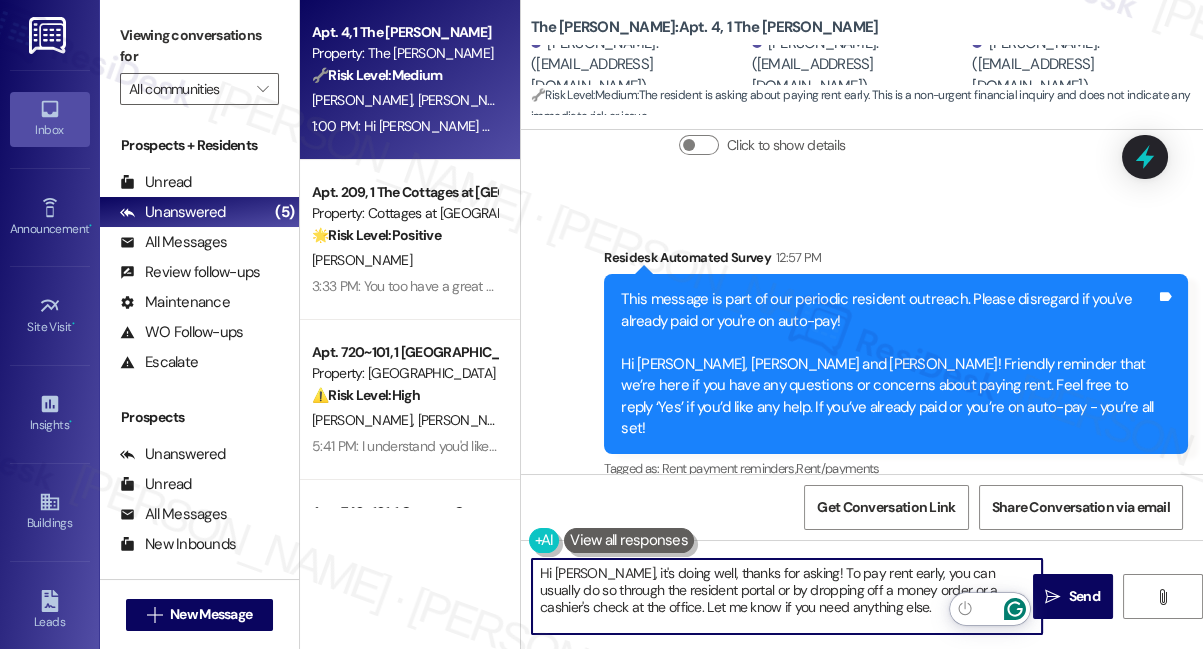 click on "Hi Jala, it's doing well, thanks for asking! To pay rent early, you can usually do so through the resident portal or by dropping off a money order or a cashier's check at the office. Let me know if you need anything else." at bounding box center (787, 596) 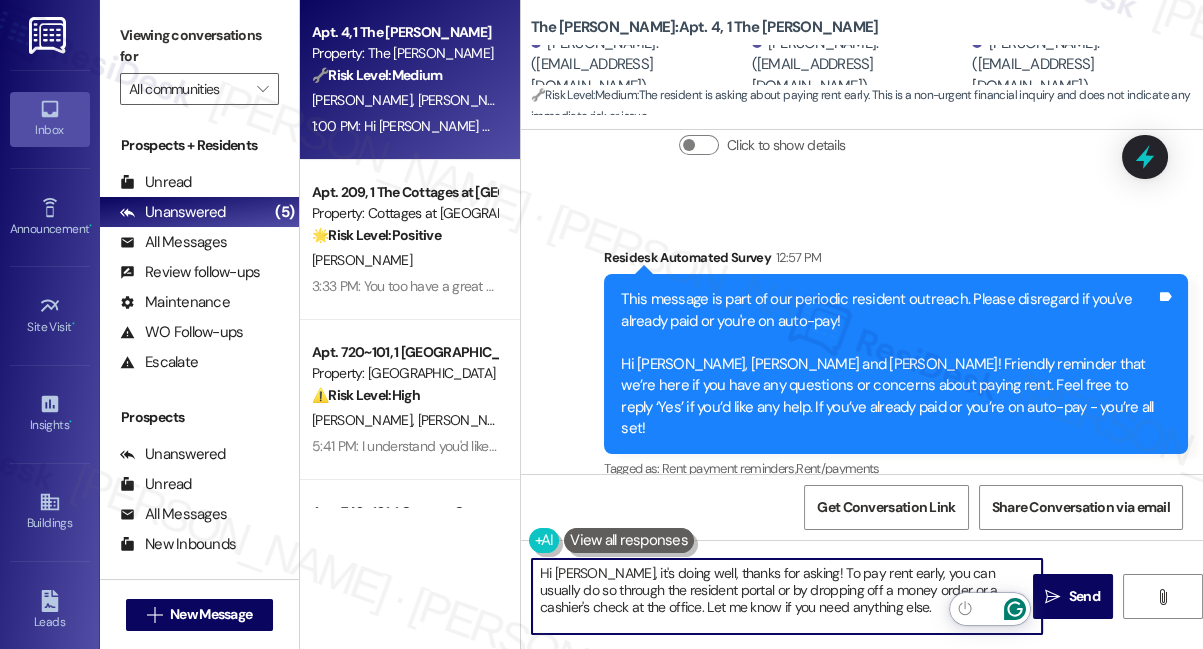 click on "Hi Jala, it's doing well, thanks for asking! To pay rent early, you can usually do so through the resident portal or by dropping off a money order or a cashier's check at the office. Let me know if you need anything else." at bounding box center [787, 596] 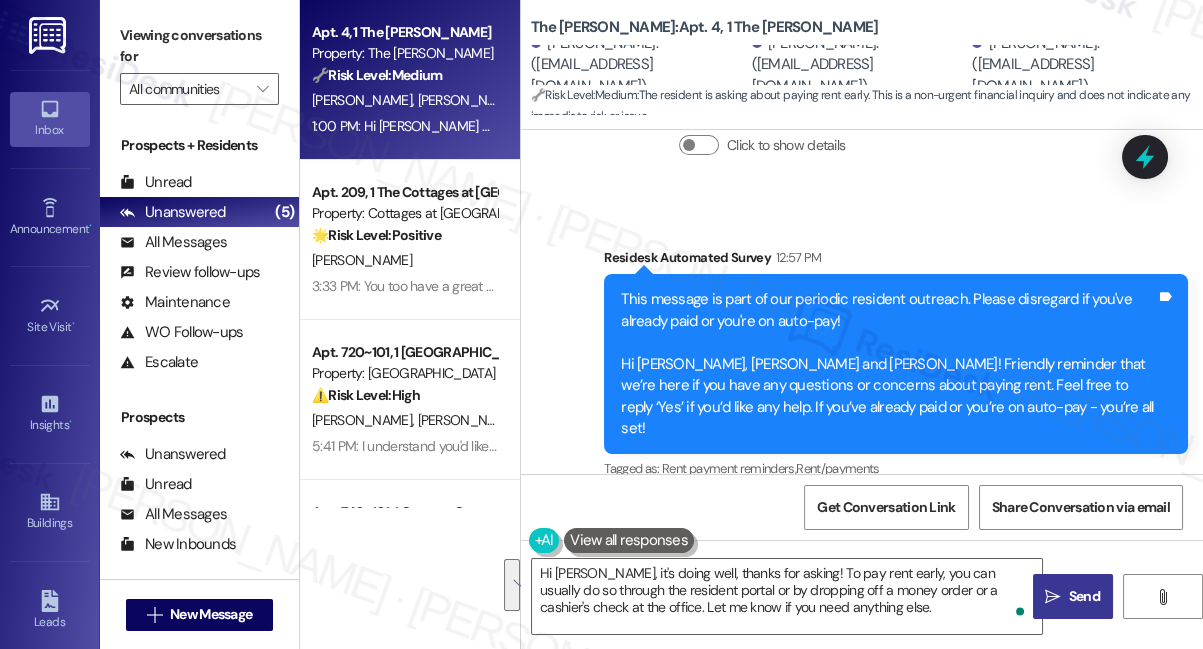 click on " Send" at bounding box center (1072, 596) 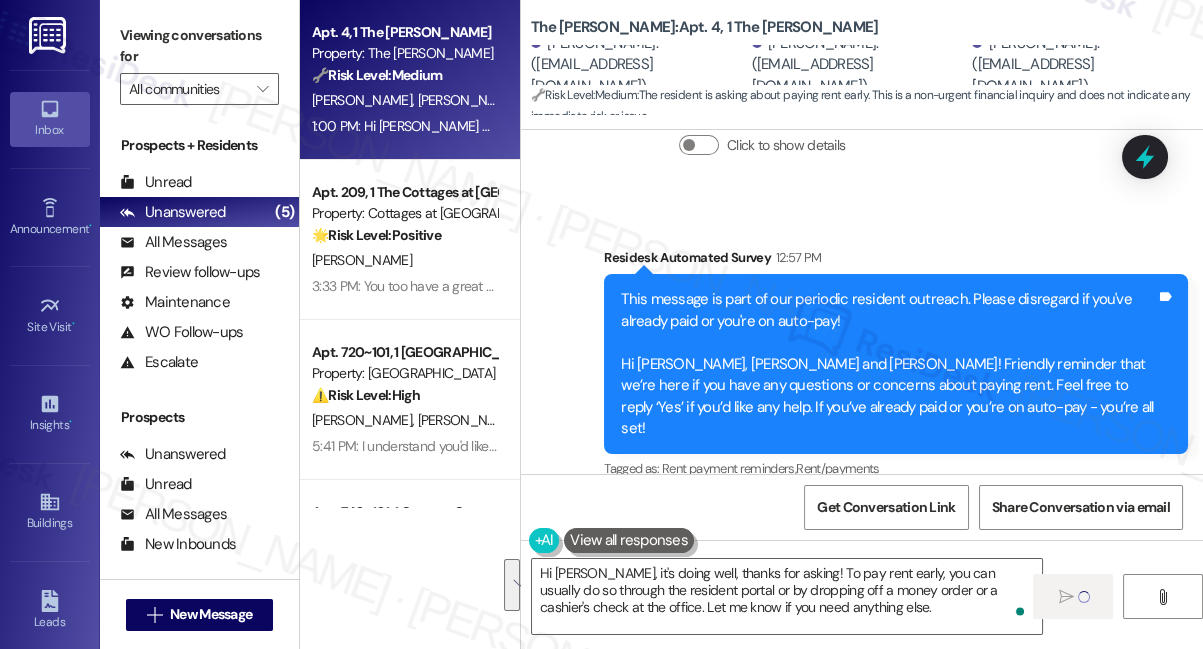 type 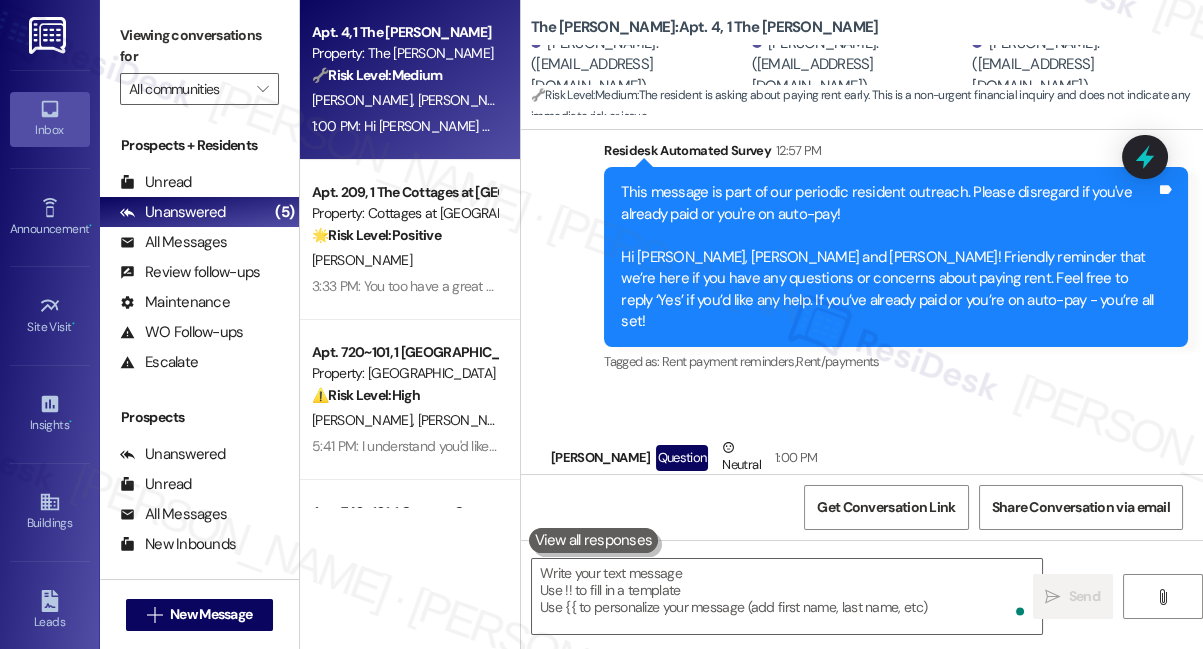 scroll, scrollTop: 13354, scrollLeft: 0, axis: vertical 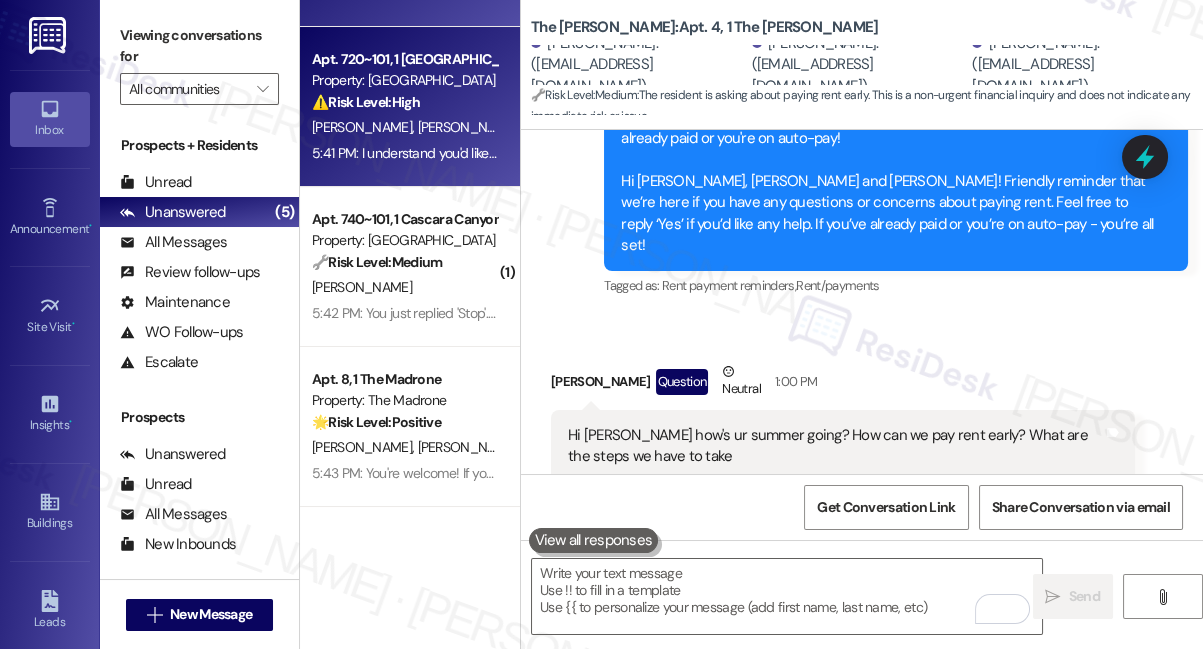click on "5:41 PM: I understand you'd like to split the rent payments between two accounts. As an alternative, you can drop off a money order or a cashier's check at the office. 5:41 PM: I understand you'd like to split the rent payments between two accounts. As an alternative, you can drop off a money order or a cashier's check at the office." at bounding box center (789, 153) 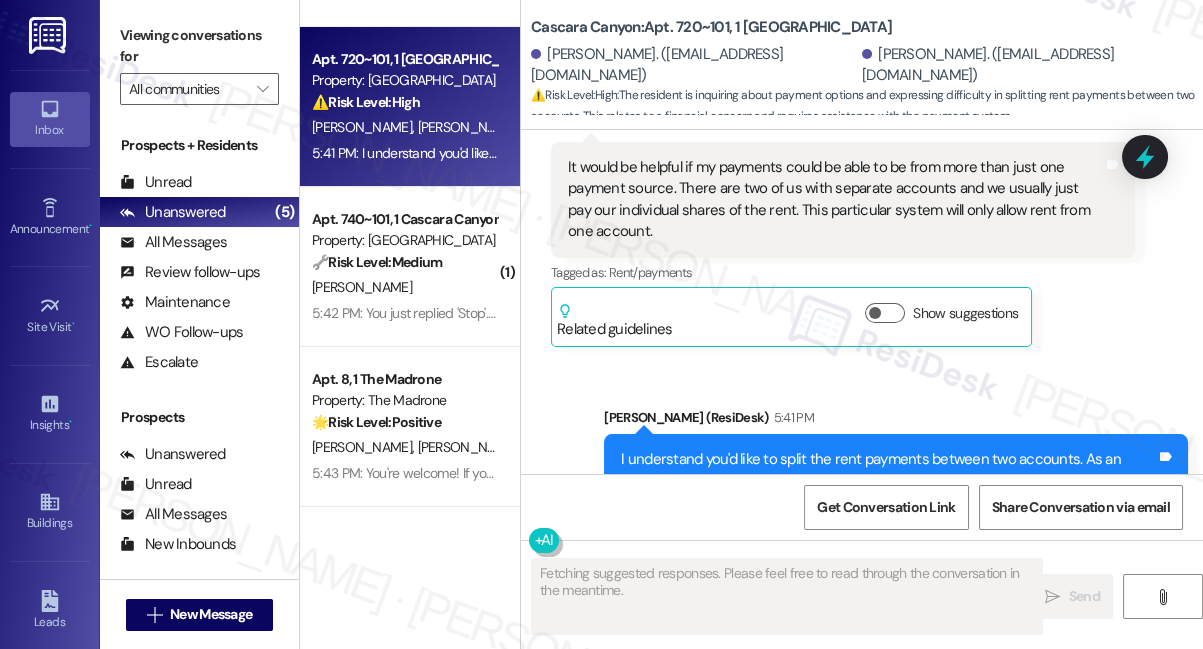 scroll, scrollTop: 1443, scrollLeft: 0, axis: vertical 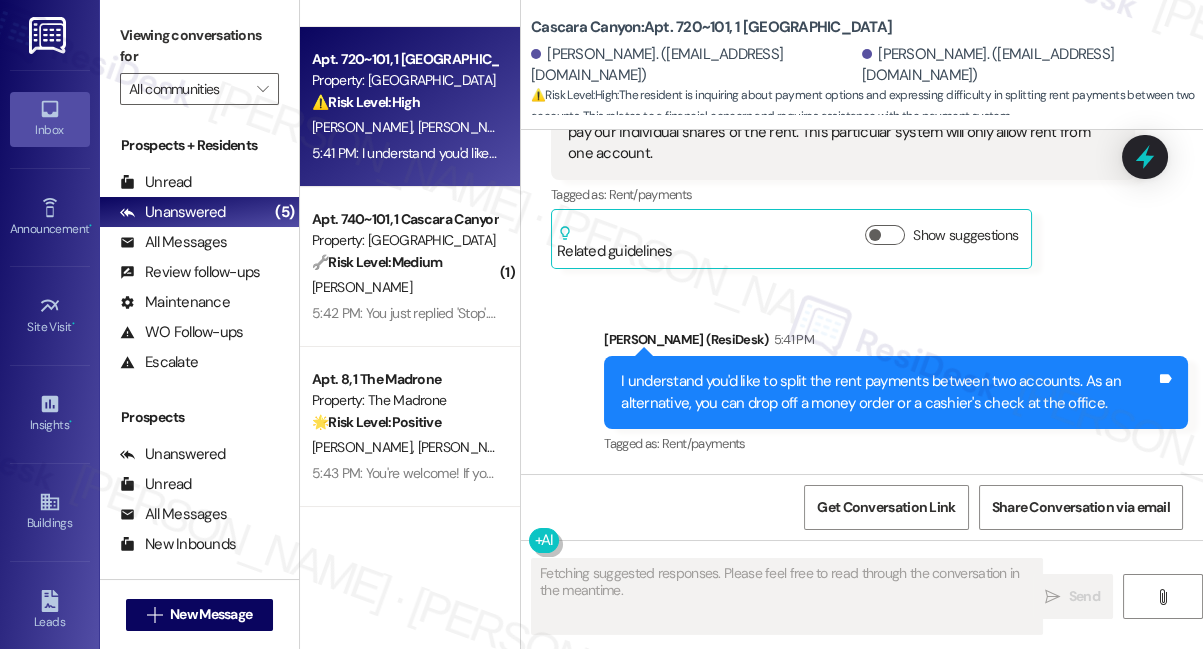 click on "I understand you'd like to split the rent payments between two accounts. As an alternative, you can drop off a money order or a cashier's check at the office." at bounding box center [888, 392] 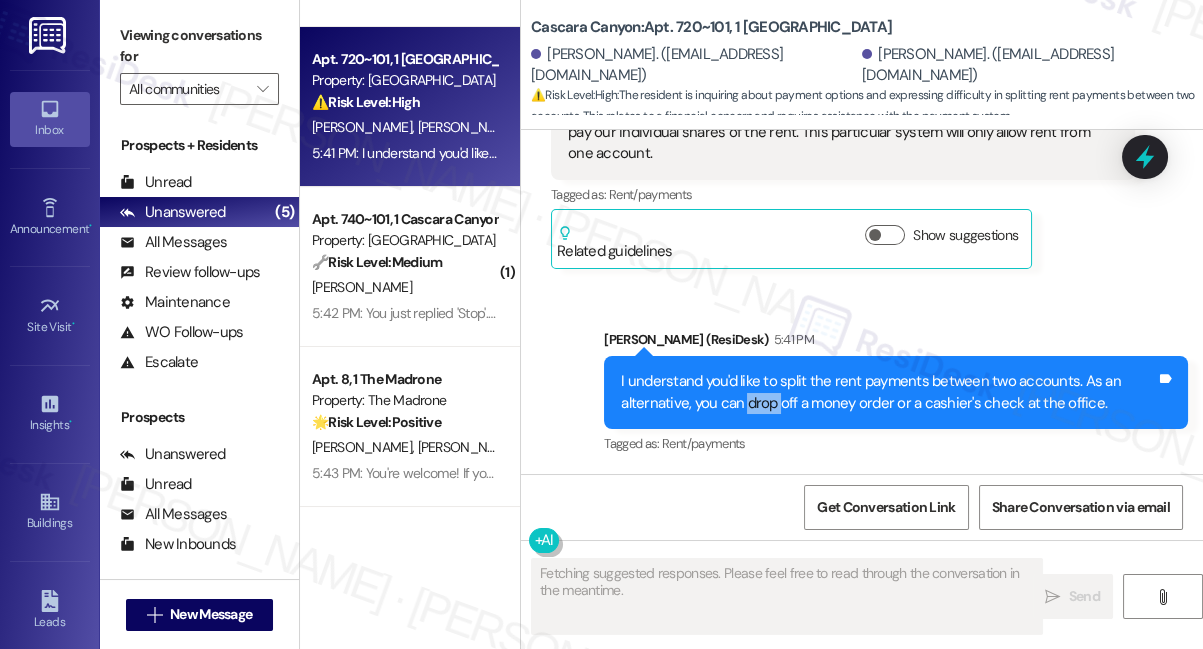click on "I understand you'd like to split the rent payments between two accounts. As an alternative, you can drop off a money order or a cashier's check at the office." at bounding box center (888, 392) 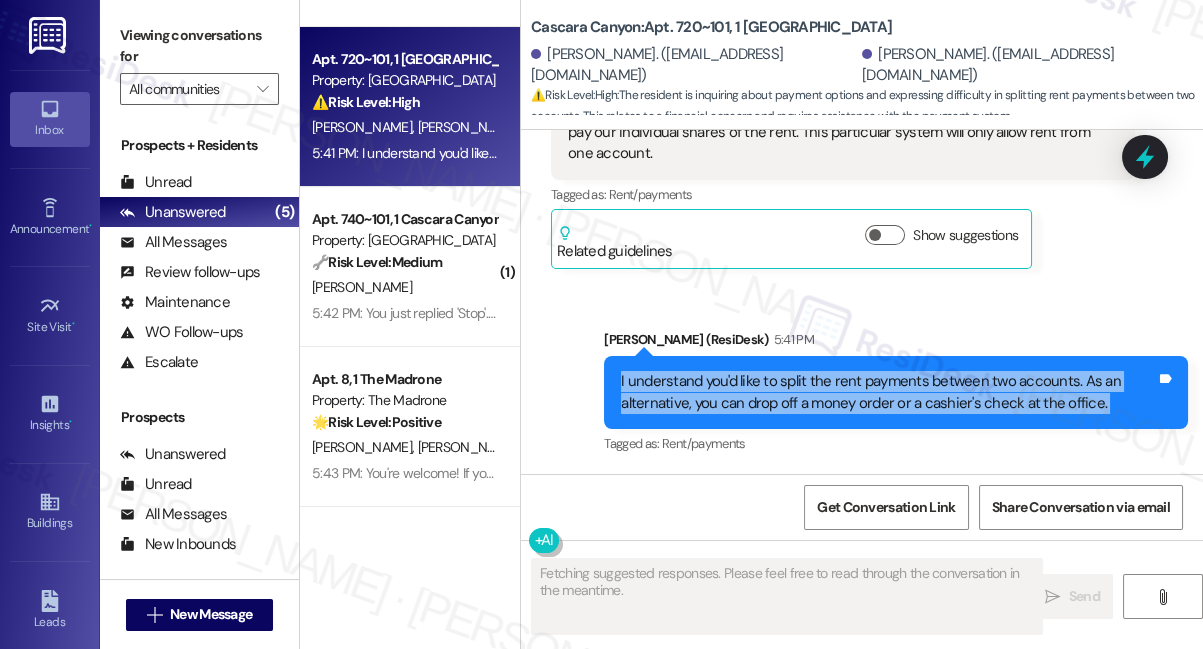 click on "I understand you'd like to split the rent payments between two accounts. As an alternative, you can drop off a money order or a cashier's check at the office." at bounding box center [888, 392] 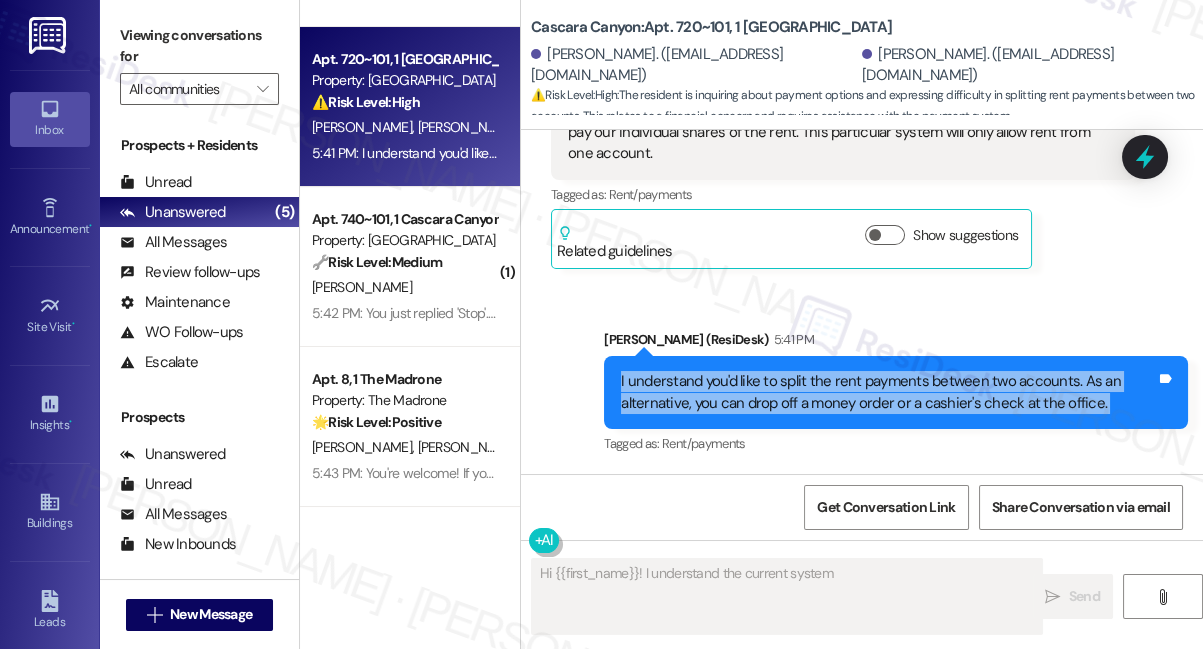 click on "I understand you'd like to split the rent payments between two accounts. As an alternative, you can drop off a money order or a cashier's check at the office." at bounding box center [888, 392] 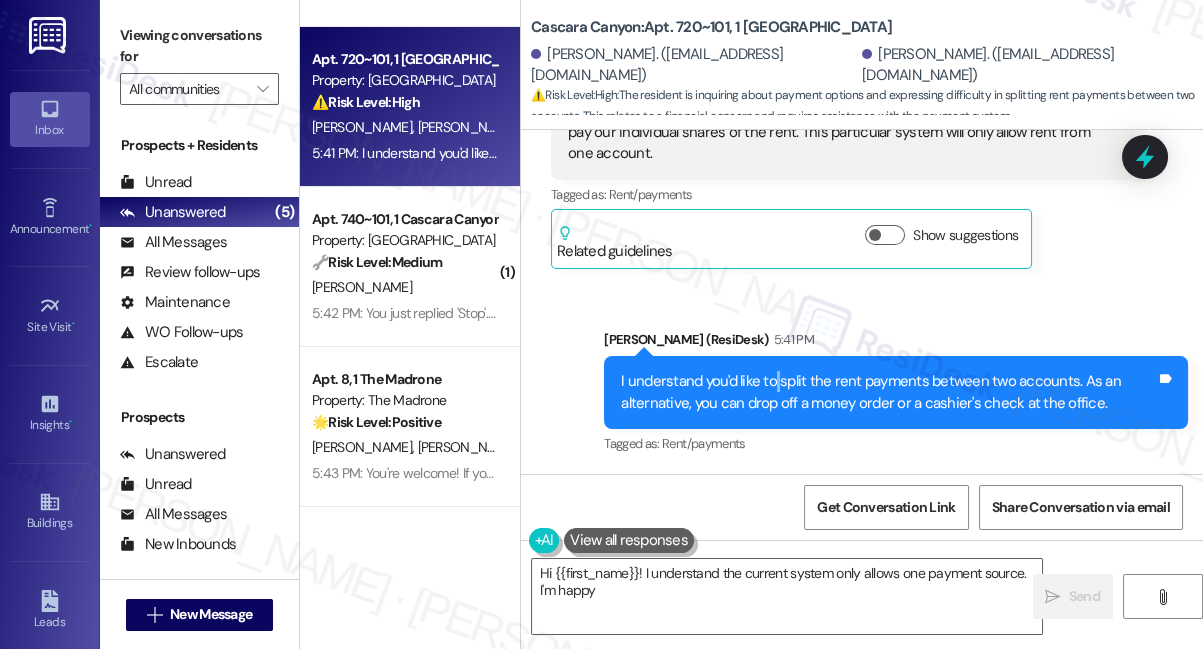 click on "I understand you'd like to split the rent payments between two accounts. As an alternative, you can drop off a money order or a cashier's check at the office." at bounding box center [888, 392] 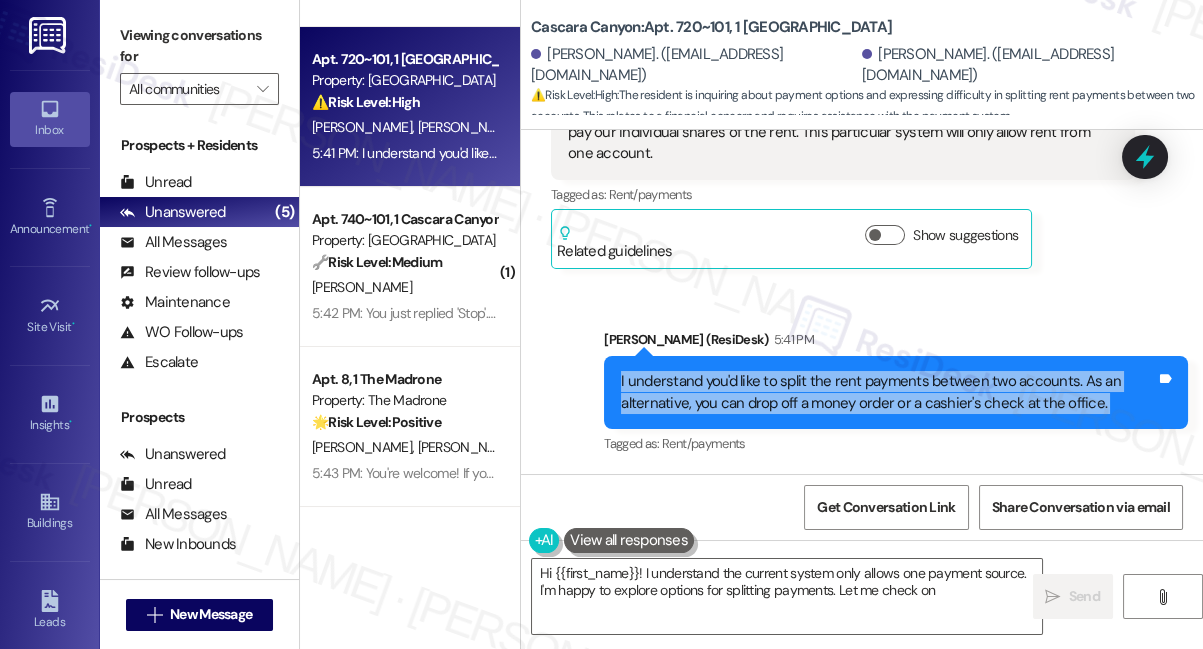 click on "I understand you'd like to split the rent payments between two accounts. As an alternative, you can drop off a money order or a cashier's check at the office." at bounding box center (888, 392) 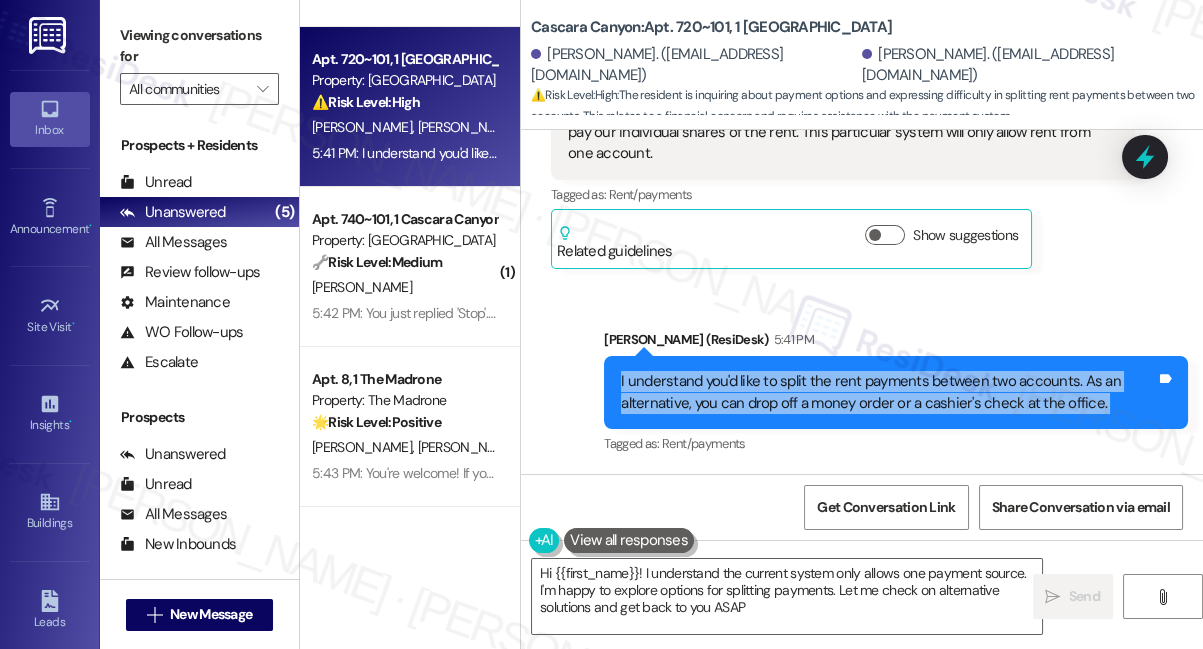 type on "Hi {{first_name}}! I understand the current system only allows one payment source. I'm happy to explore options for splitting payments. Let me check on alternative solutions and get back to you ASAP!" 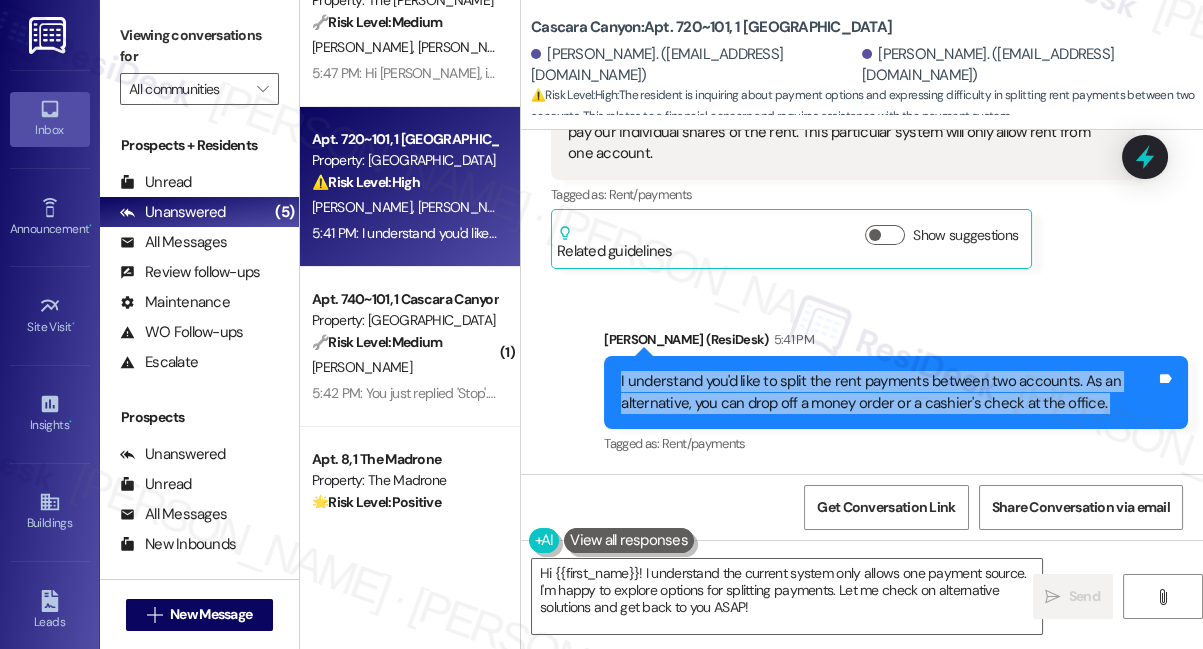 scroll, scrollTop: 0, scrollLeft: 0, axis: both 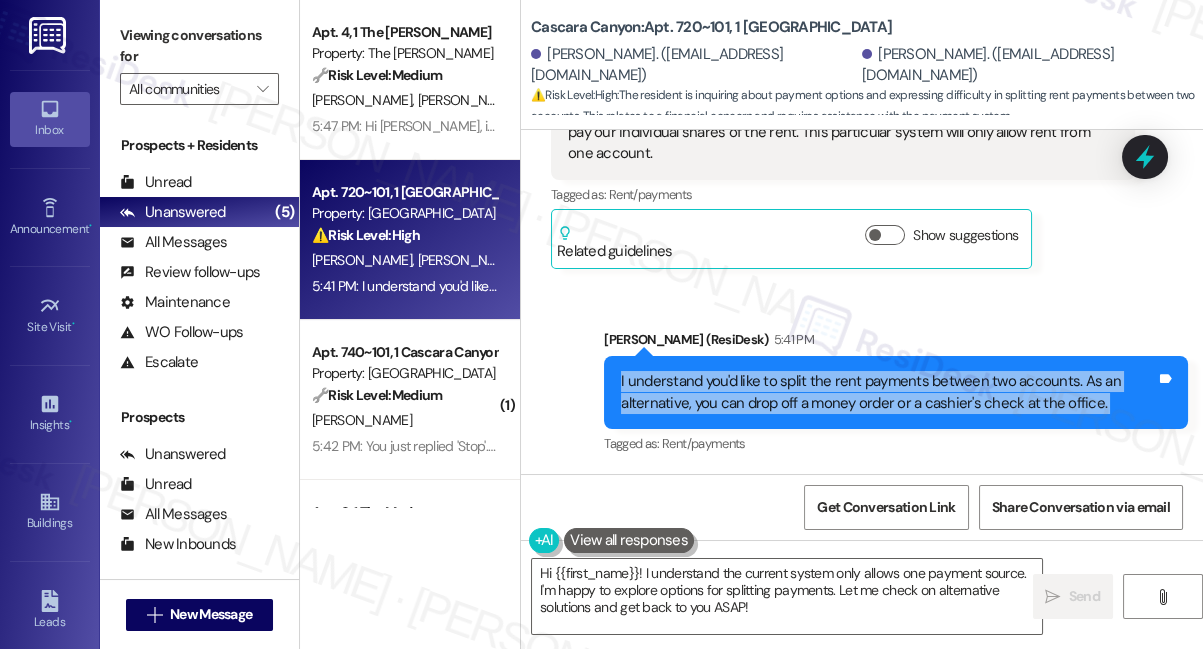click on "I understand you'd like to split the rent payments between two accounts. As an alternative, you can drop off a money order or a cashier's check at the office. Tags and notes" at bounding box center [896, 392] 